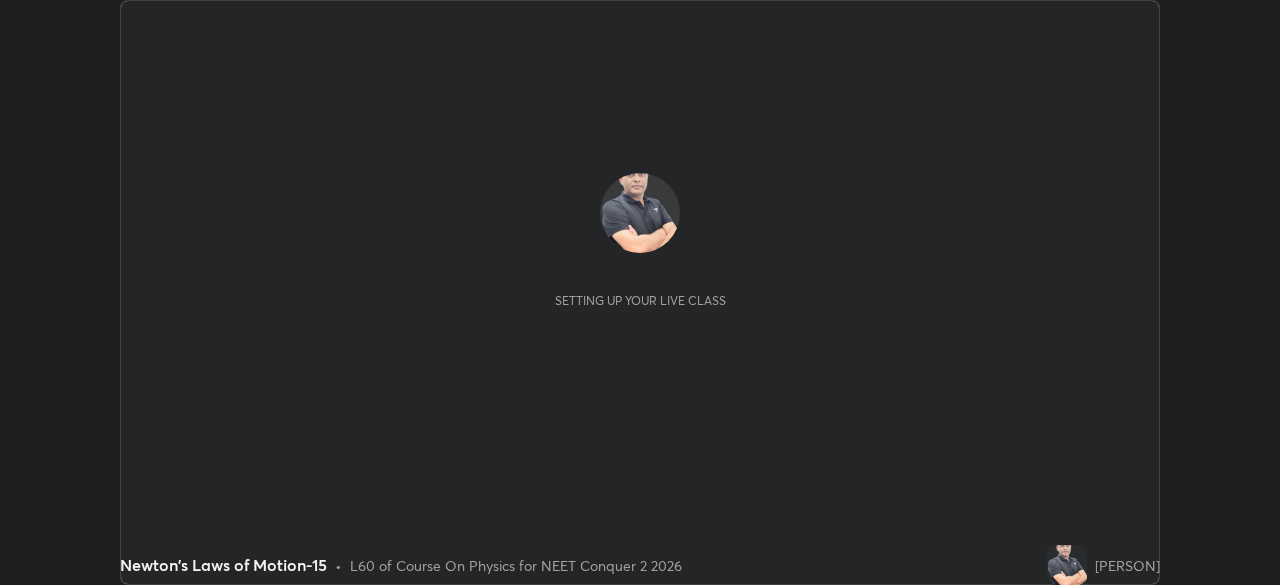 scroll, scrollTop: 0, scrollLeft: 0, axis: both 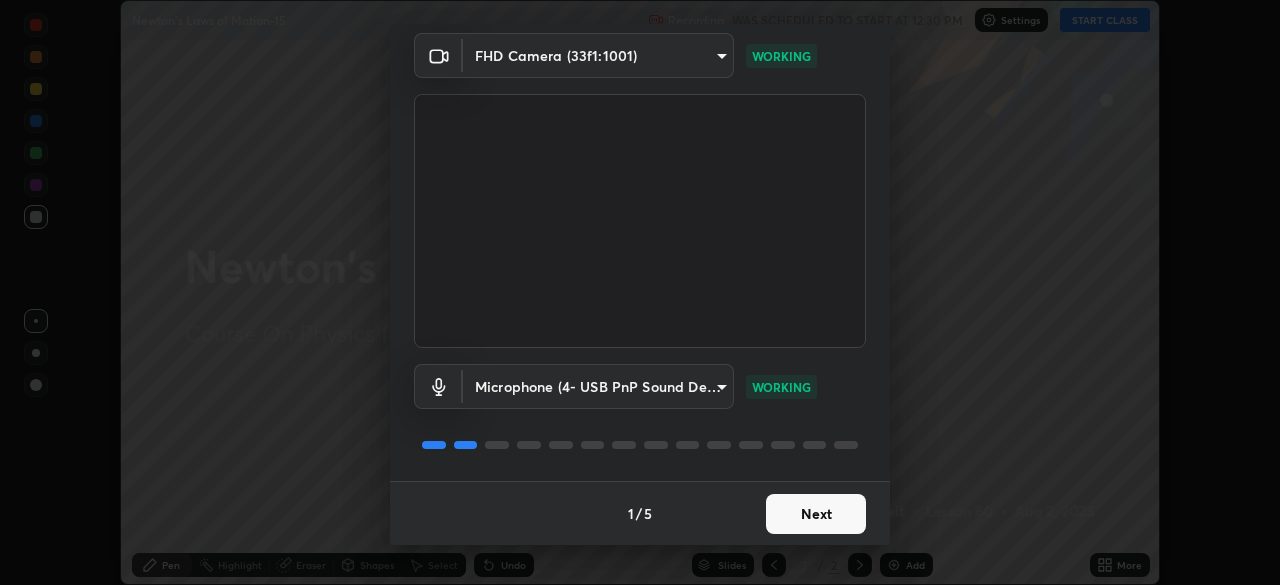 click on "Next" at bounding box center [816, 514] 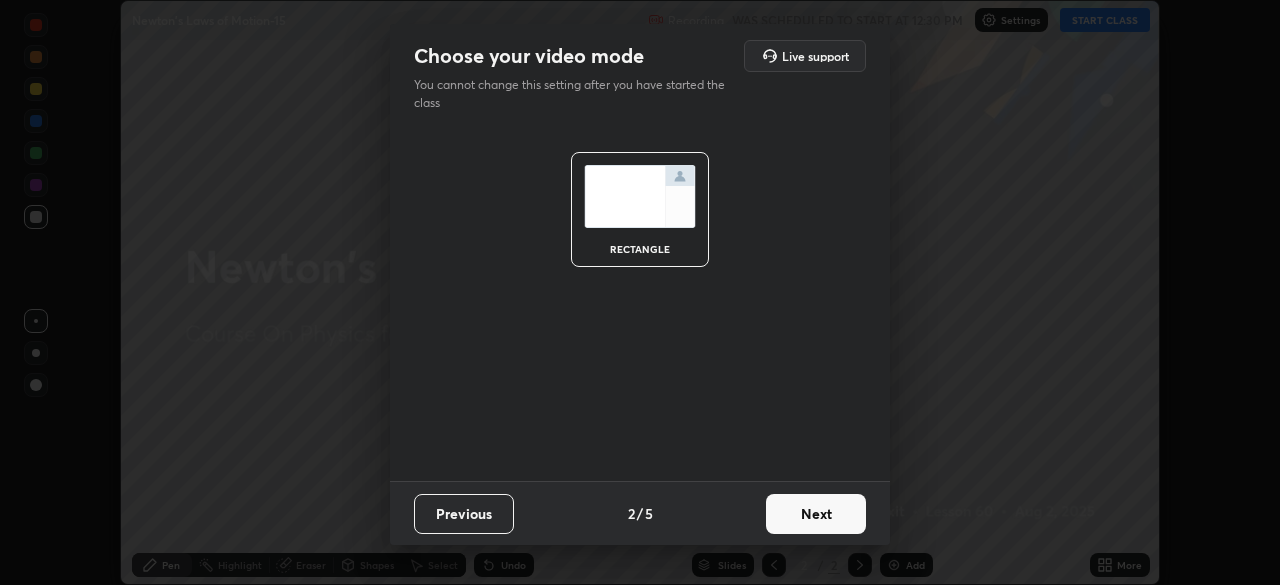 scroll, scrollTop: 0, scrollLeft: 0, axis: both 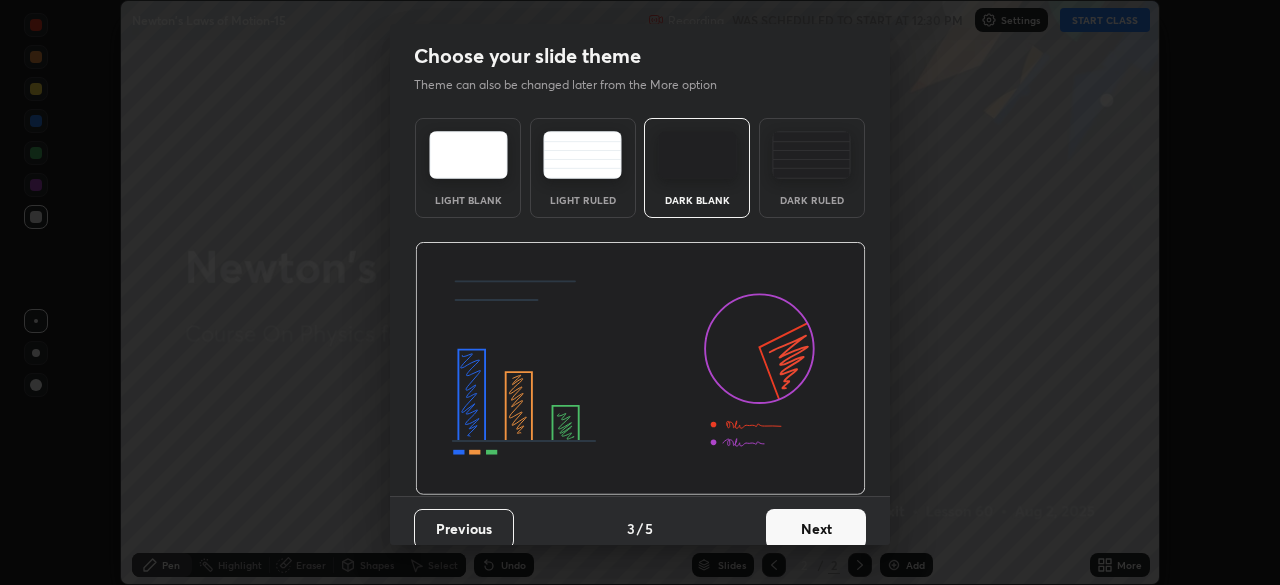 click on "Next" at bounding box center [816, 529] 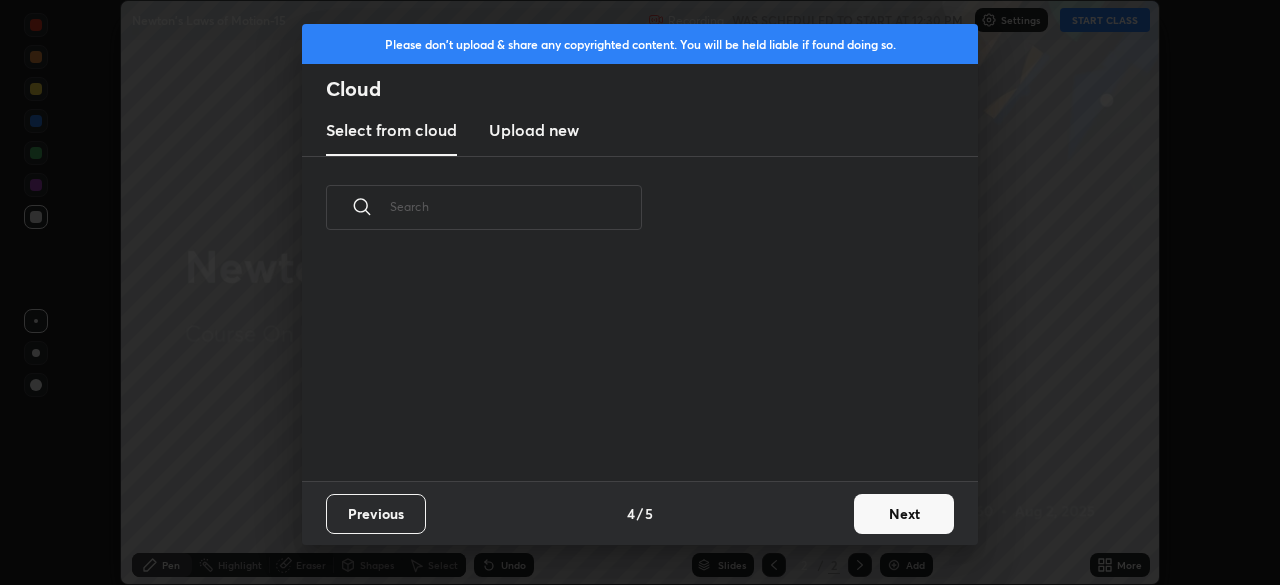 click on "Next" at bounding box center [904, 514] 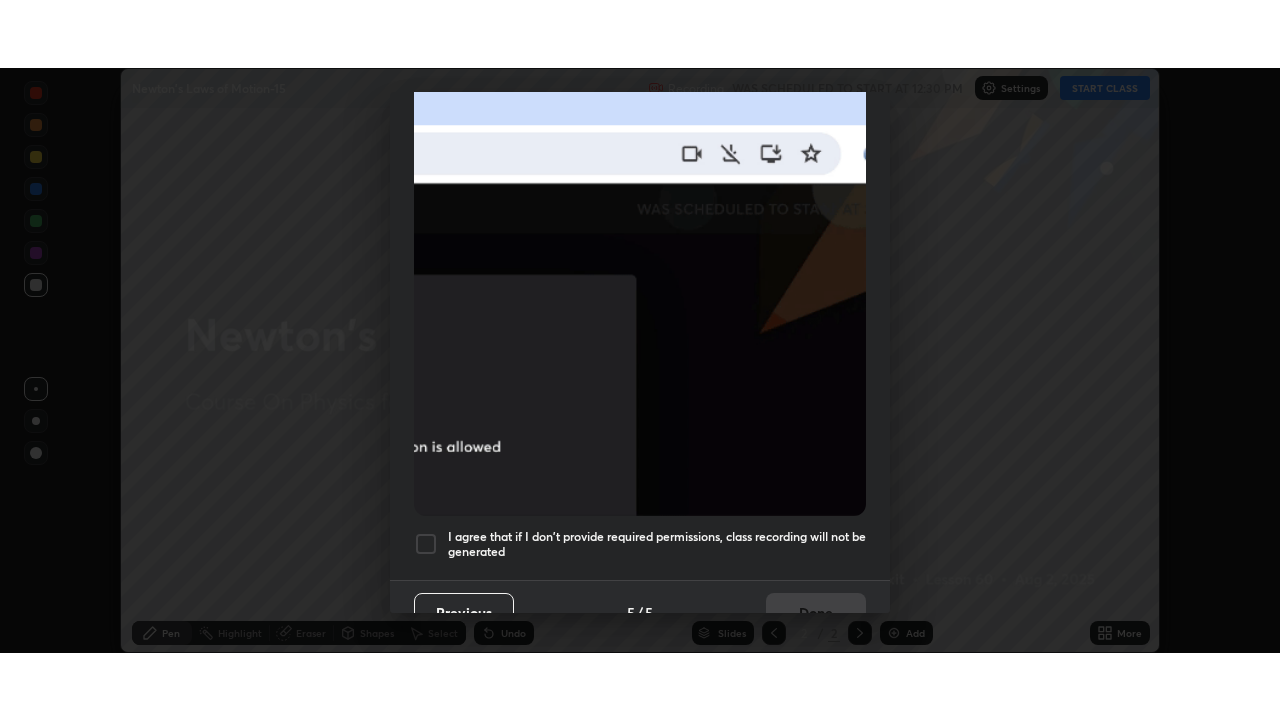 scroll, scrollTop: 479, scrollLeft: 0, axis: vertical 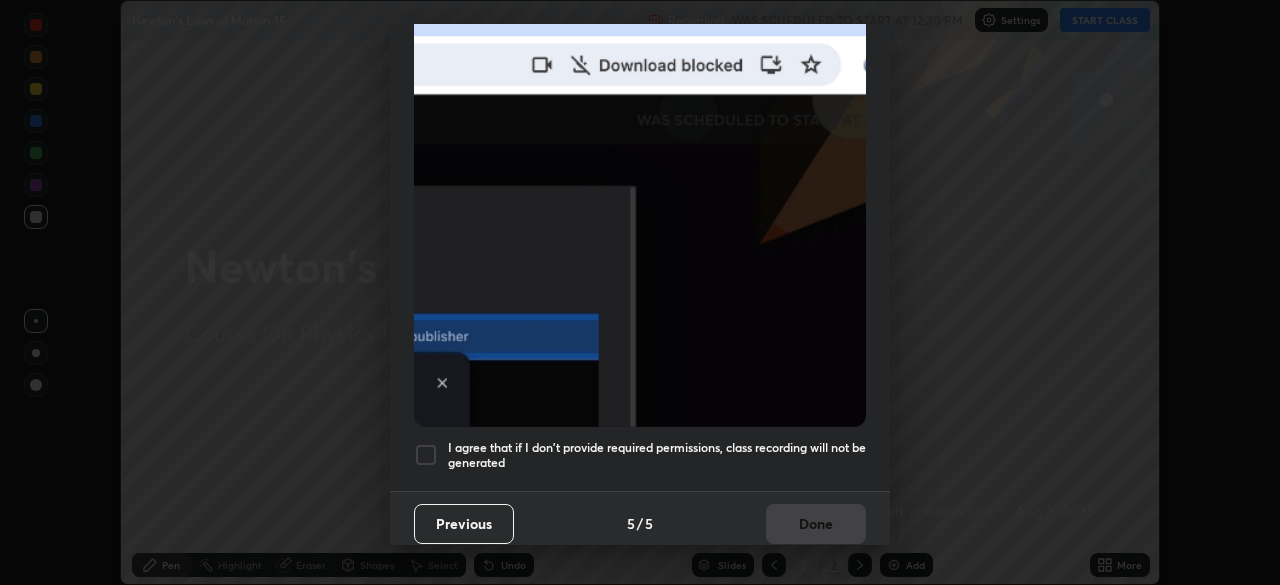 click on "I agree that if I don't provide required permissions, class recording will not be generated" at bounding box center [657, 455] 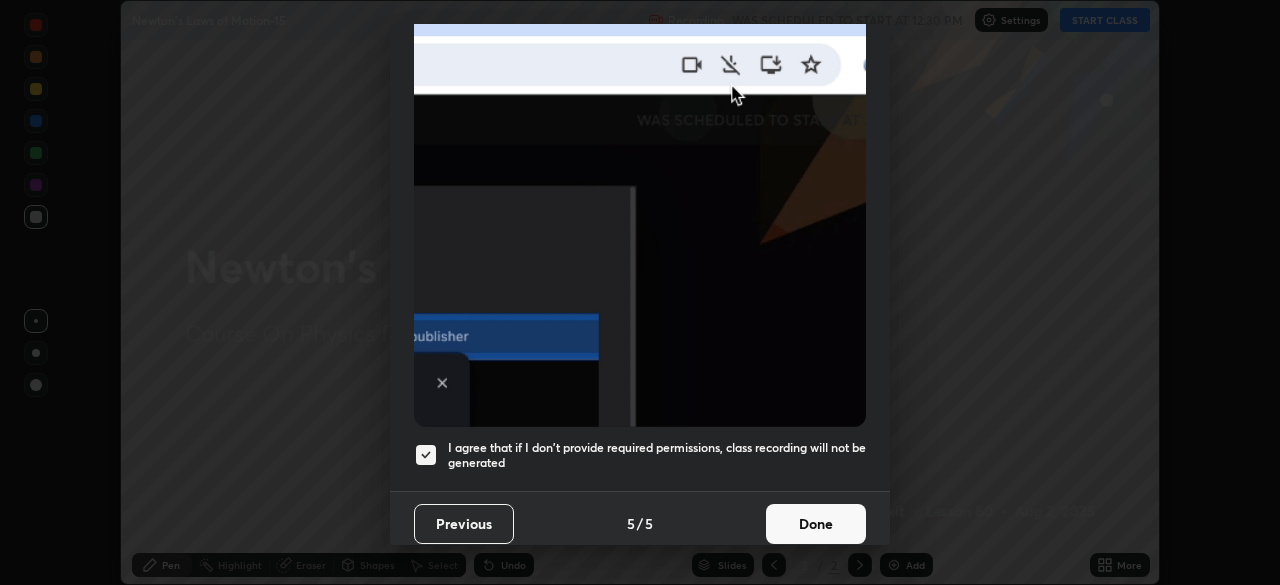 click on "Done" at bounding box center [816, 524] 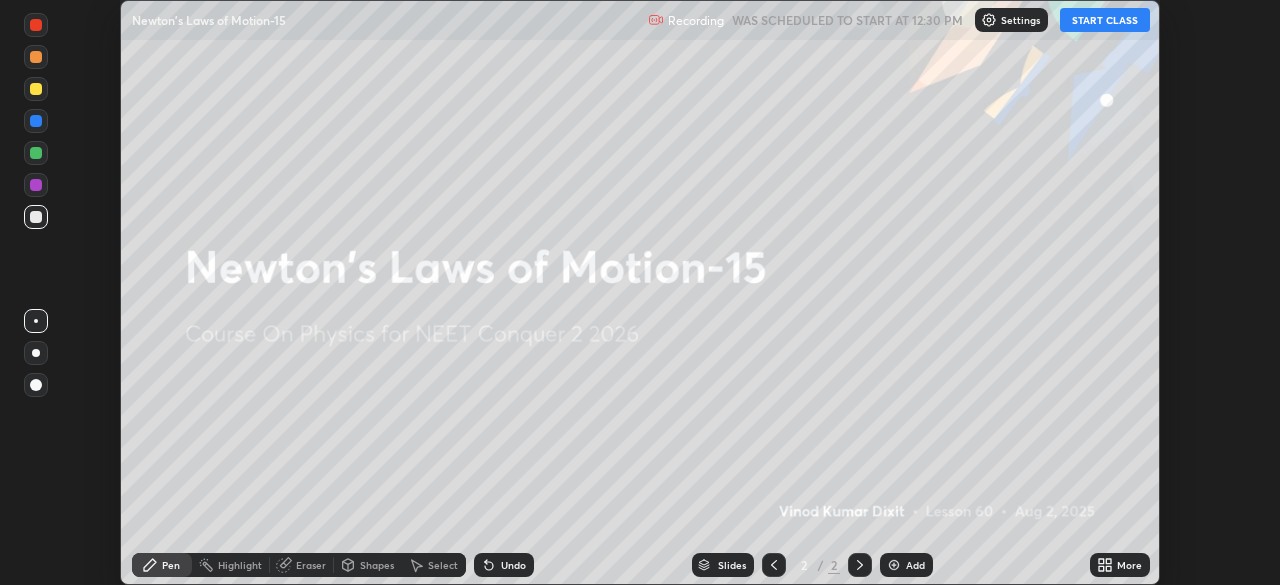 click on "START CLASS" at bounding box center (1105, 20) 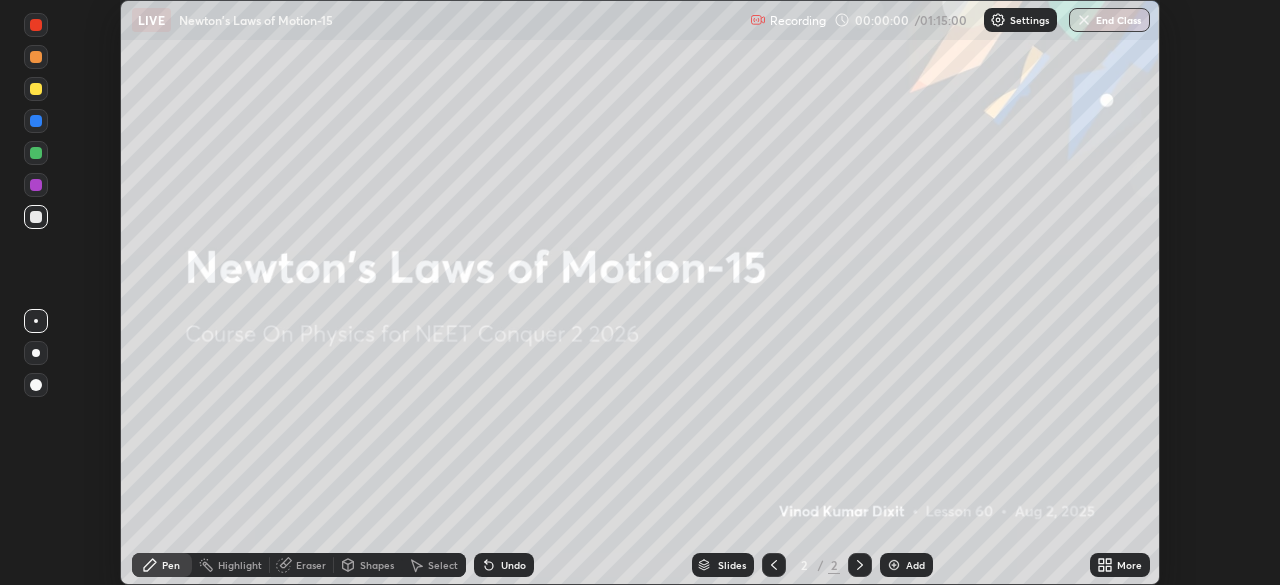 click 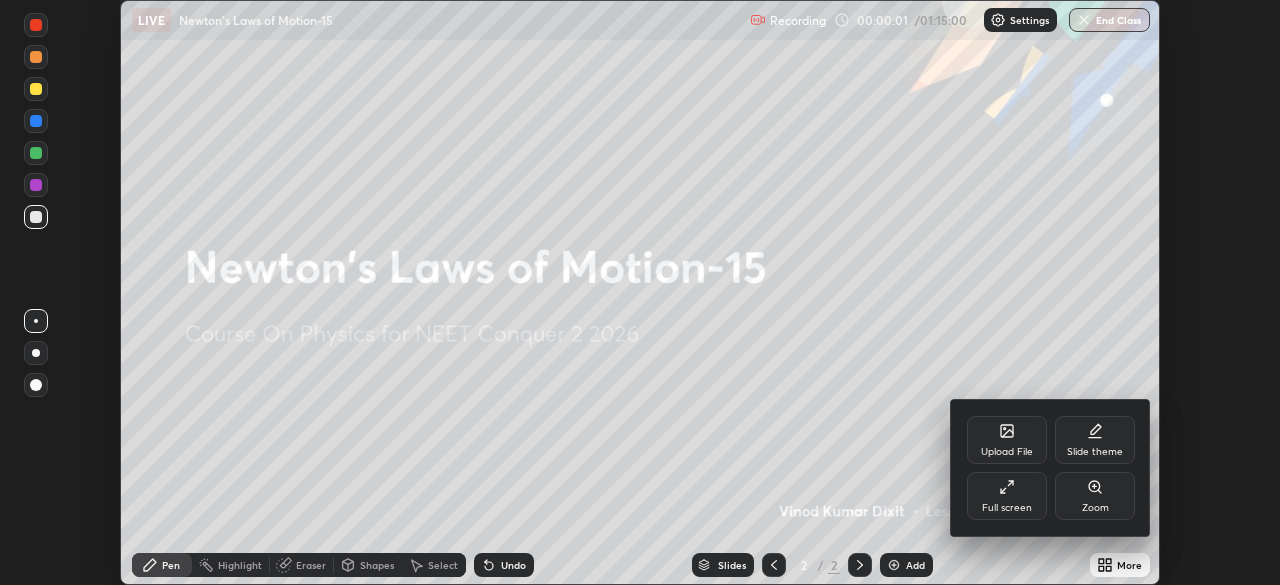 click on "Full screen" at bounding box center (1007, 496) 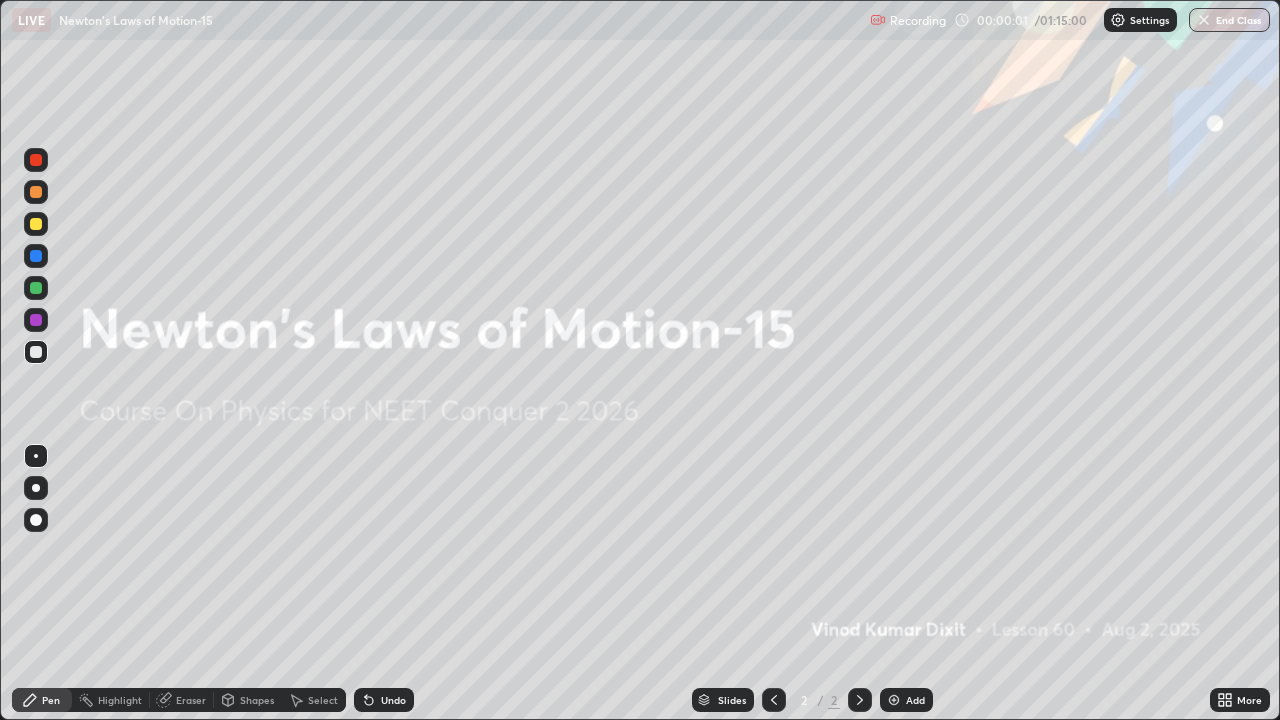 scroll, scrollTop: 99280, scrollLeft: 98720, axis: both 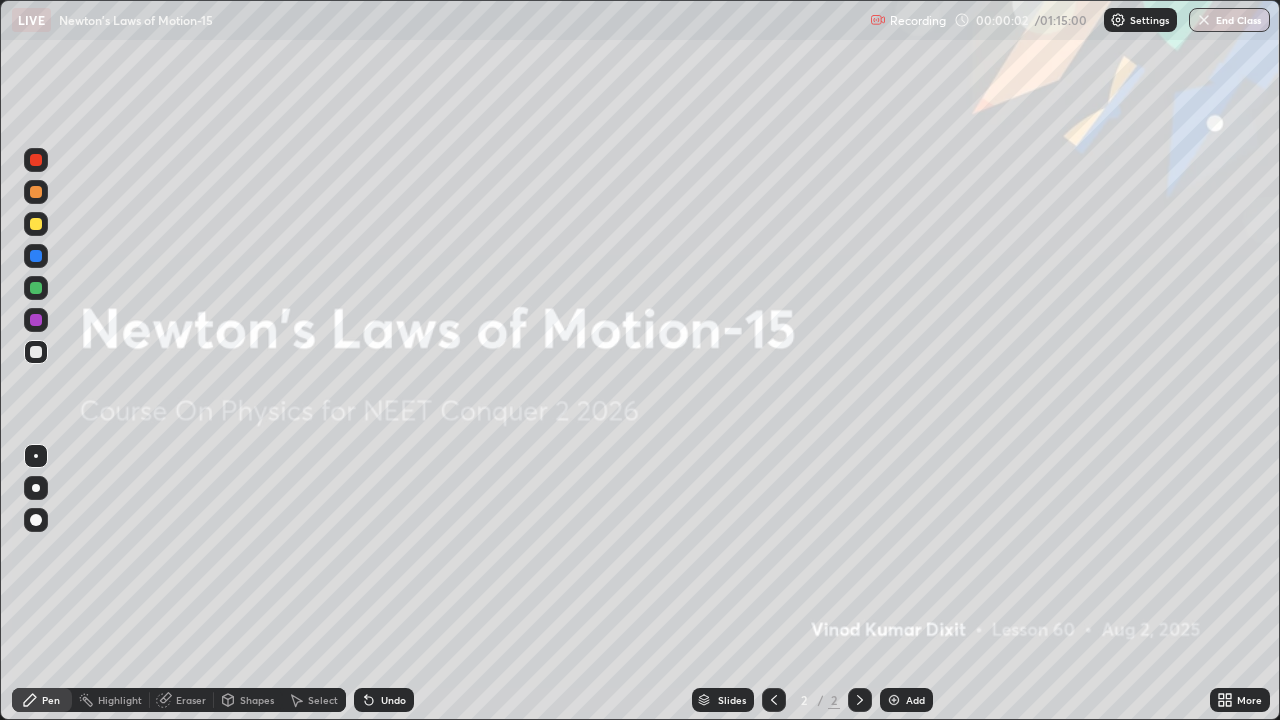 click on "Add" at bounding box center [915, 700] 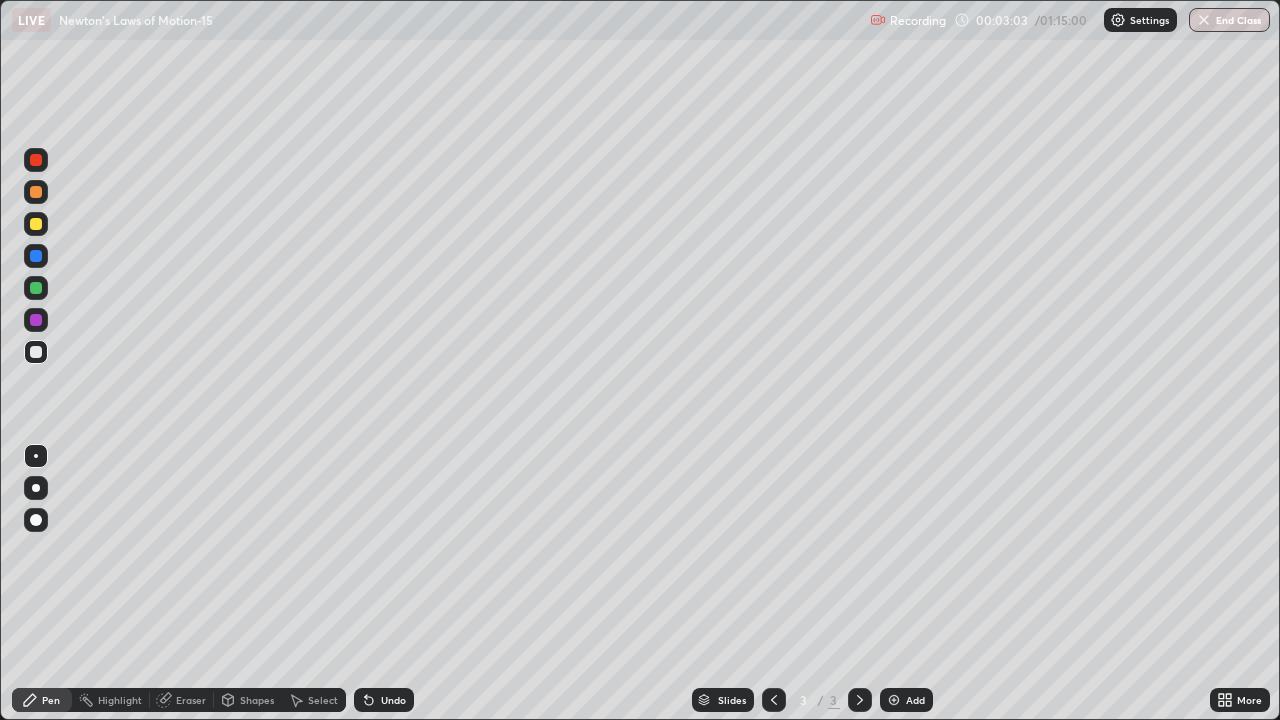 click at bounding box center (36, 224) 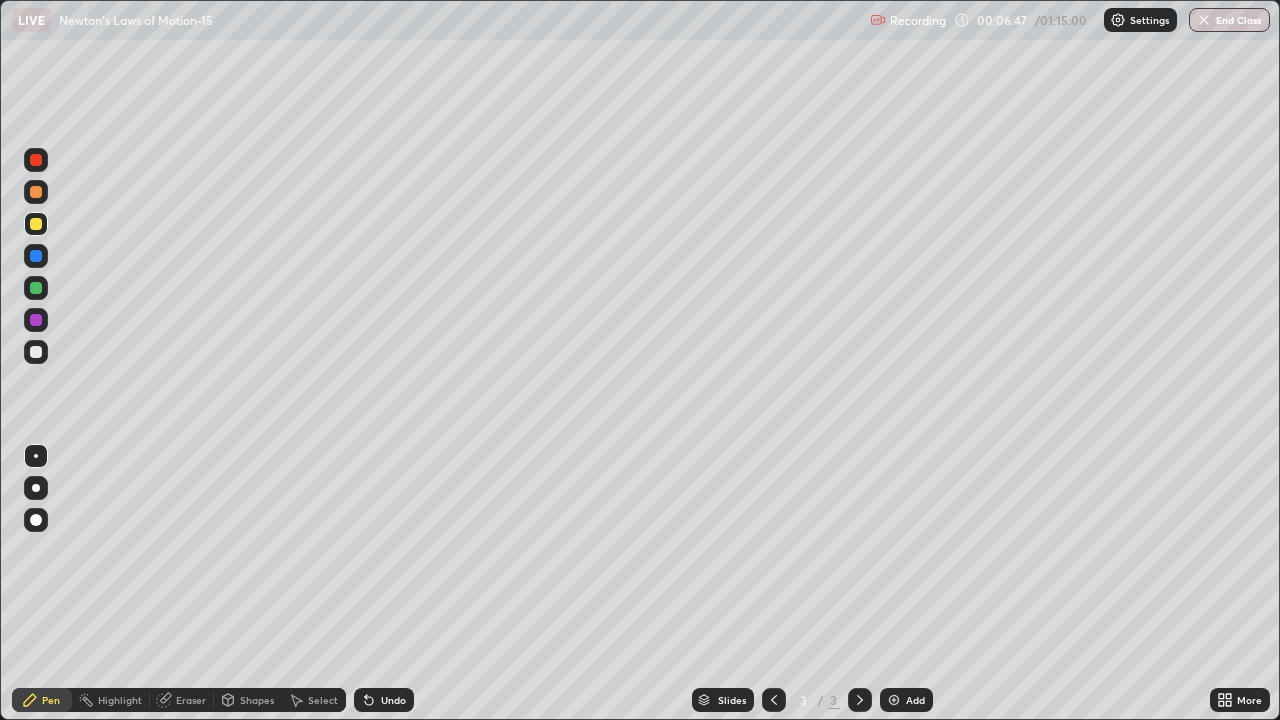 click on "Add" at bounding box center (915, 700) 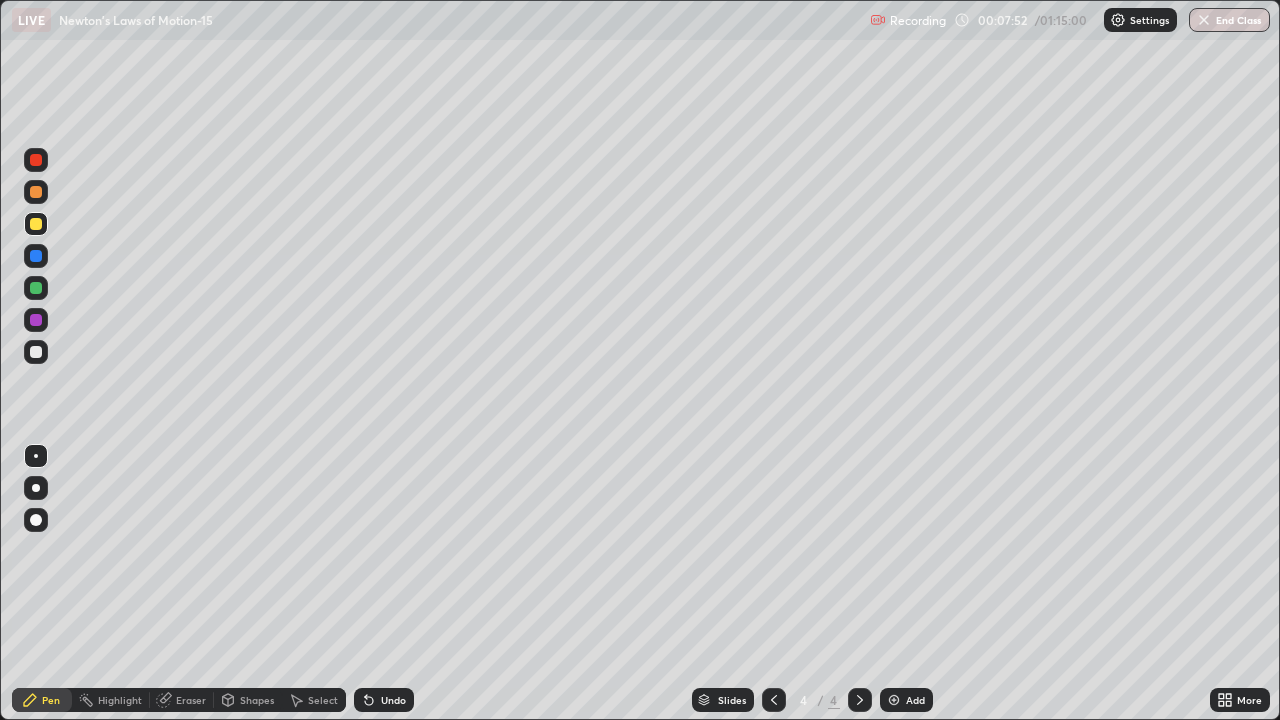 click on "Eraser" at bounding box center (191, 700) 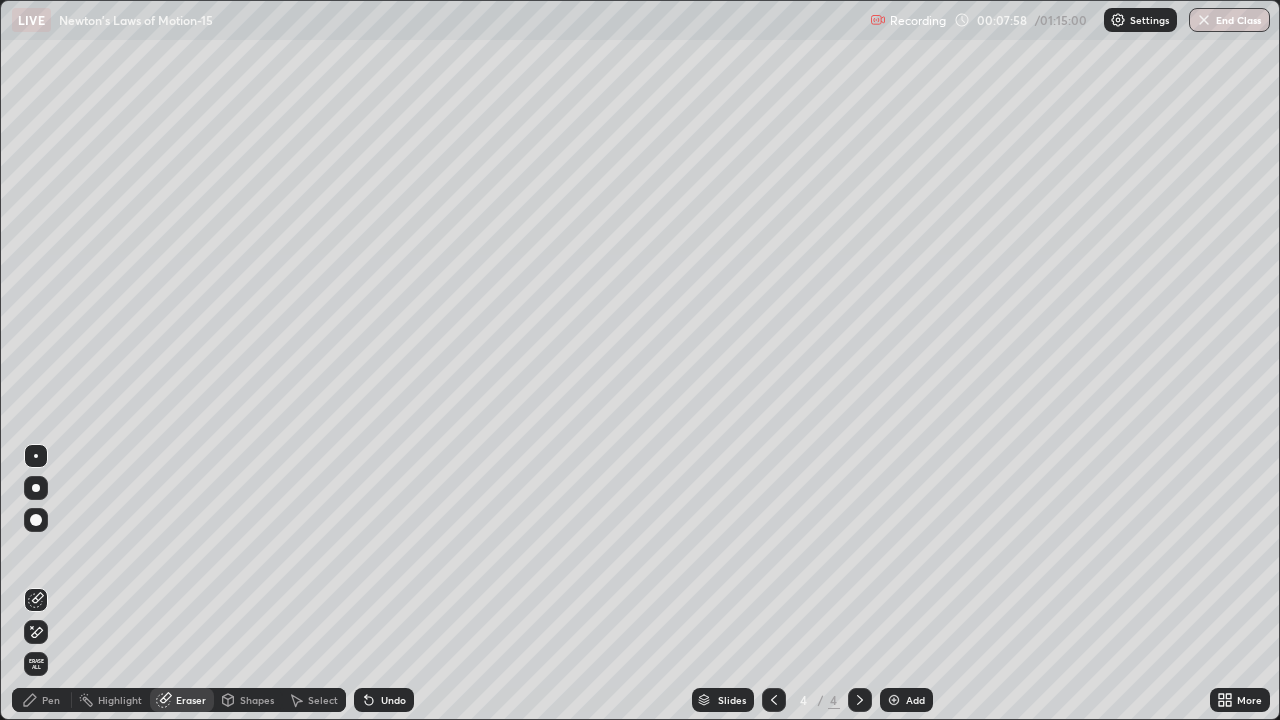 click on "Pen" at bounding box center (42, 700) 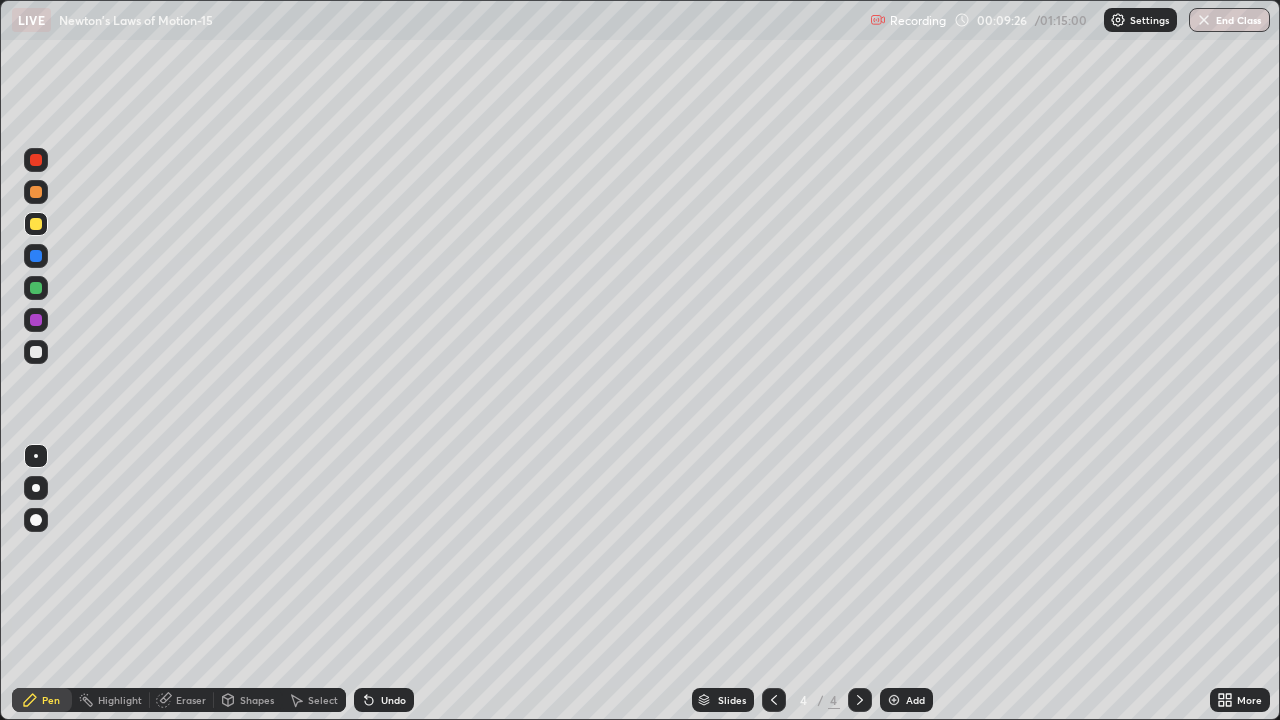 click on "Add" at bounding box center (915, 700) 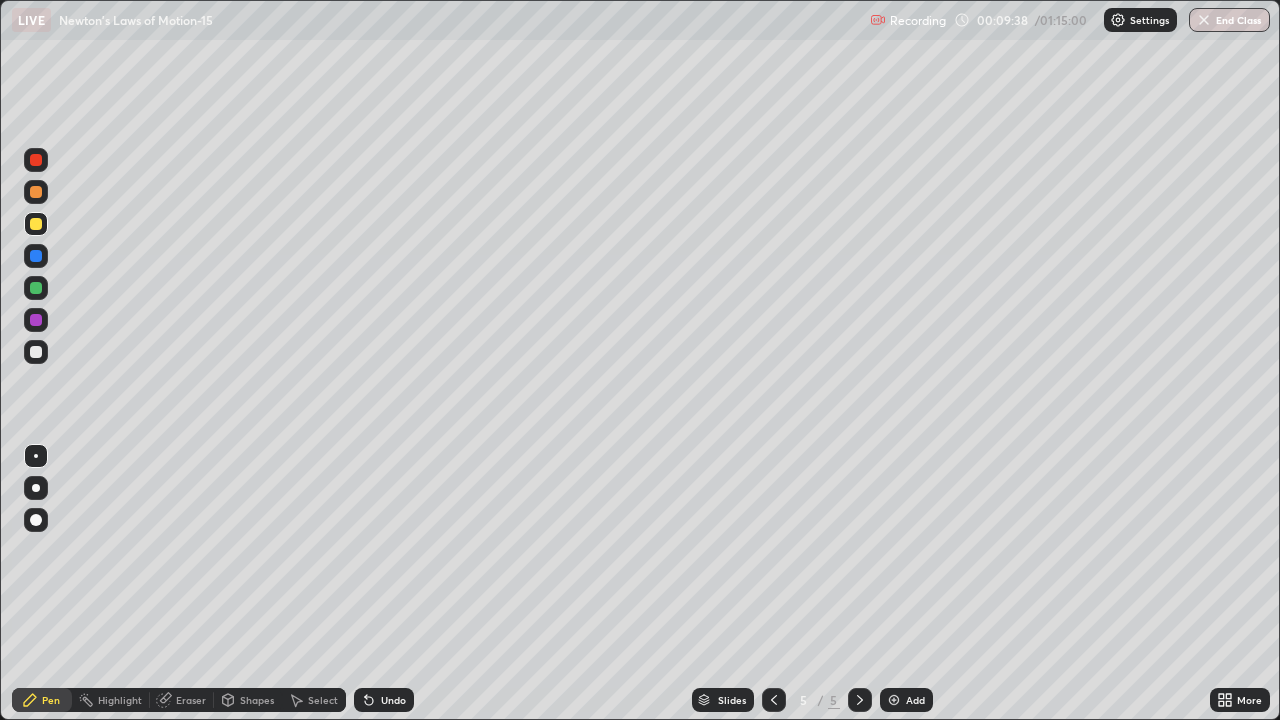 click on "Eraser" at bounding box center [191, 700] 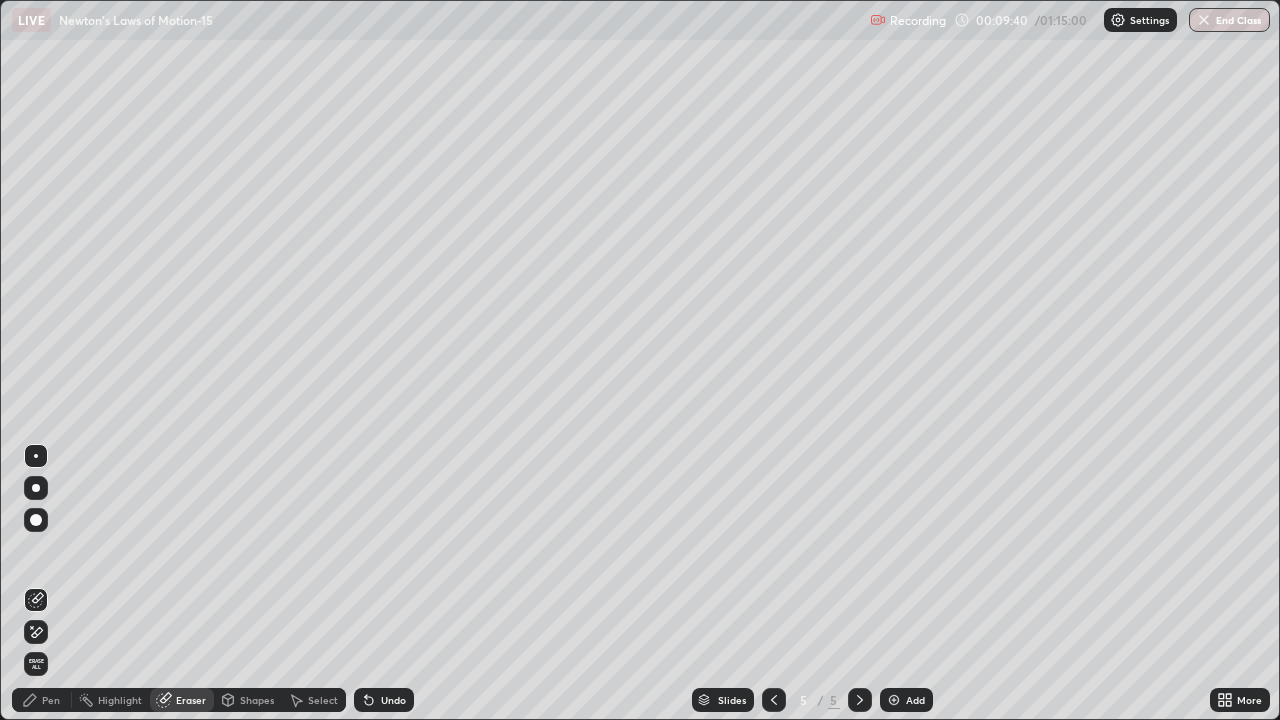 click on "Pen" at bounding box center [51, 700] 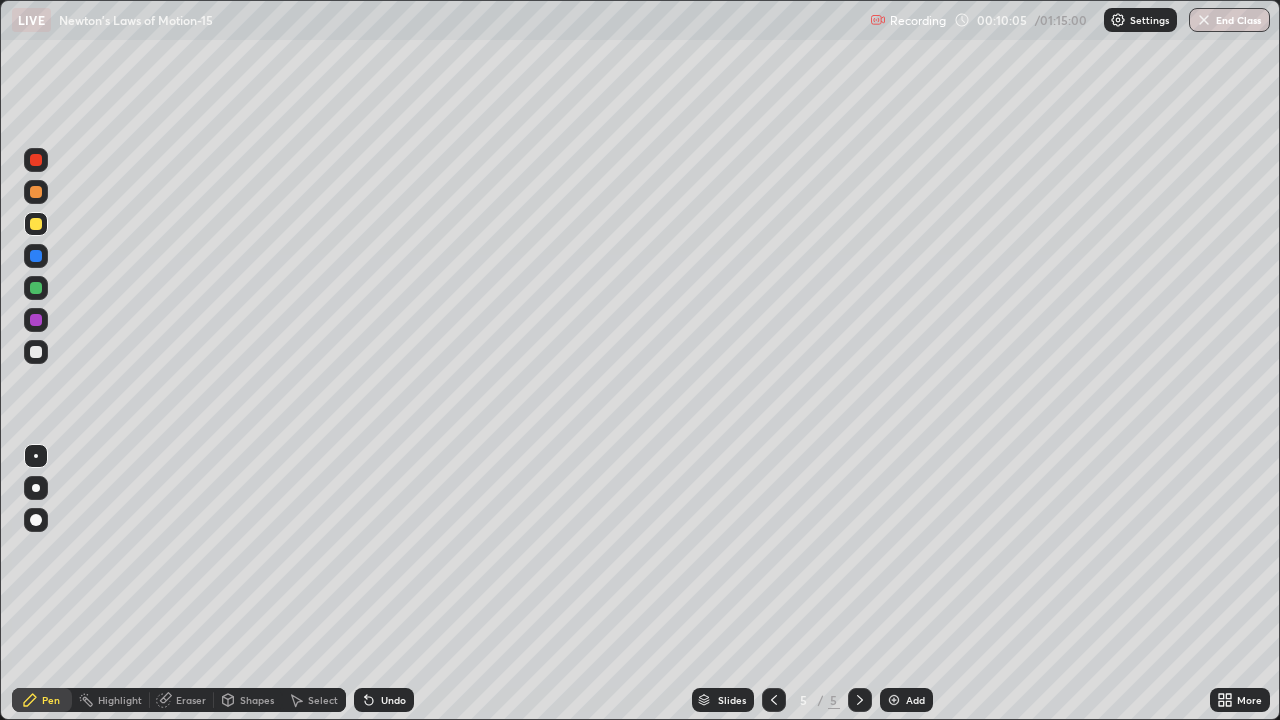 click at bounding box center [36, 352] 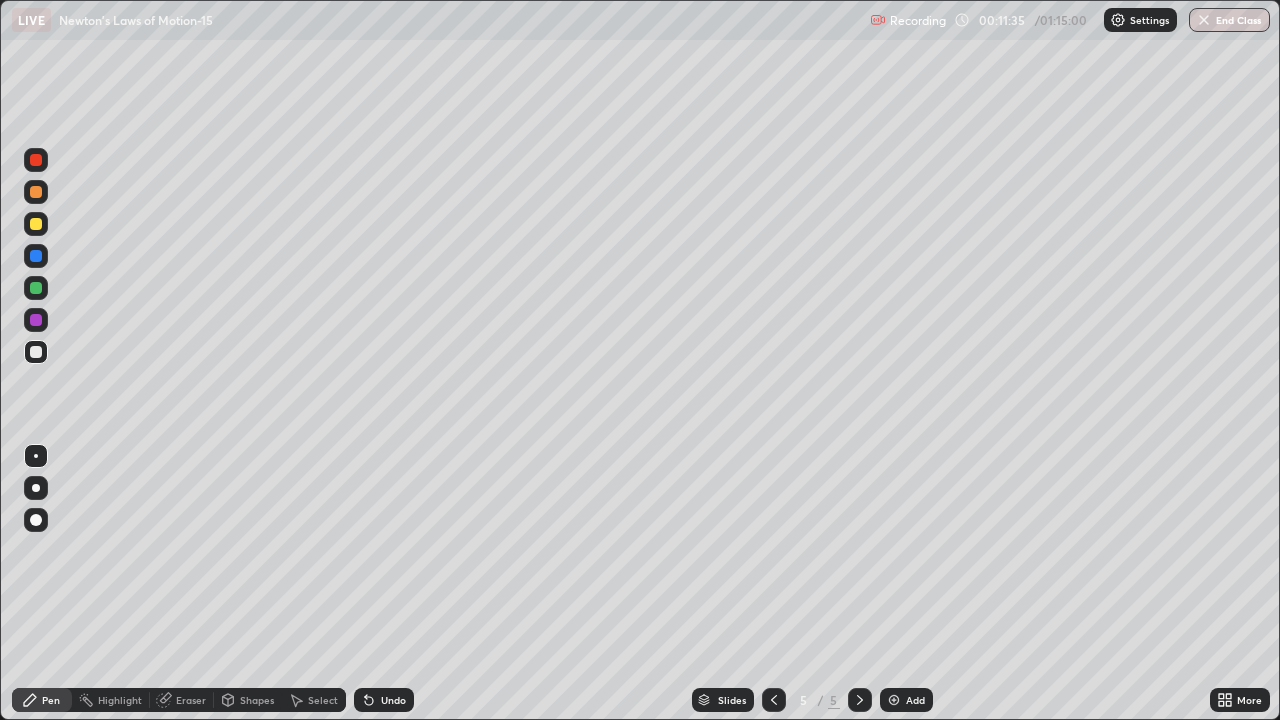 click on "Eraser" at bounding box center [191, 700] 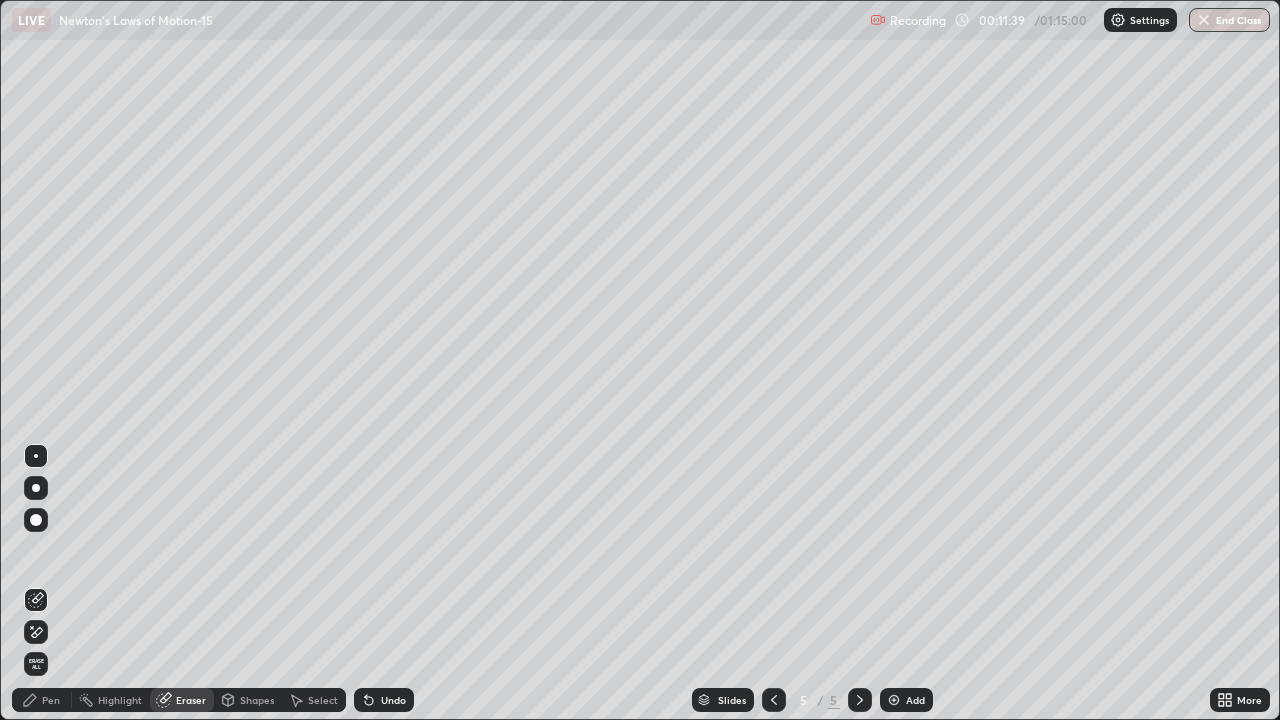 click on "Pen" at bounding box center (51, 700) 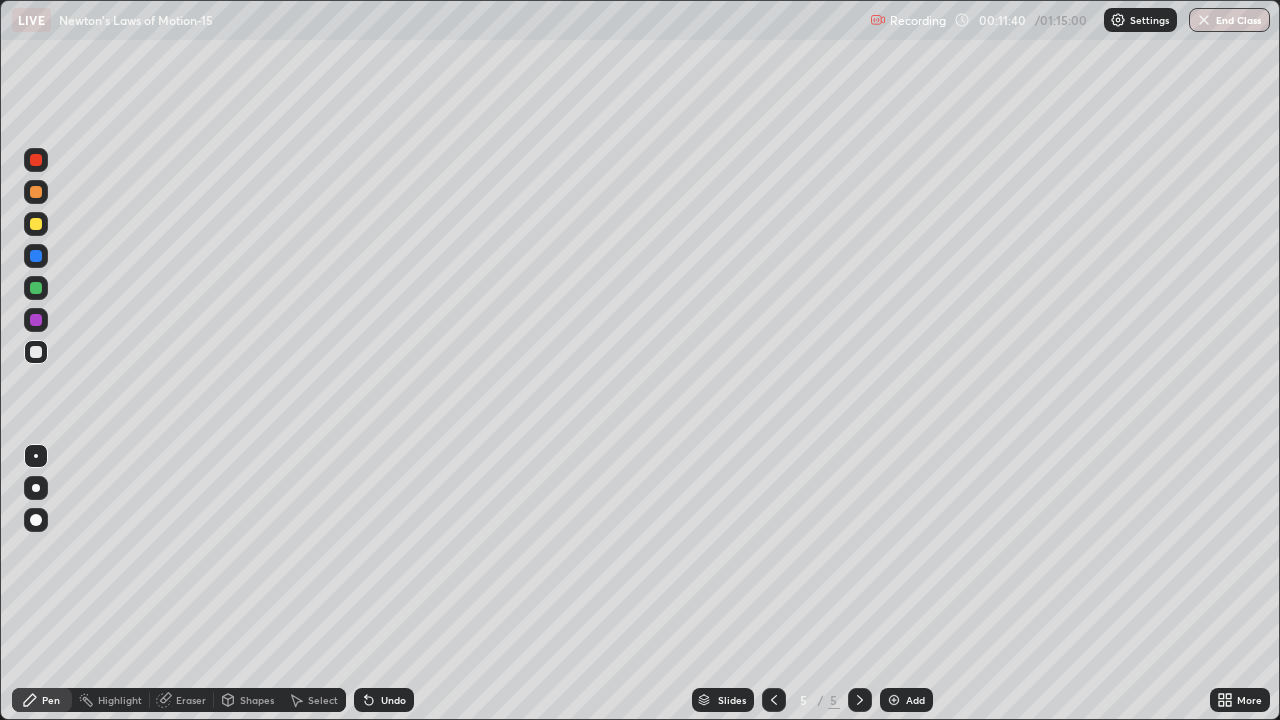 click at bounding box center [36, 224] 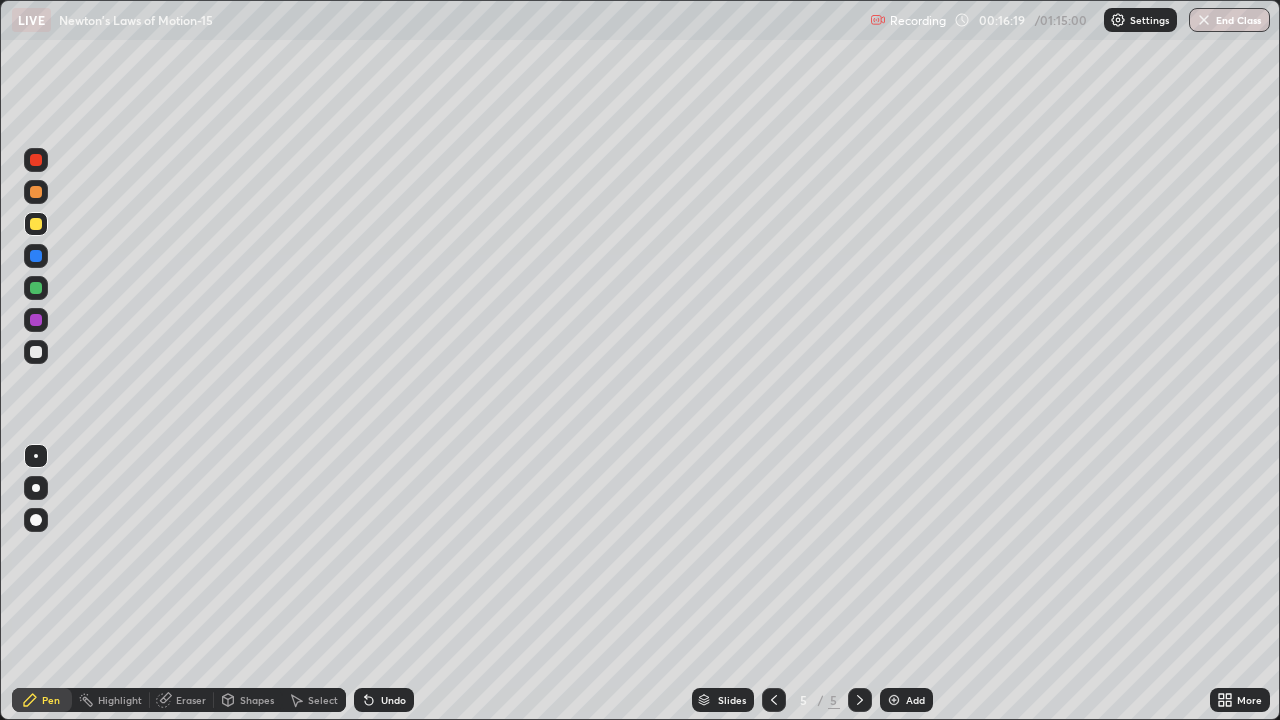 click on "Add" at bounding box center [915, 700] 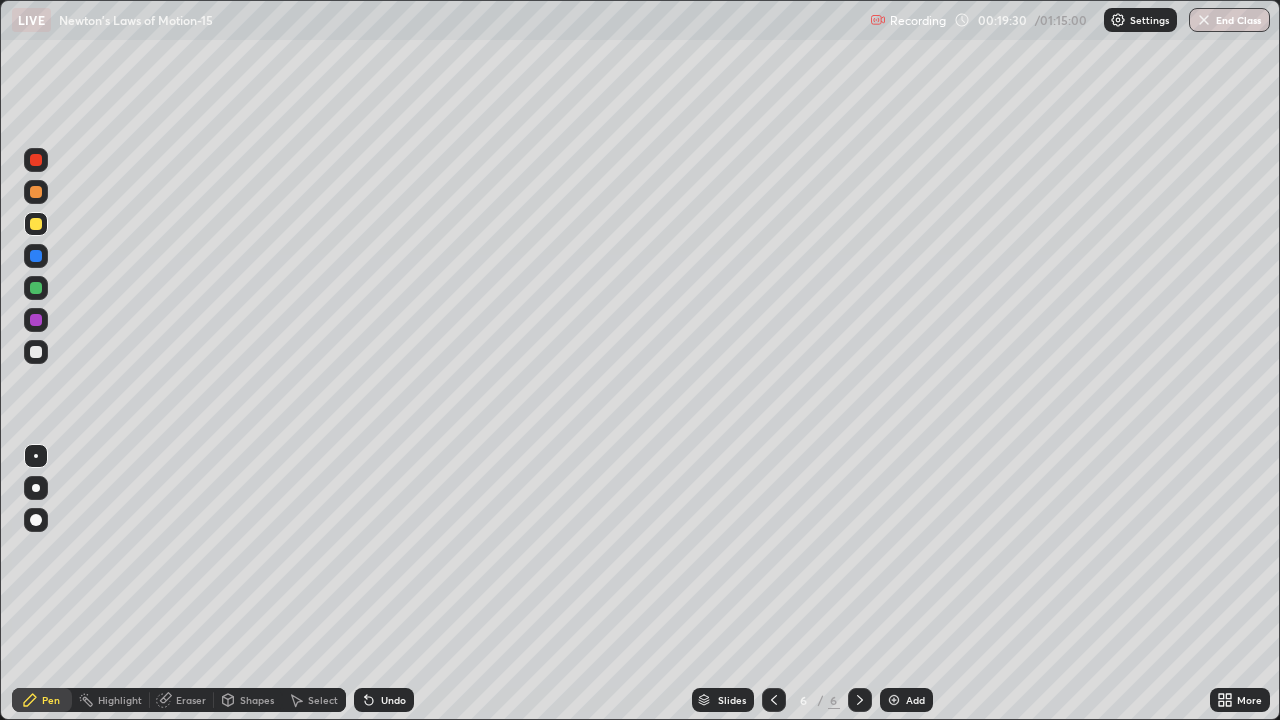 click on "Add" at bounding box center (906, 700) 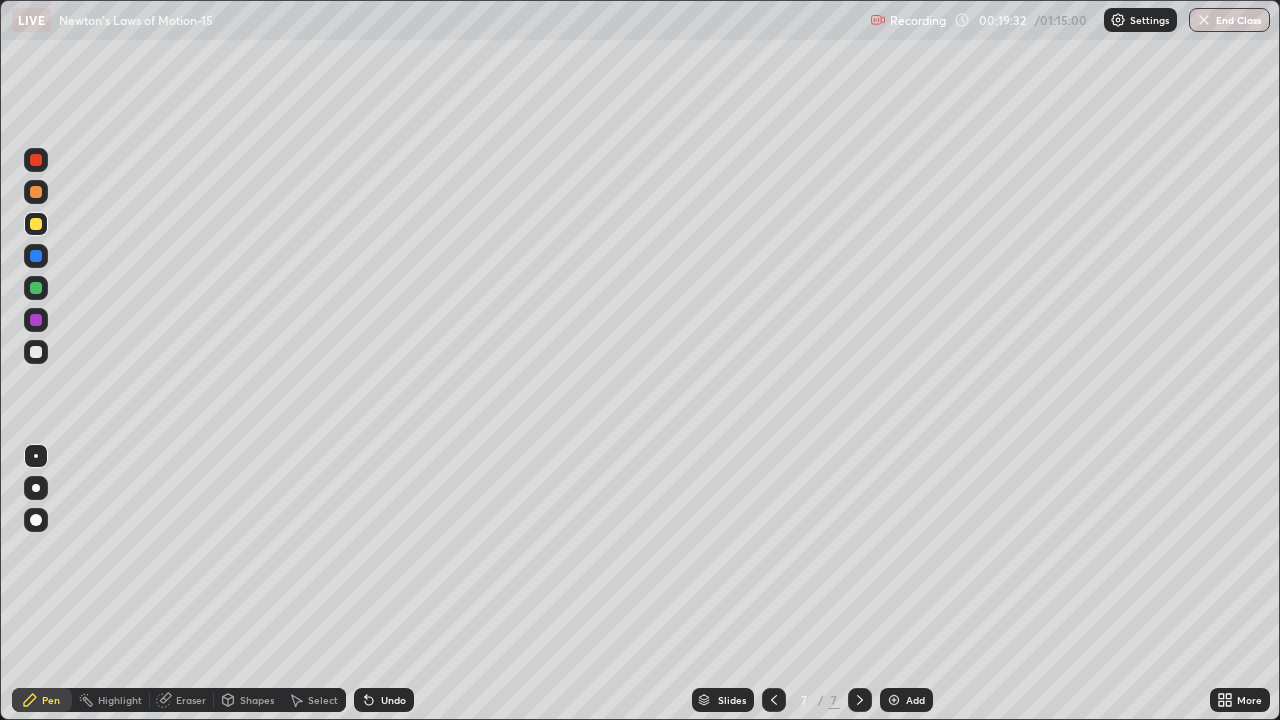 click on "Shapes" at bounding box center [257, 700] 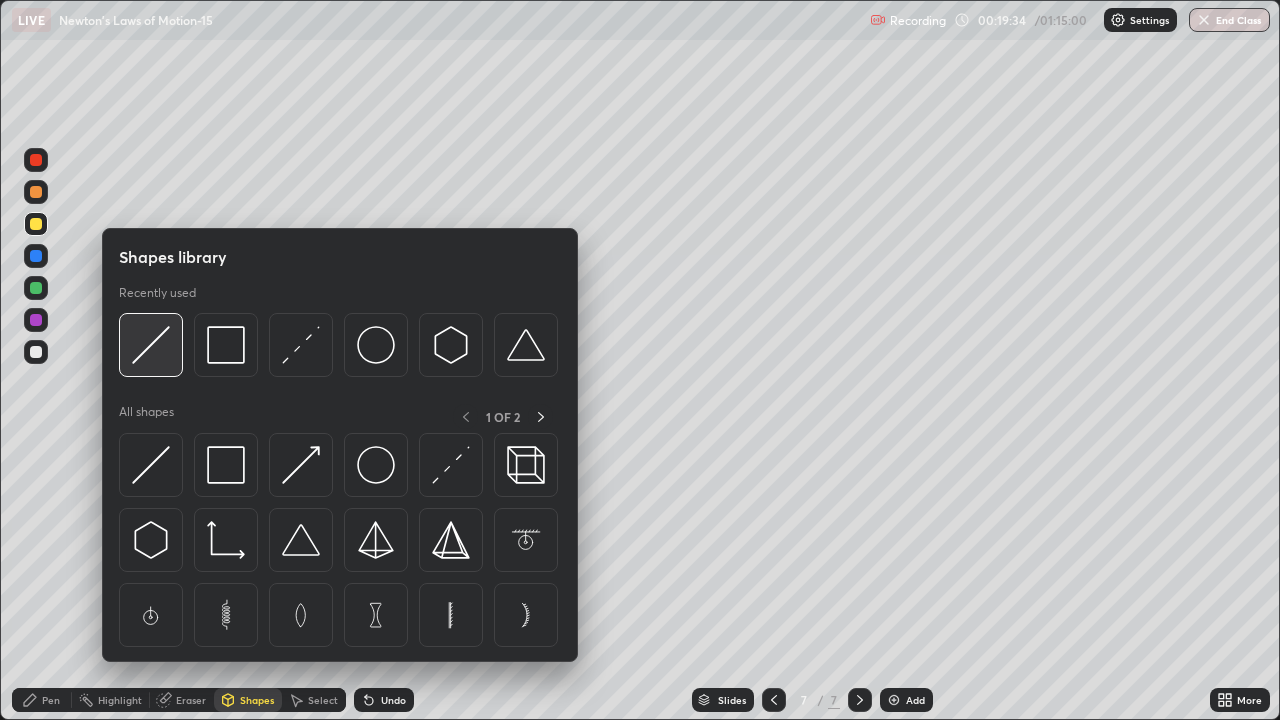 click at bounding box center [151, 345] 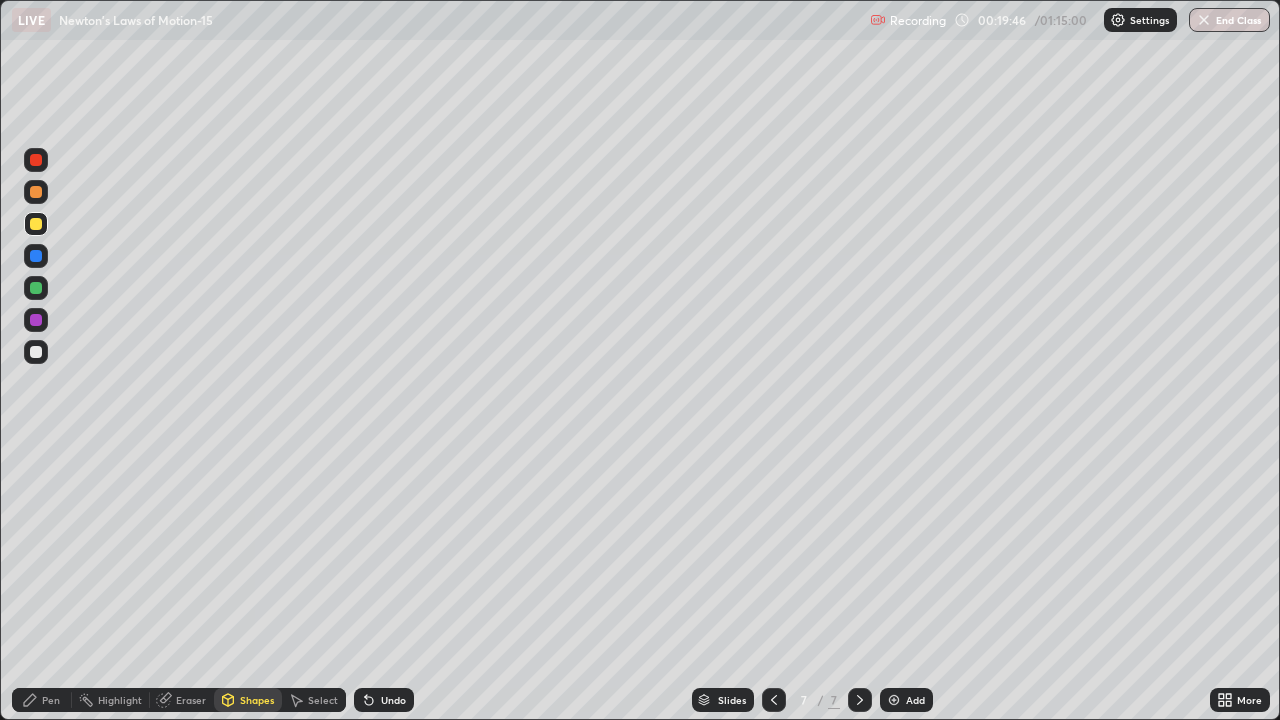 click on "Pen" at bounding box center (51, 700) 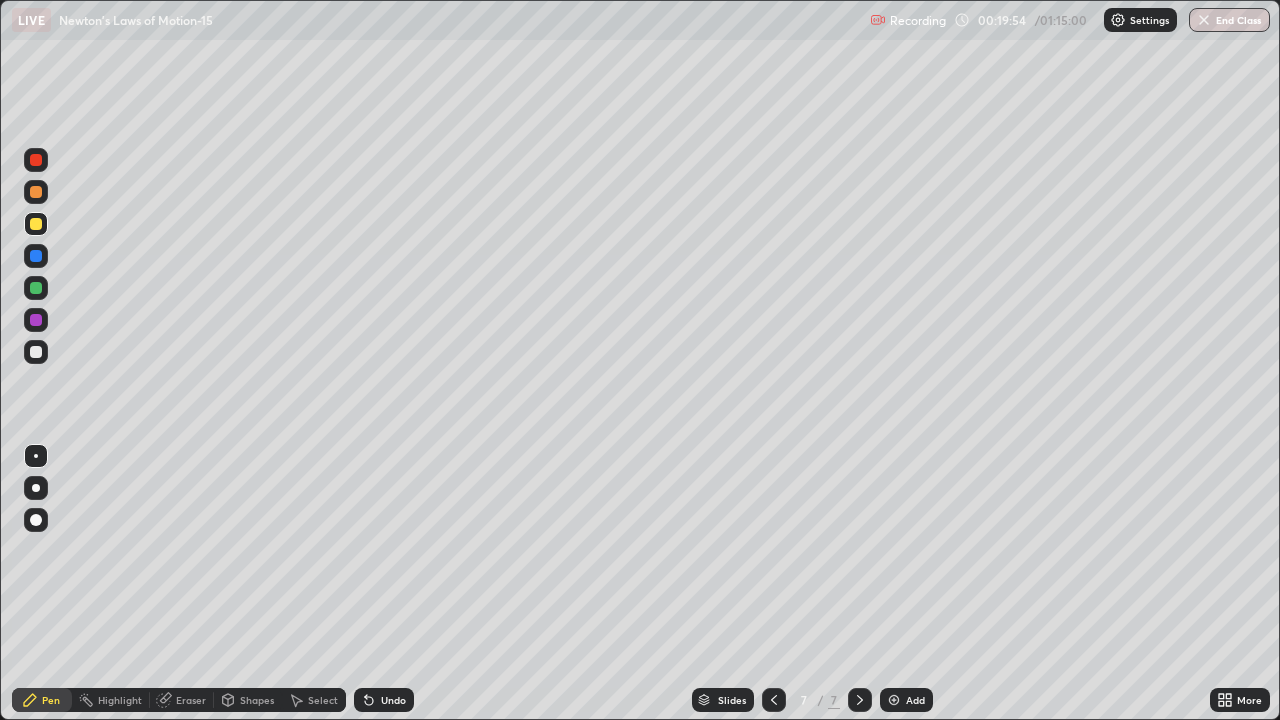 click on "Eraser" at bounding box center [191, 700] 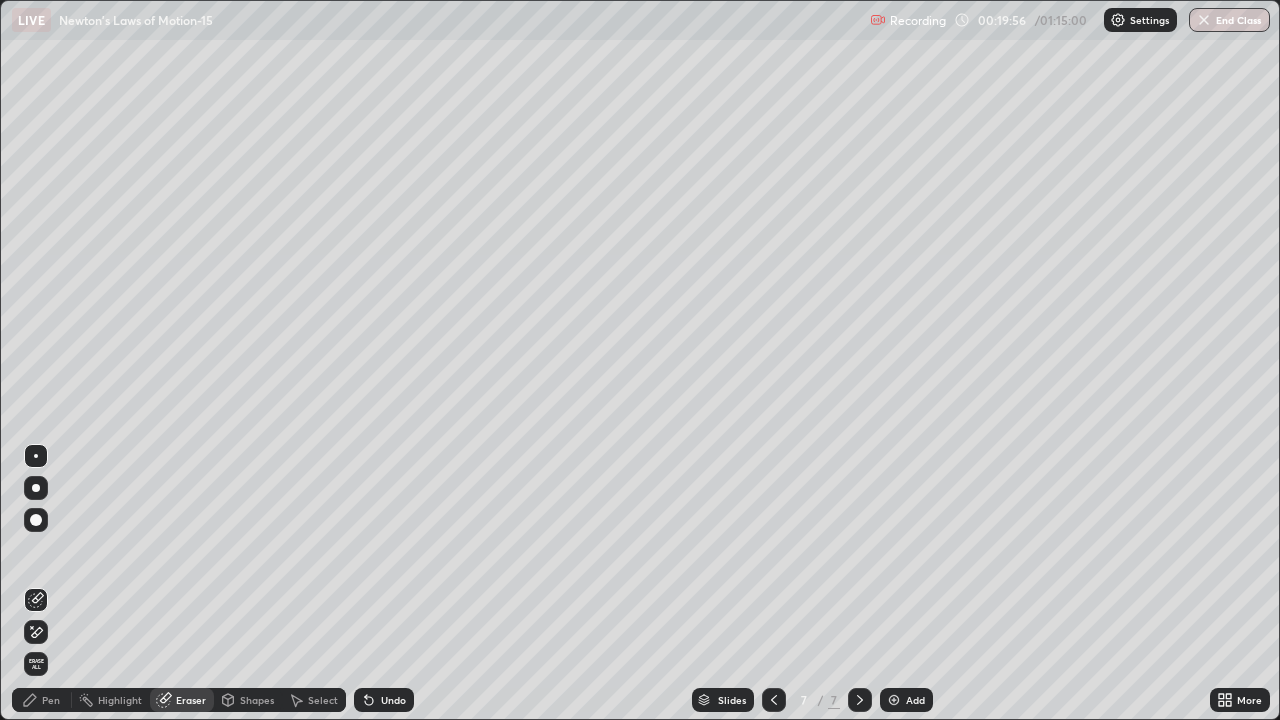 click on "Pen" at bounding box center (51, 700) 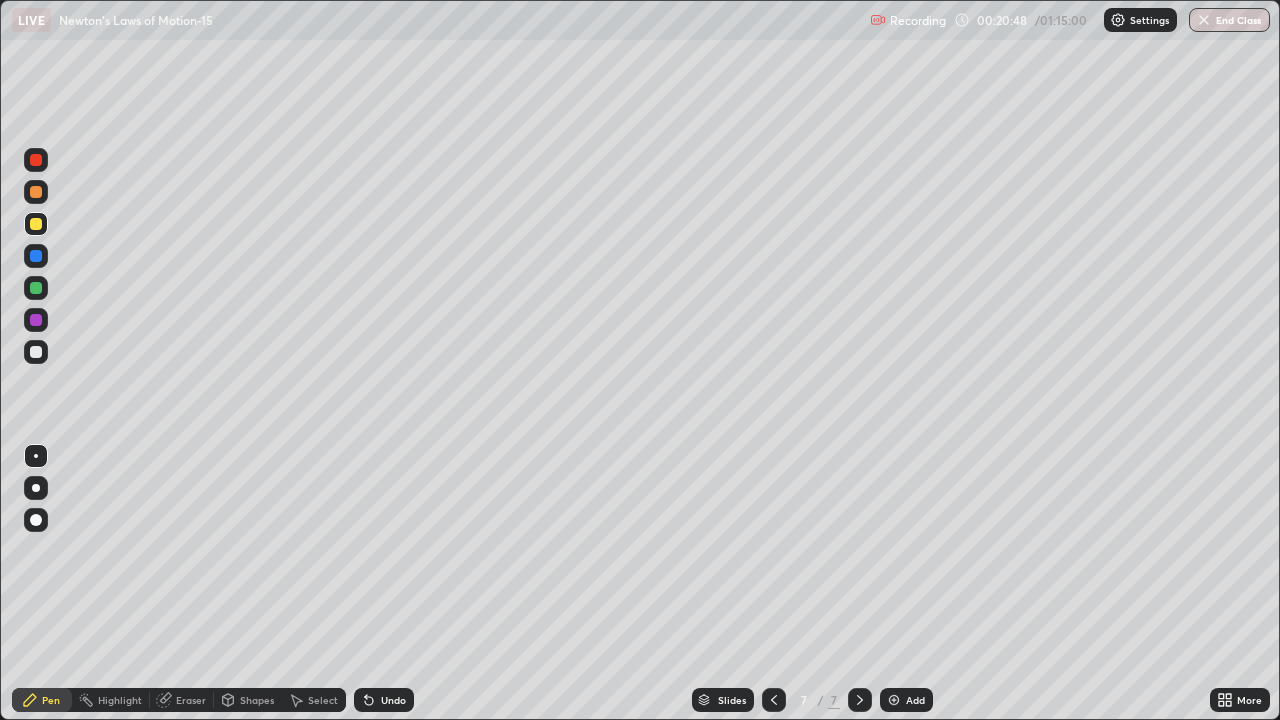click on "Shapes" at bounding box center (257, 700) 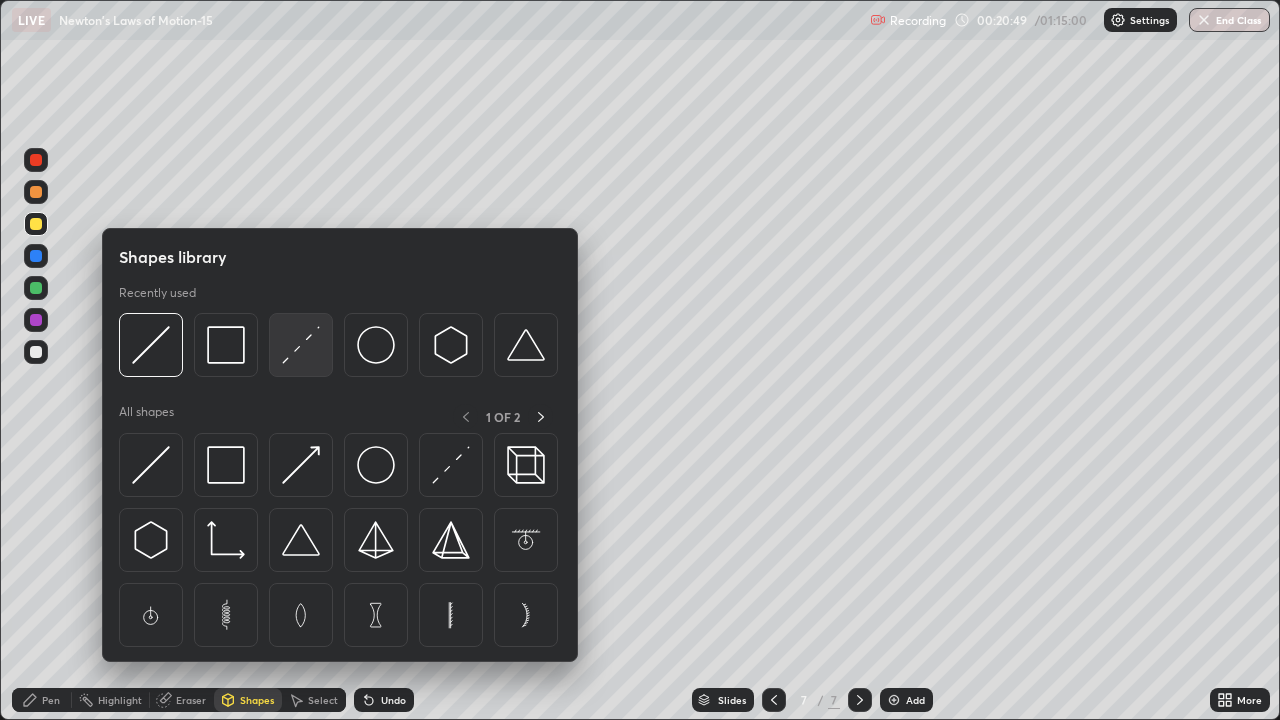 click at bounding box center (301, 345) 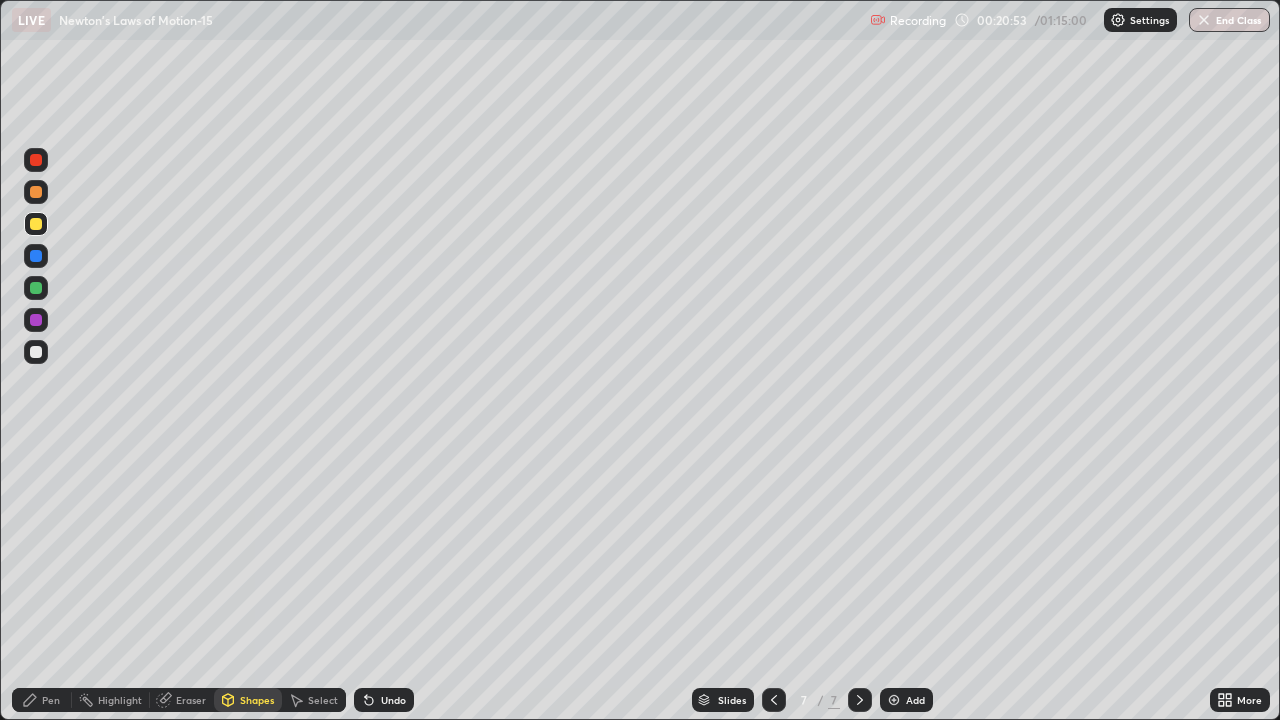 click on "Pen" at bounding box center (51, 700) 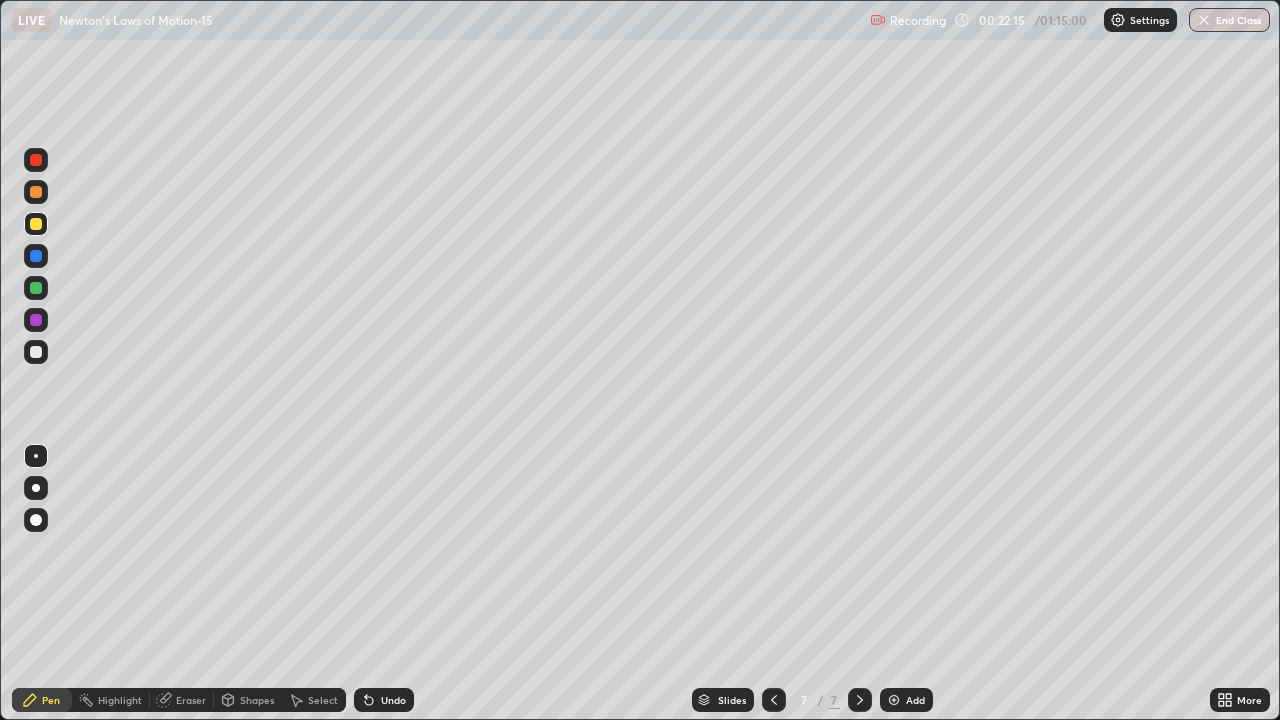 click on "Shapes" at bounding box center (257, 700) 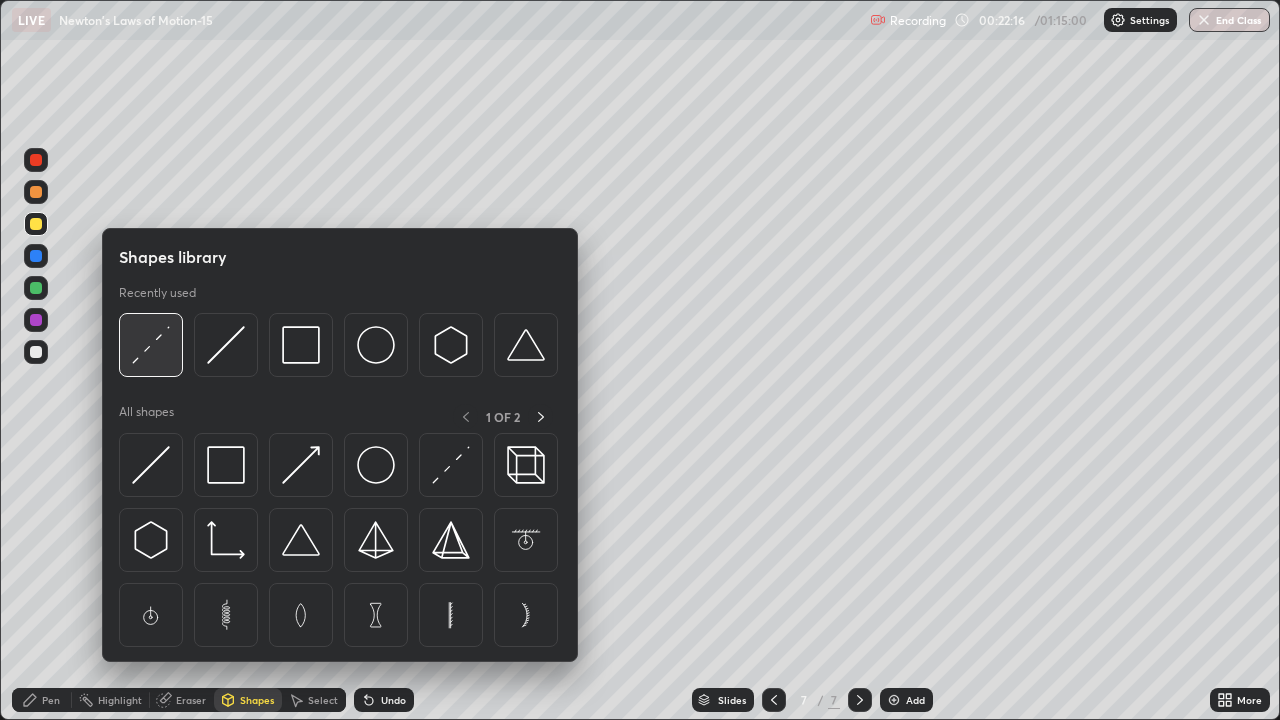 click at bounding box center [151, 345] 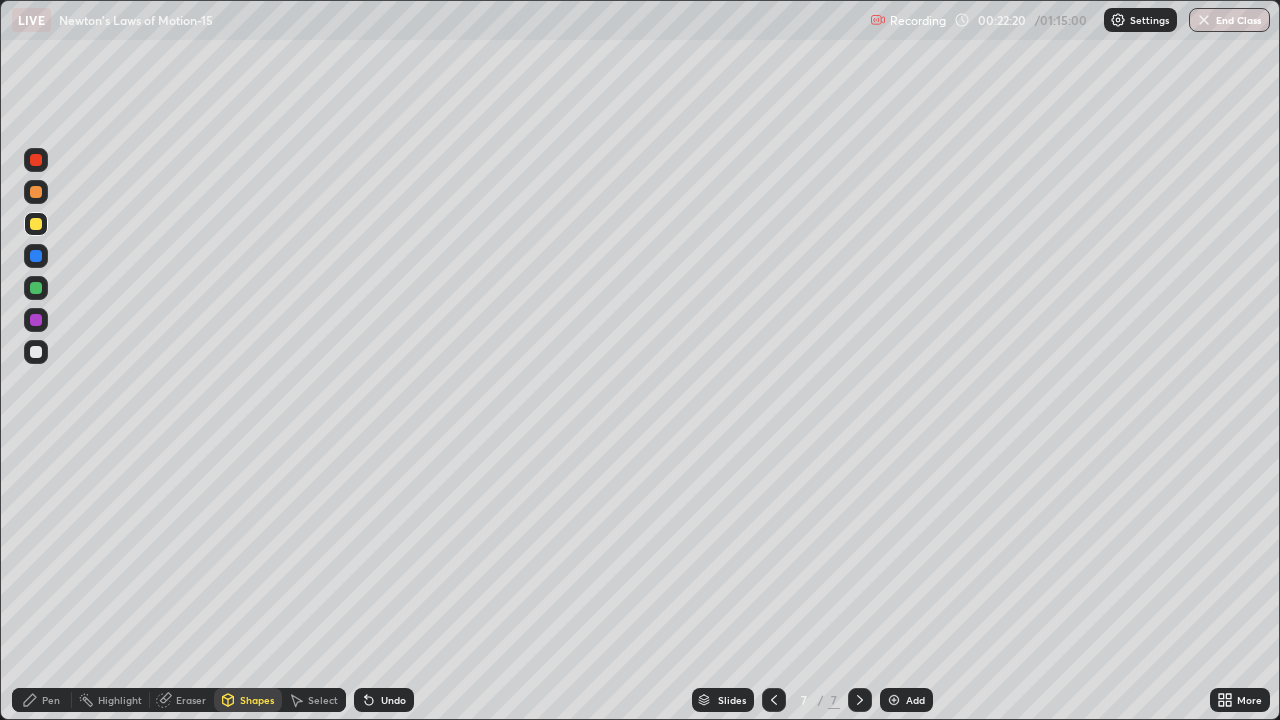 click on "Eraser" at bounding box center (191, 700) 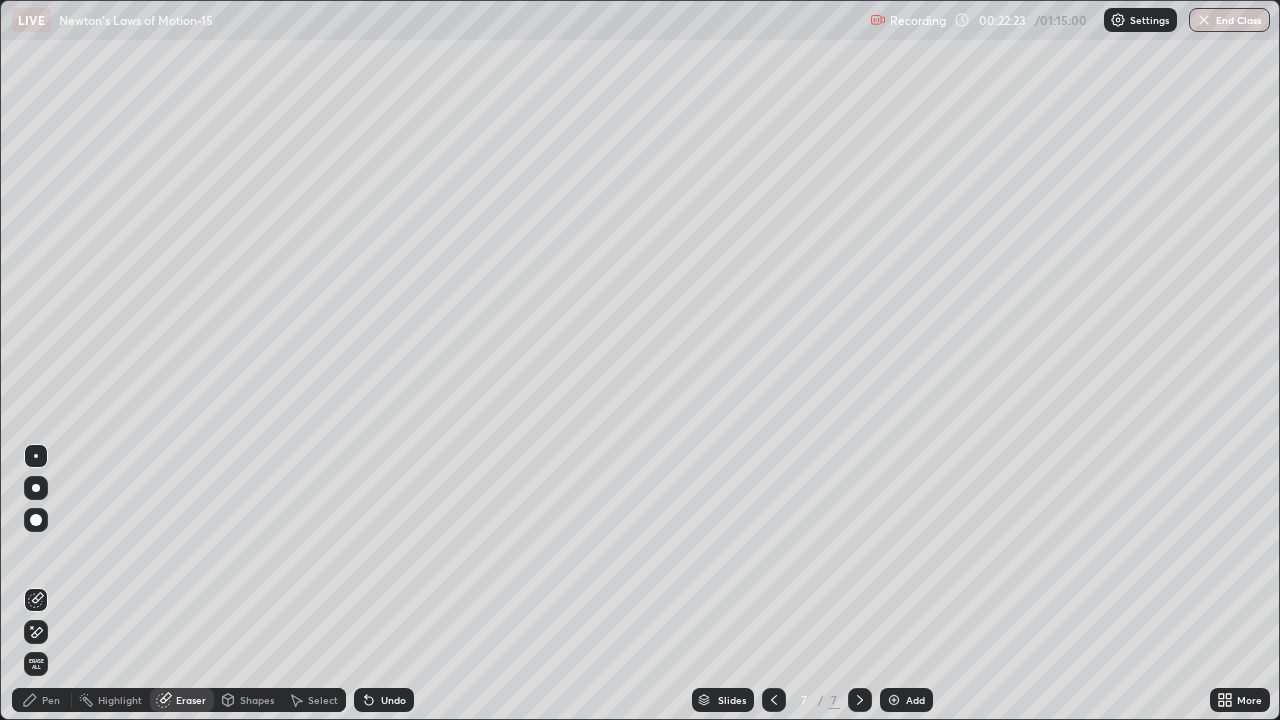 click on "Pen" at bounding box center (51, 700) 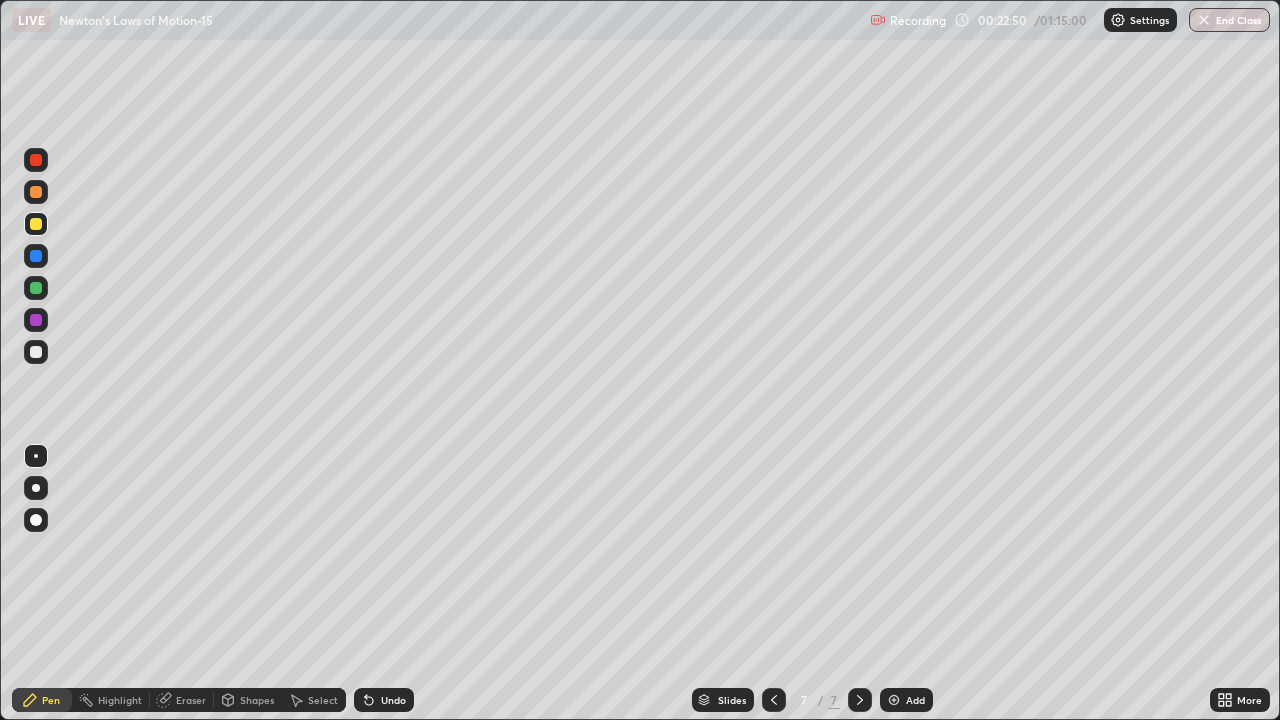 click on "Eraser" at bounding box center [191, 700] 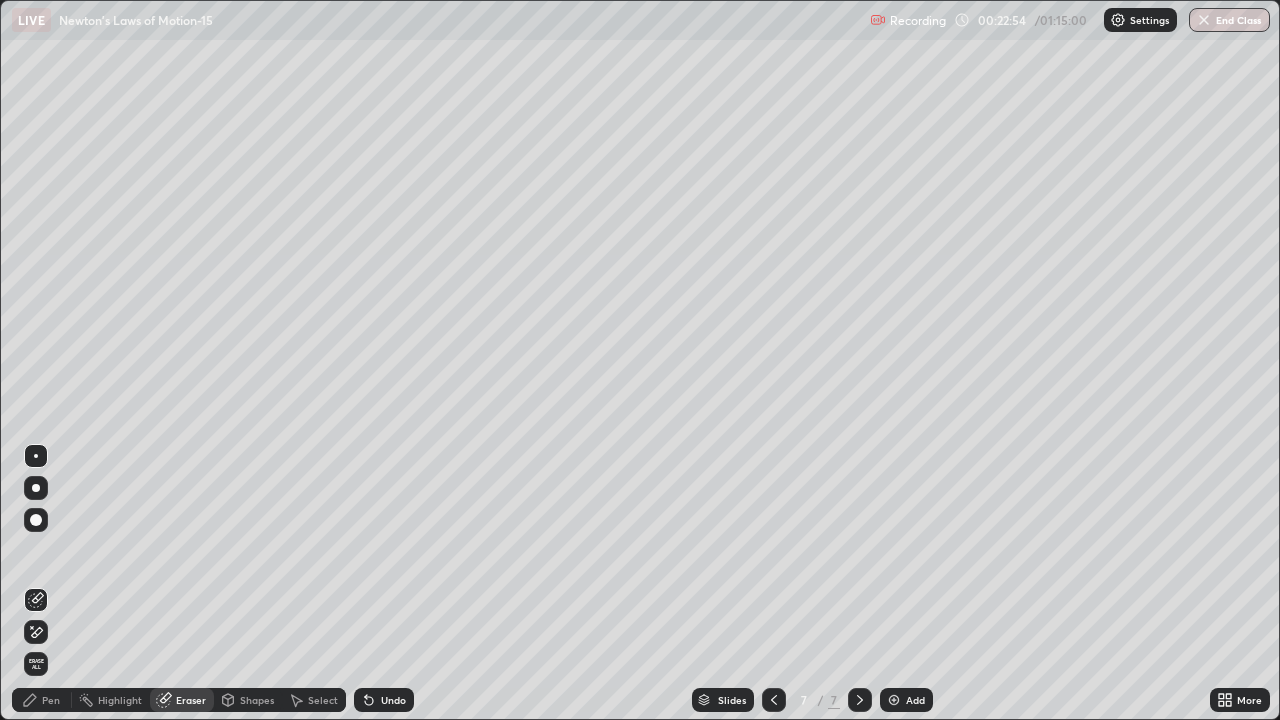 click on "Pen" at bounding box center [51, 700] 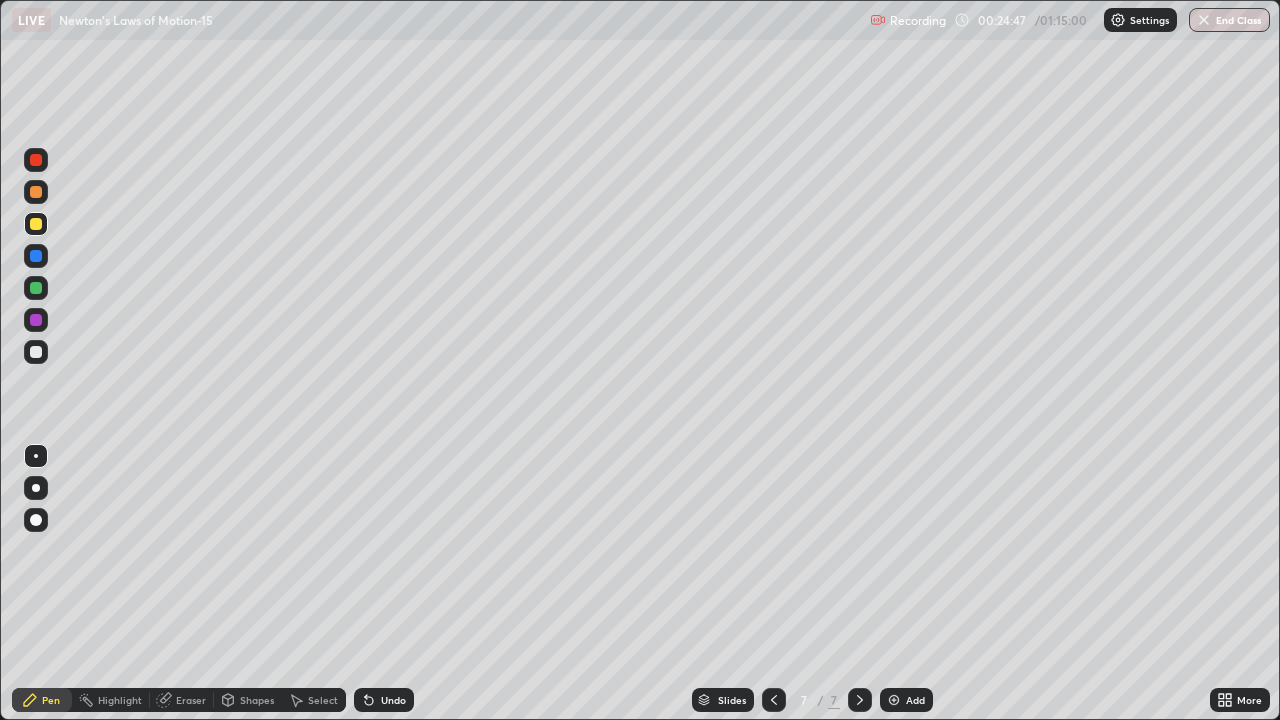 click on "Add" at bounding box center [906, 700] 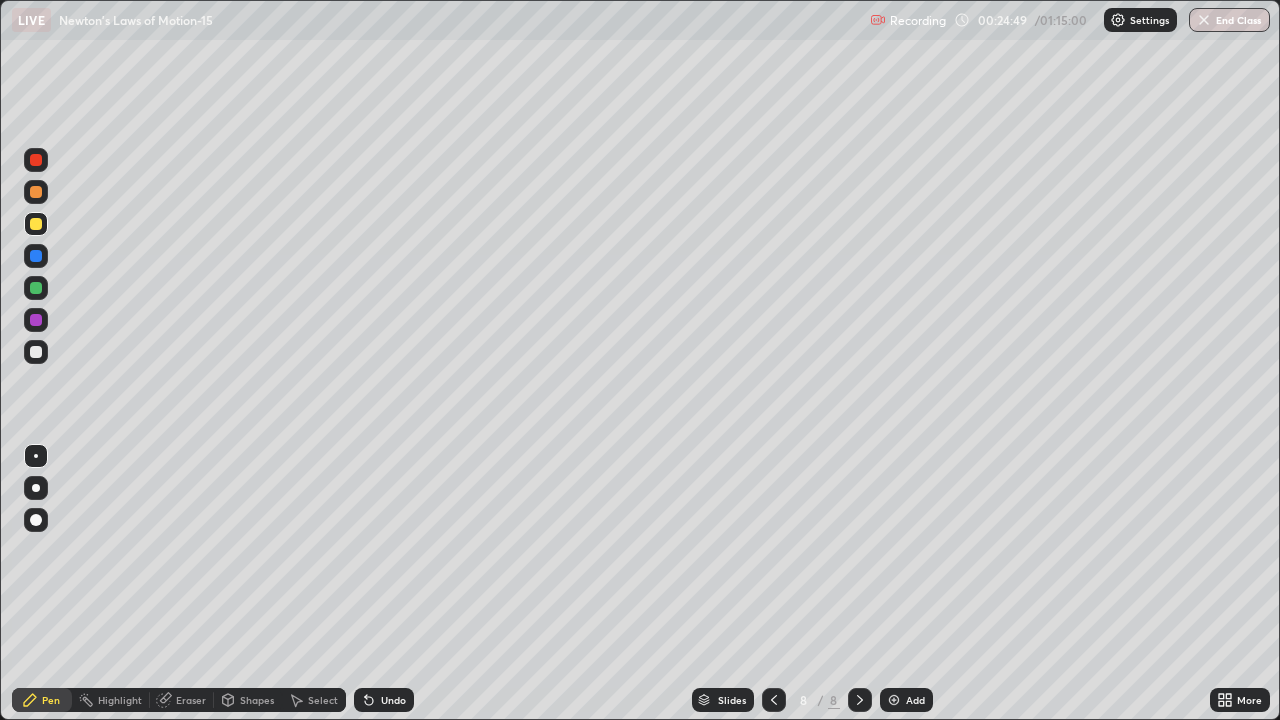 click on "Shapes" at bounding box center (257, 700) 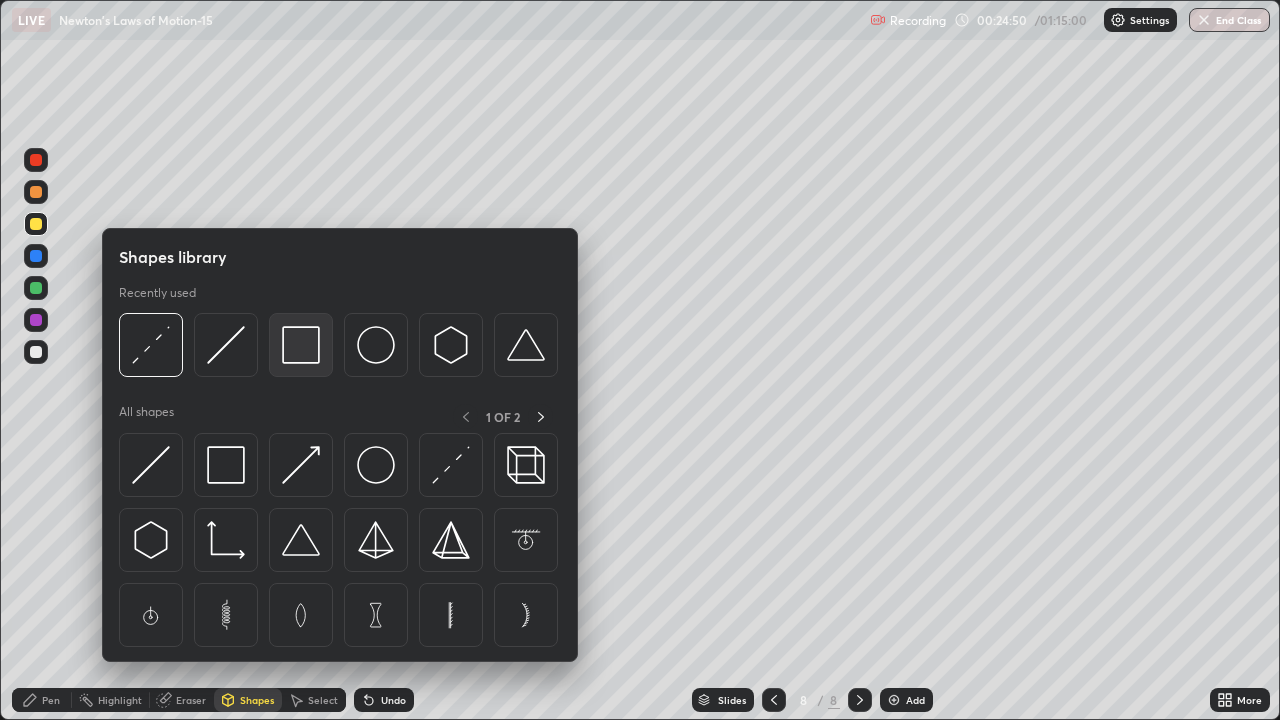 click at bounding box center [301, 345] 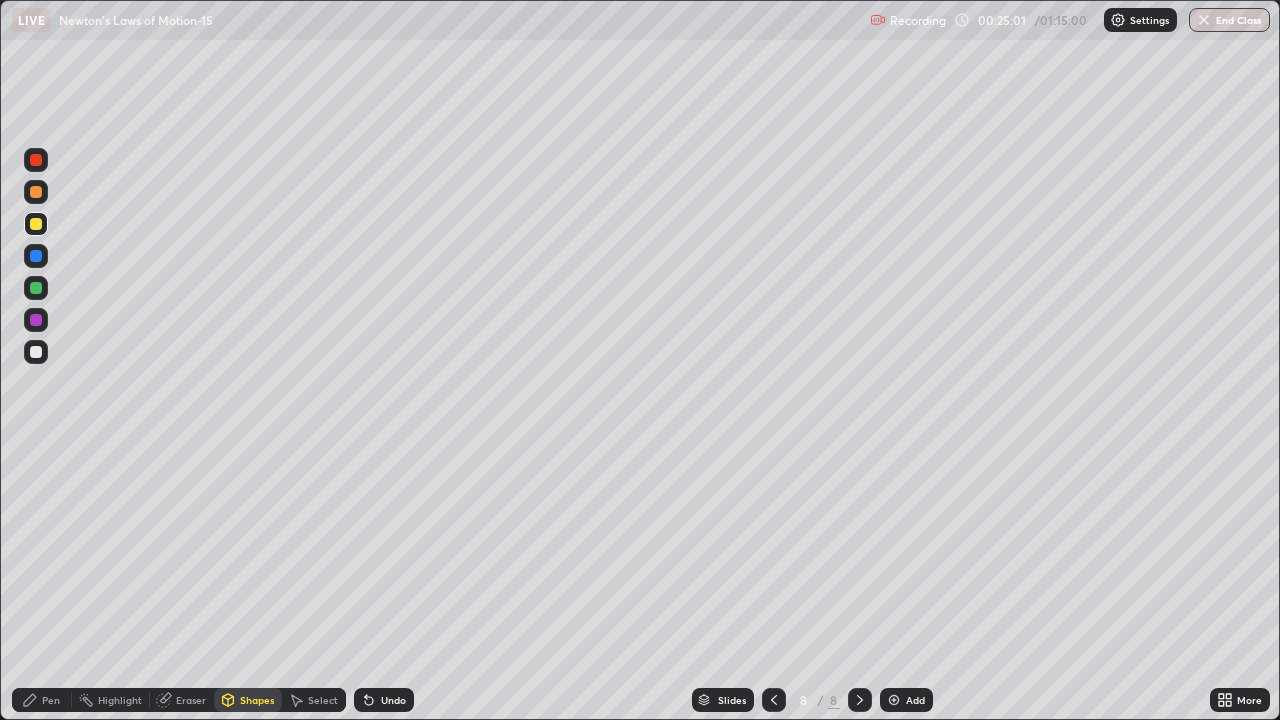 click on "Pen" at bounding box center (51, 700) 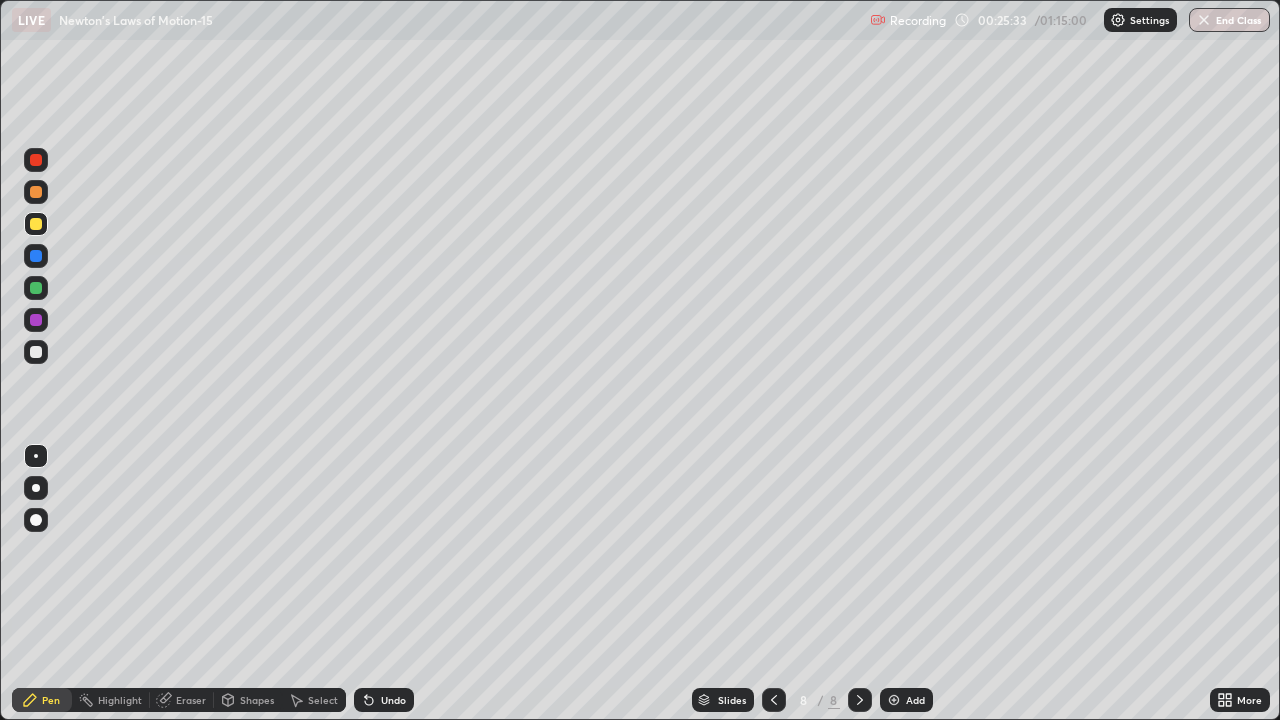 click at bounding box center [36, 352] 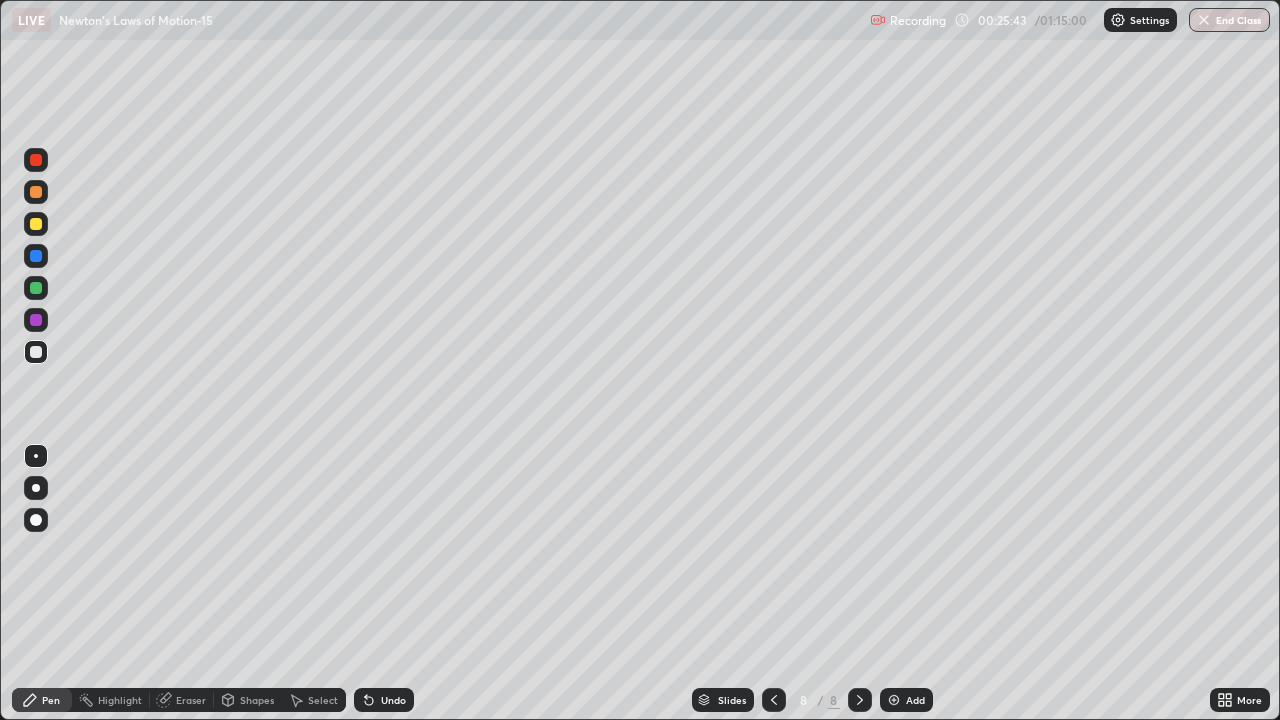 click on "Eraser" at bounding box center (191, 700) 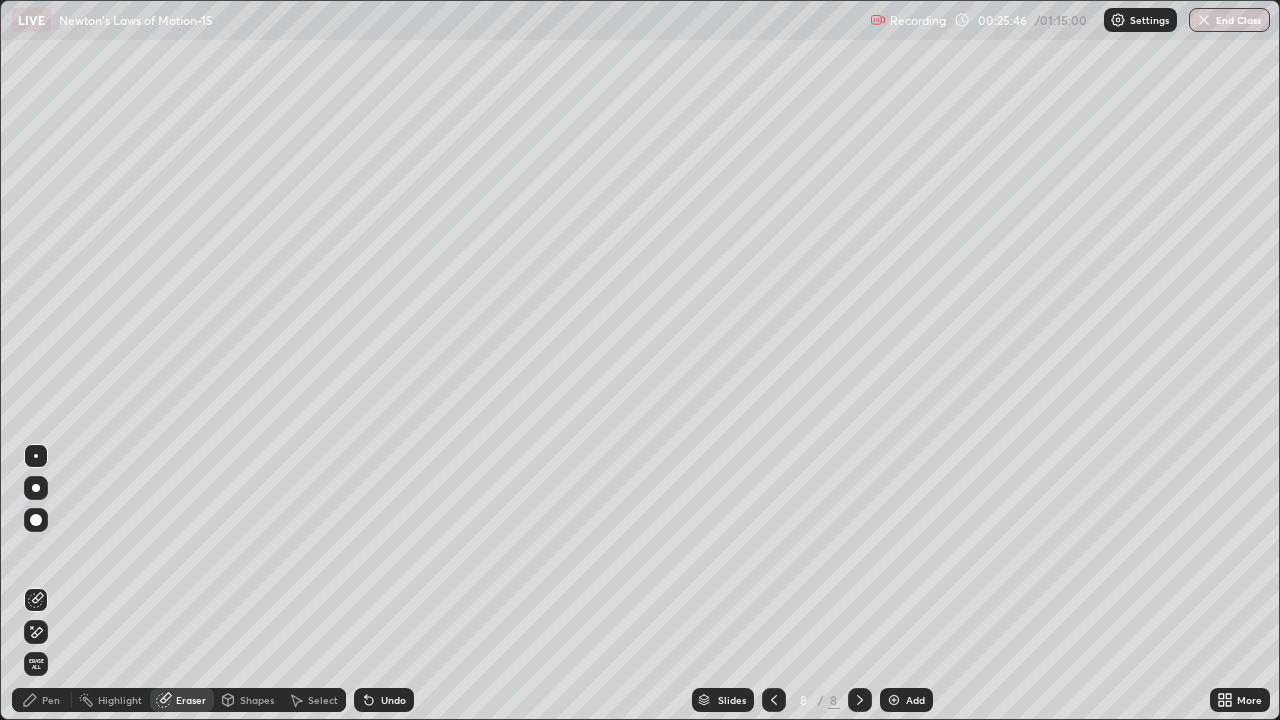 click on "Pen" at bounding box center (51, 700) 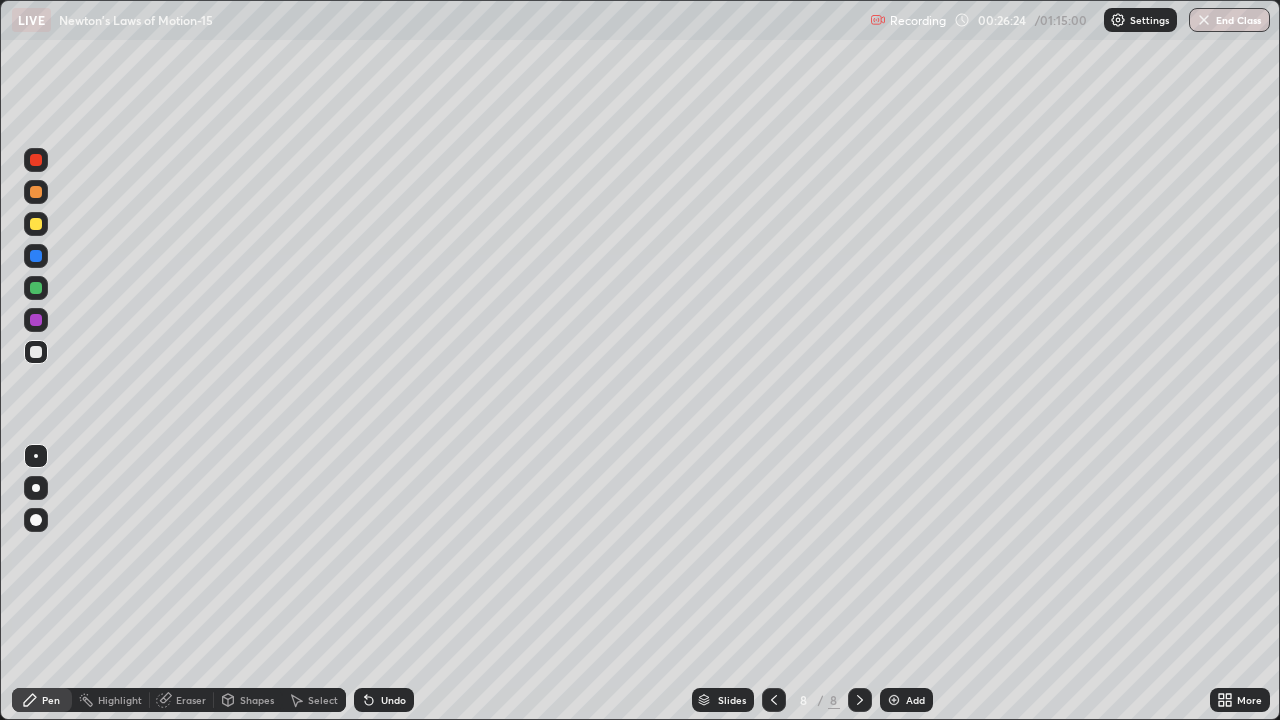 click at bounding box center (36, 224) 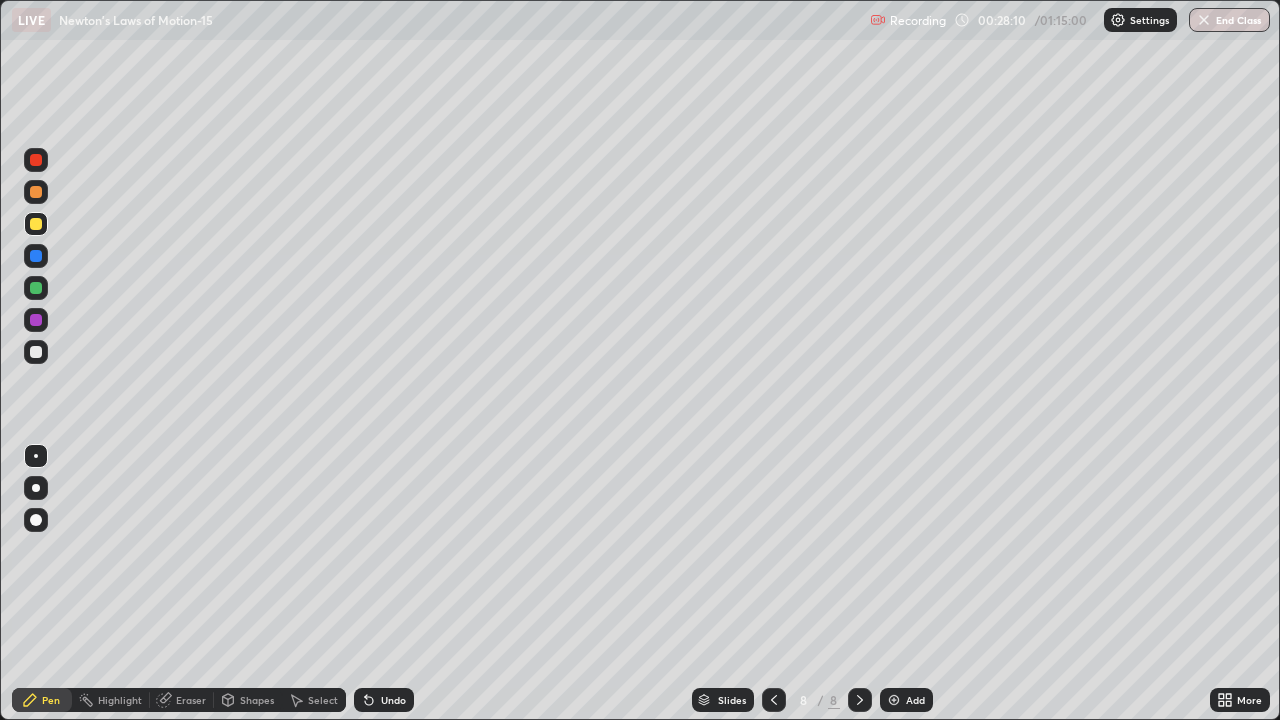 click on "Shapes" at bounding box center [257, 700] 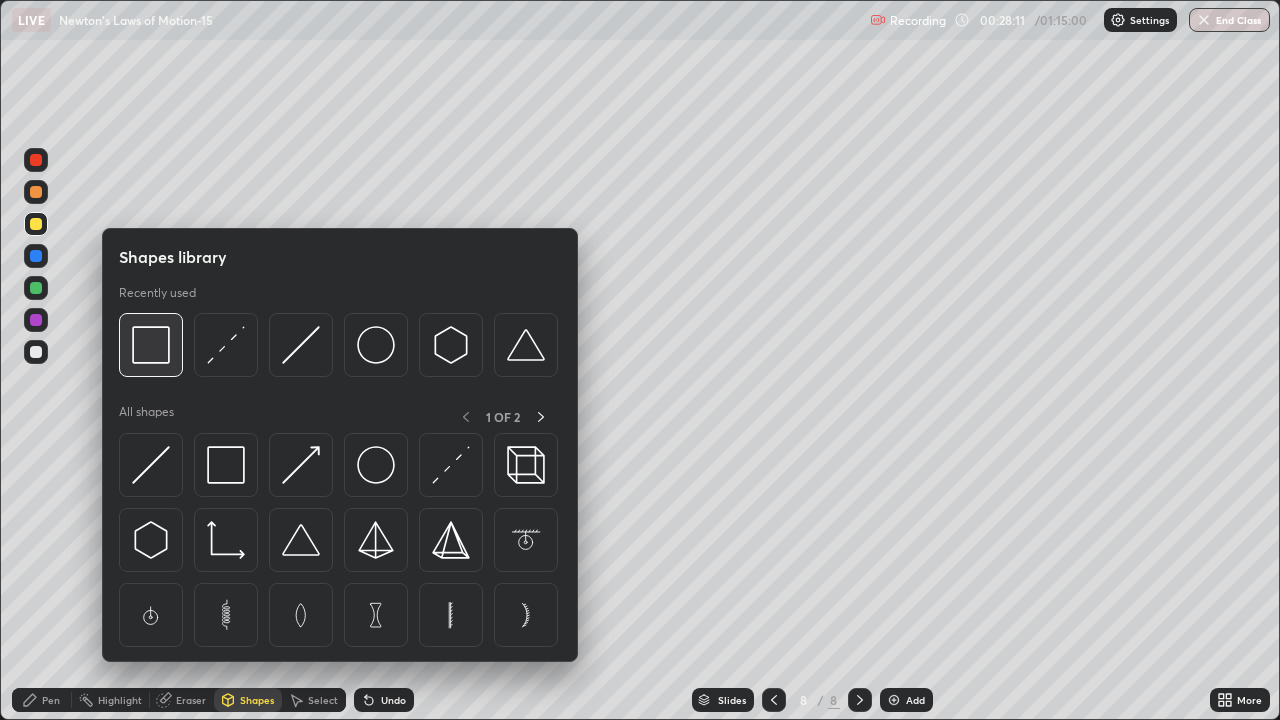 click at bounding box center (151, 345) 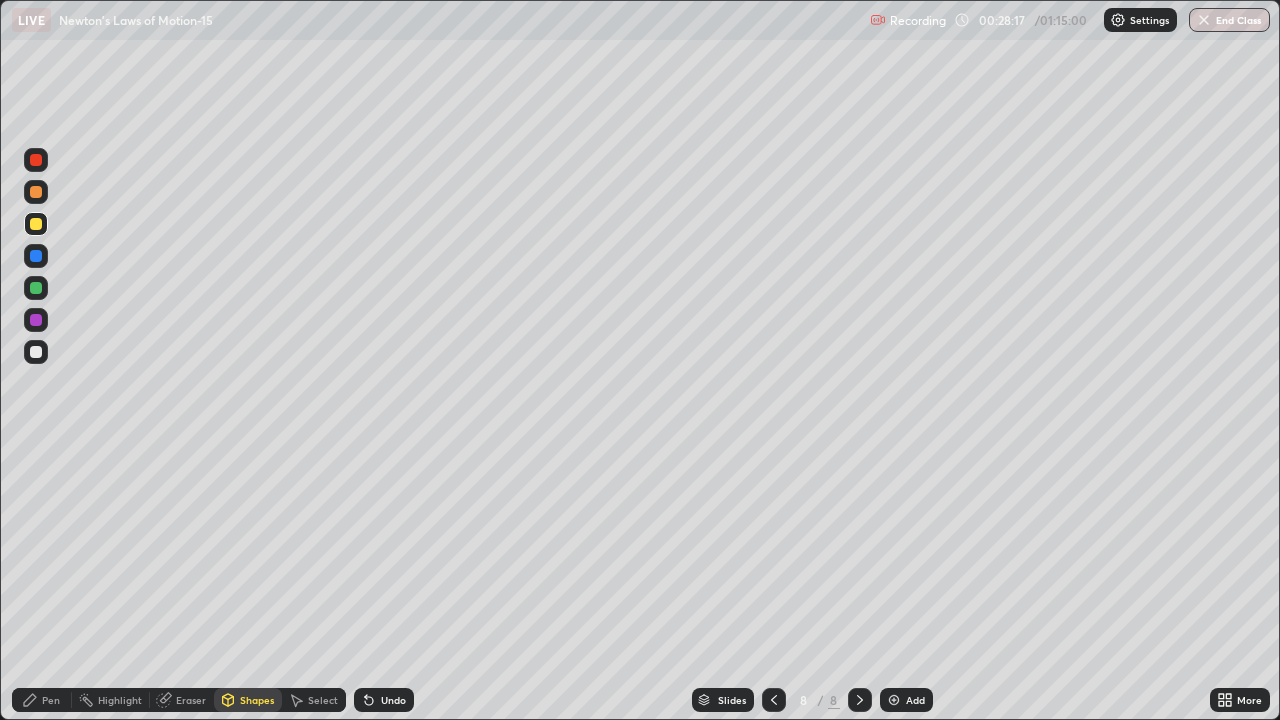 click on "Pen" at bounding box center [51, 700] 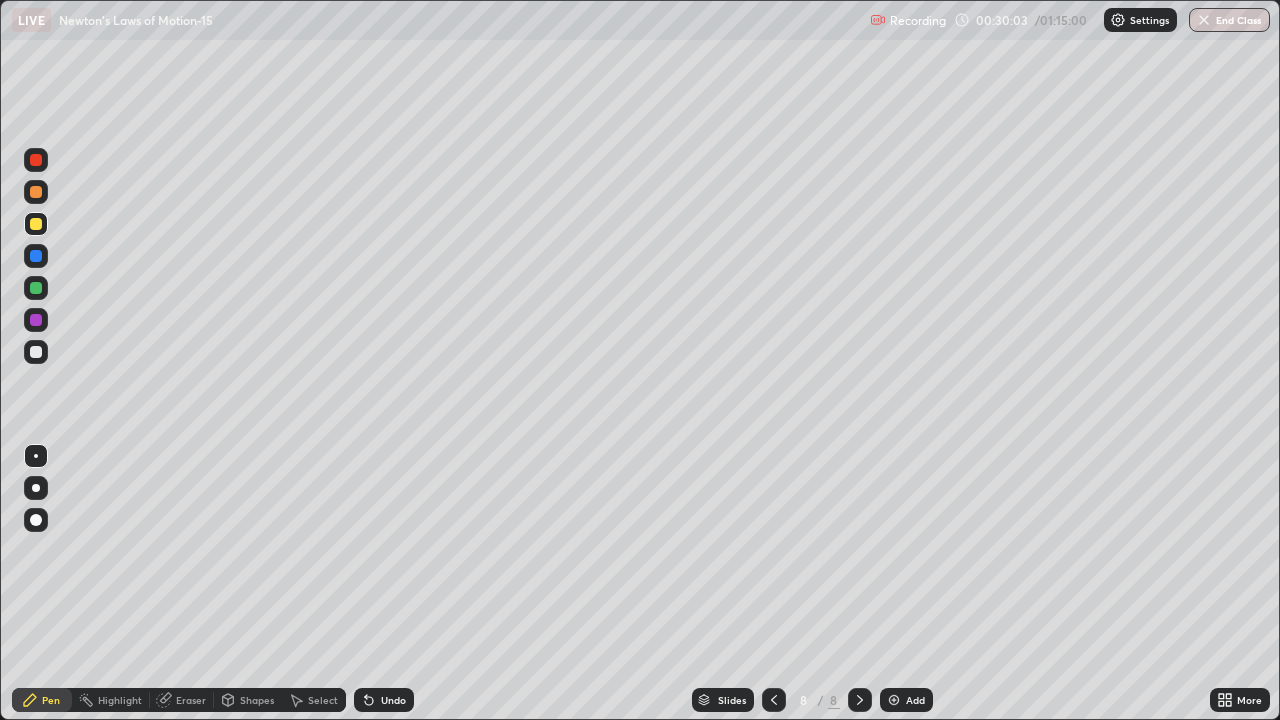 click on "Add" at bounding box center [906, 700] 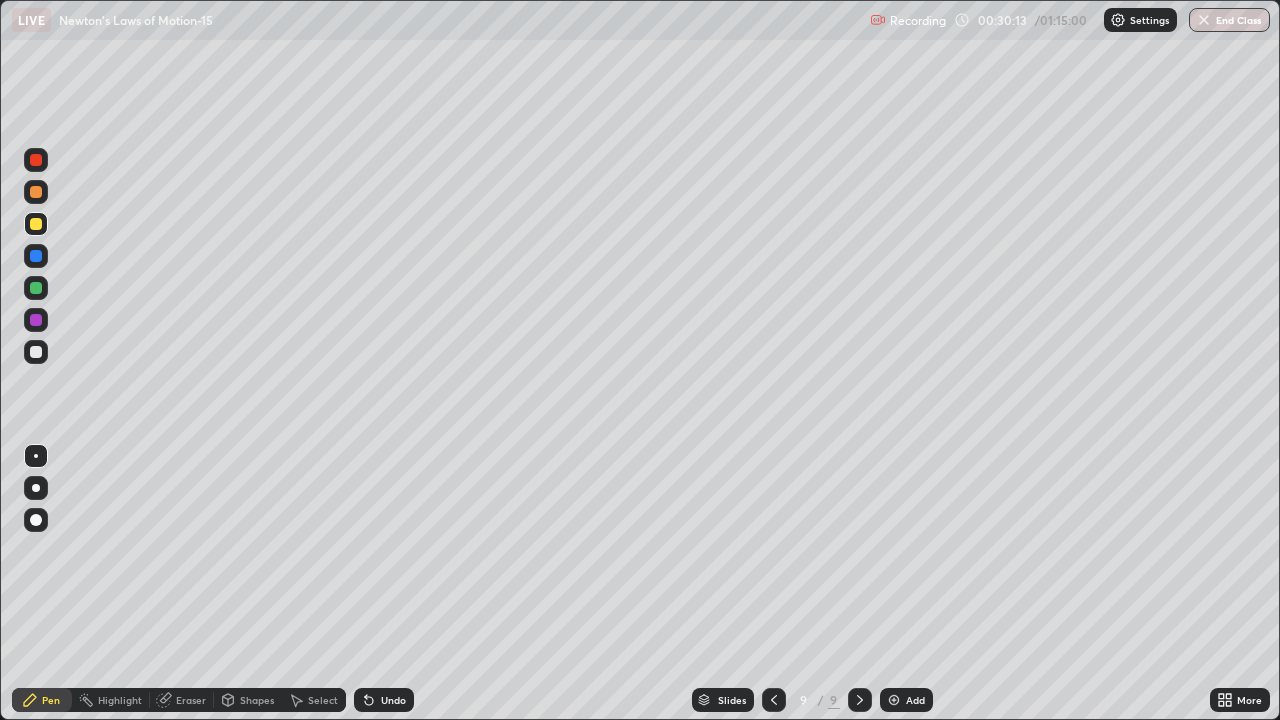 click on "Shapes" at bounding box center (257, 700) 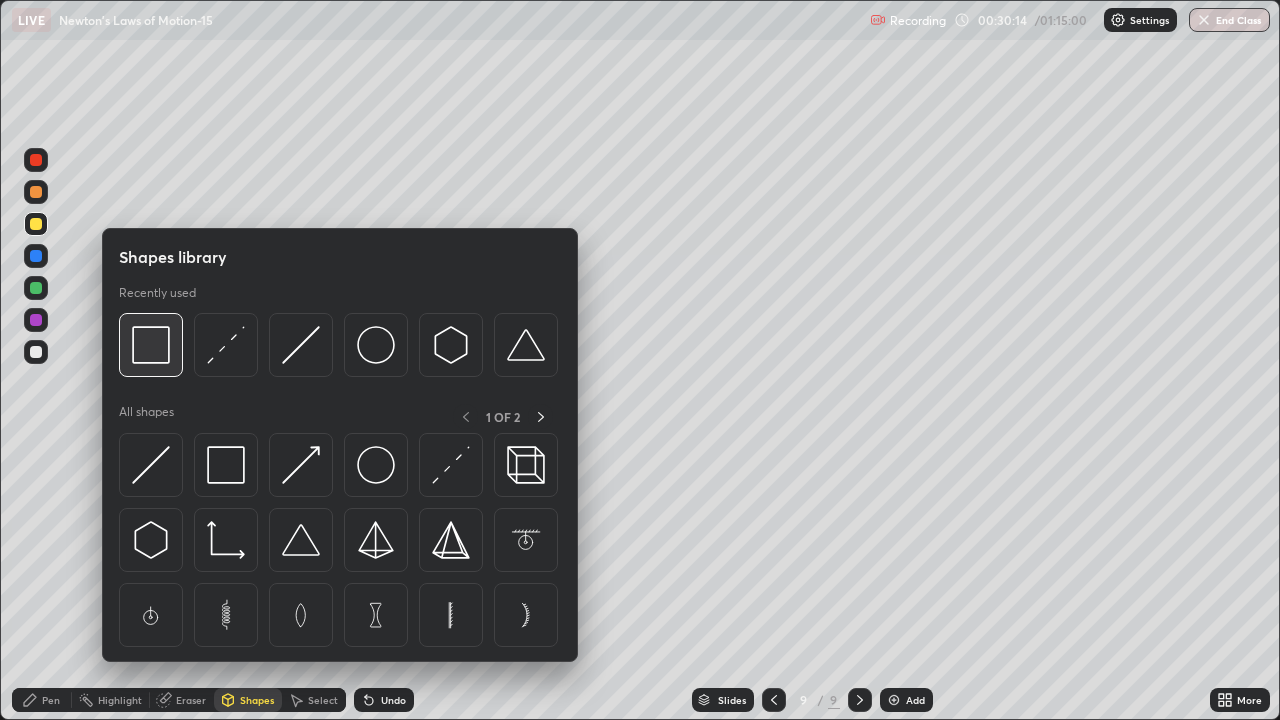 click at bounding box center [151, 345] 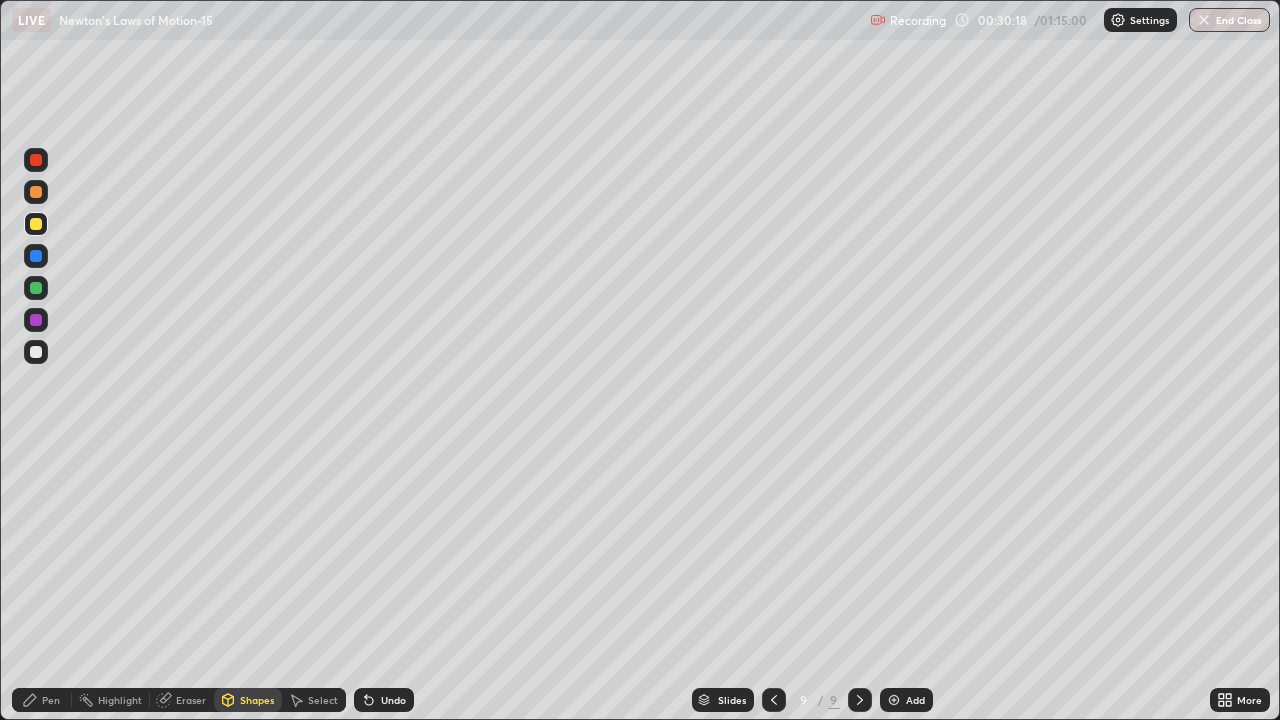 click on "Pen" at bounding box center (51, 700) 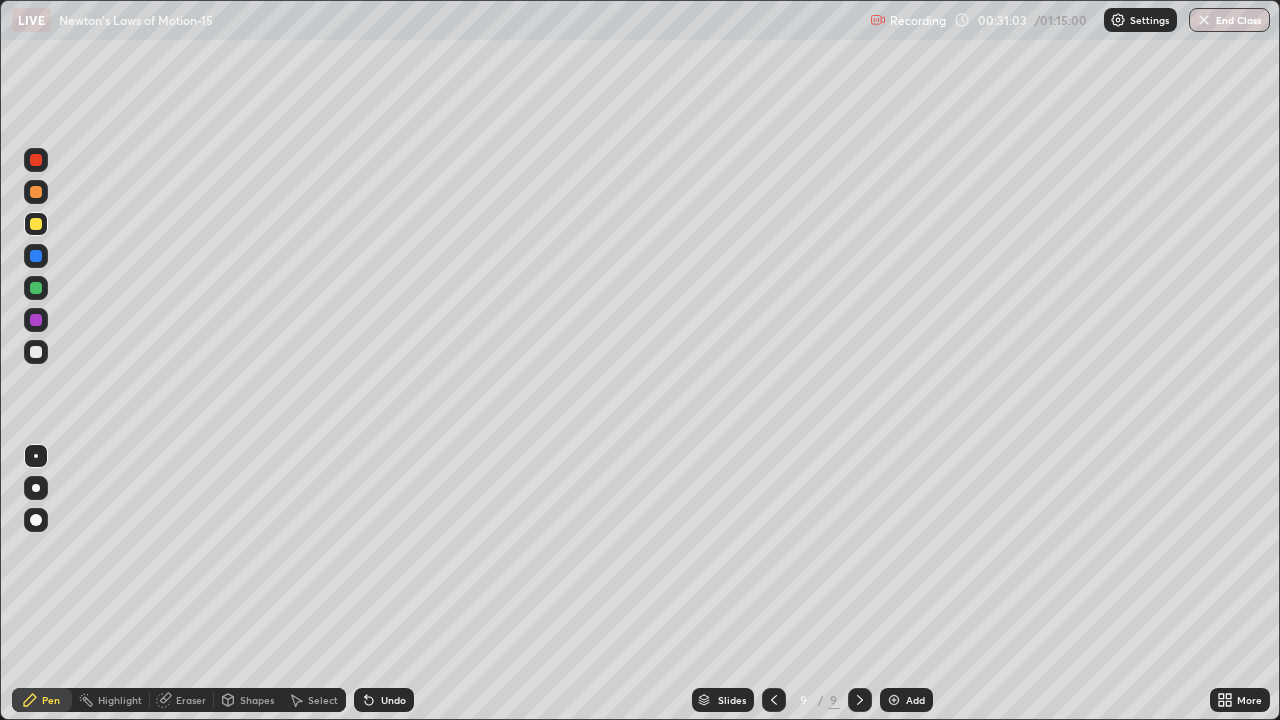click at bounding box center (36, 352) 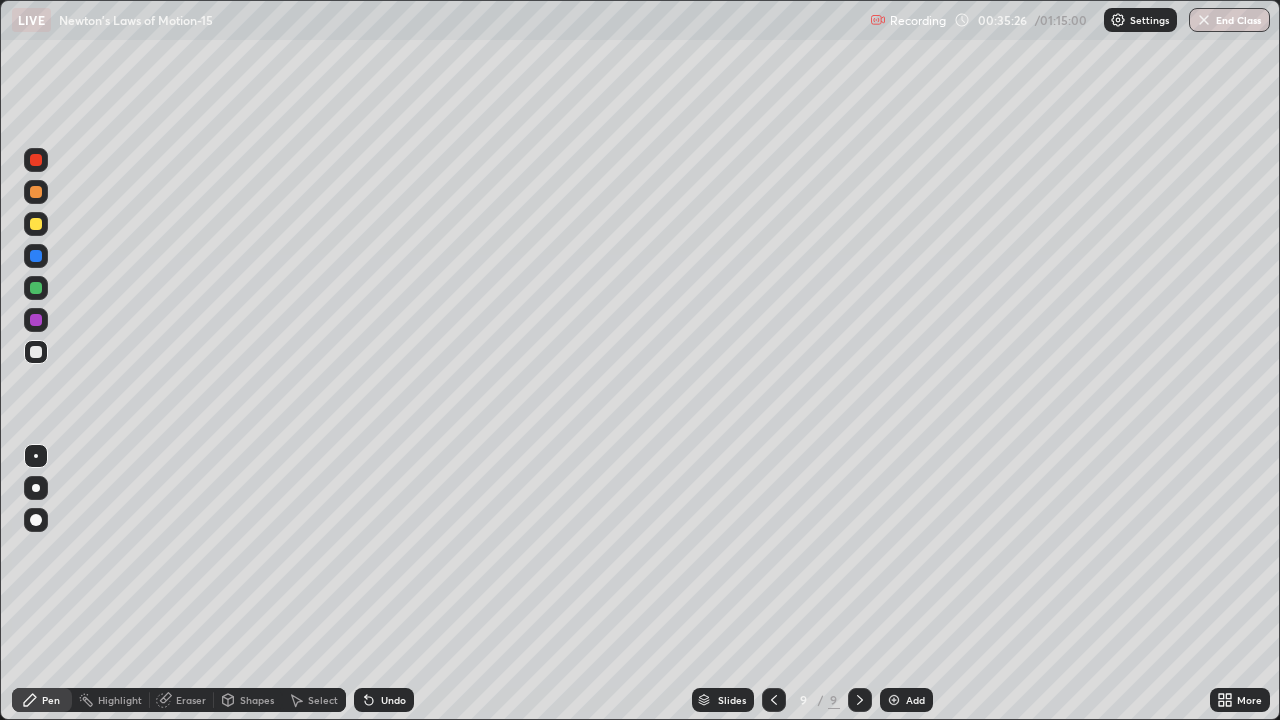 click at bounding box center (36, 224) 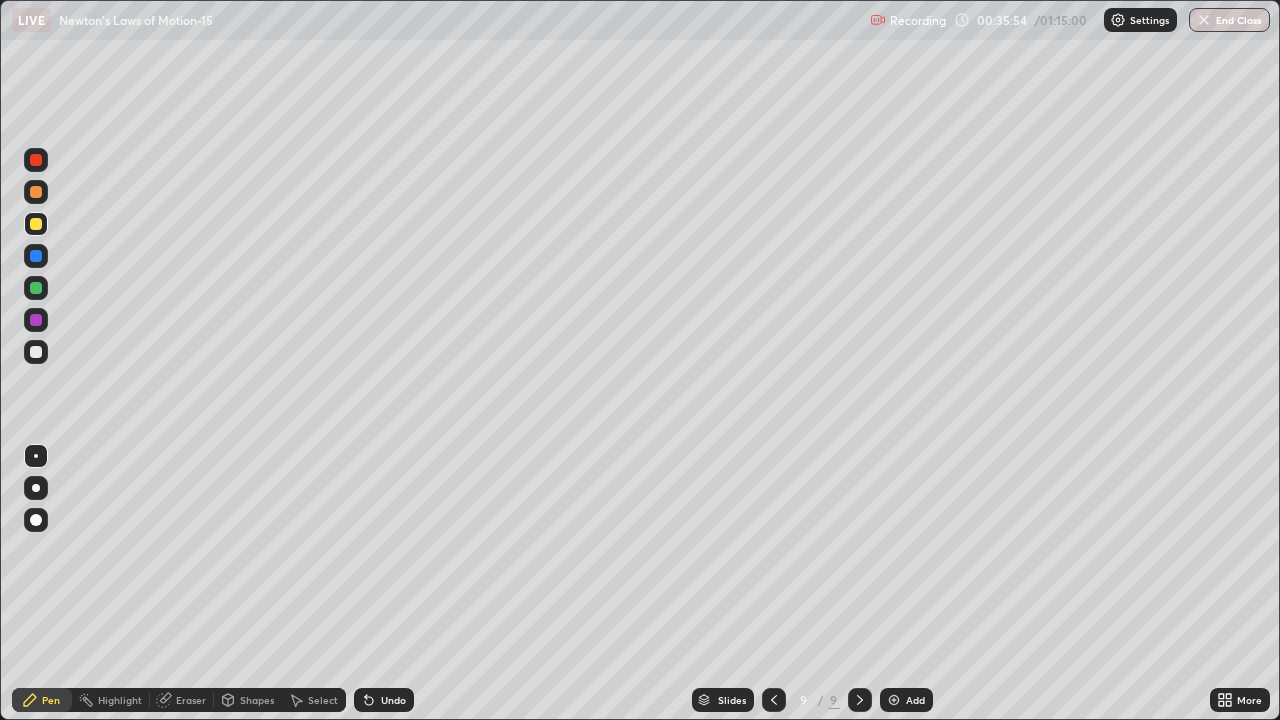 click on "Eraser" at bounding box center [191, 700] 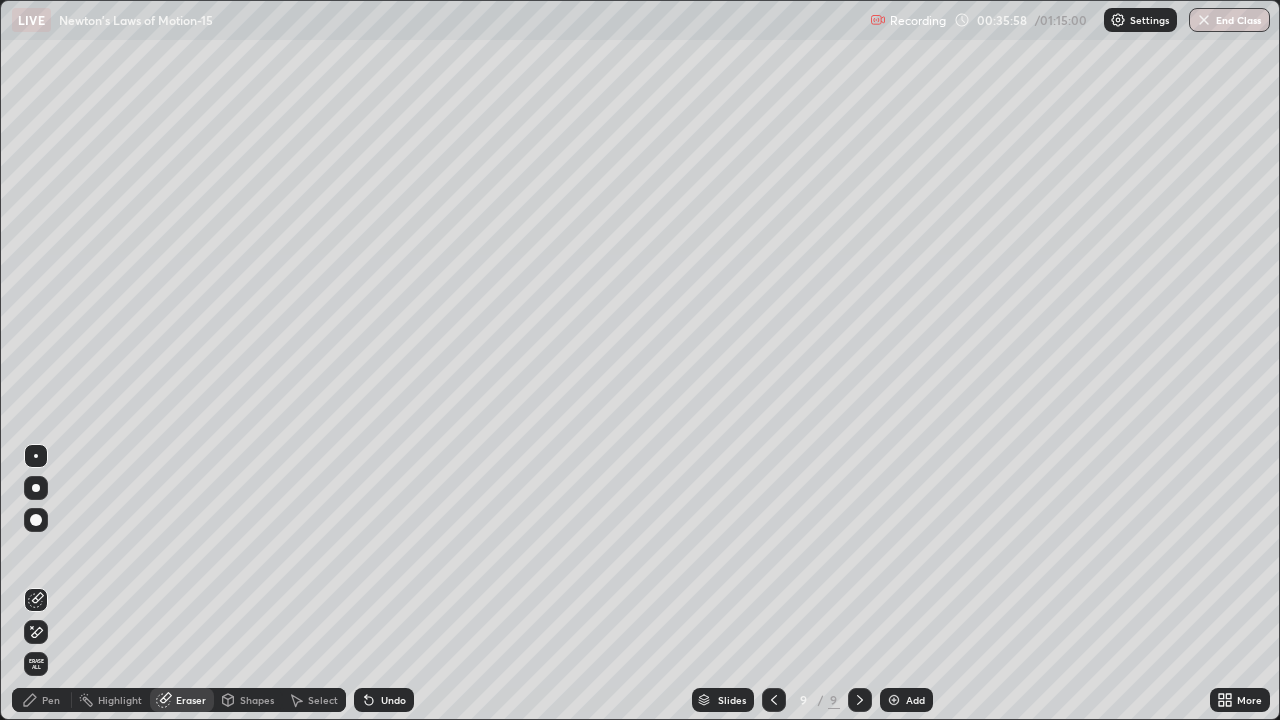 click on "Pen" at bounding box center (42, 700) 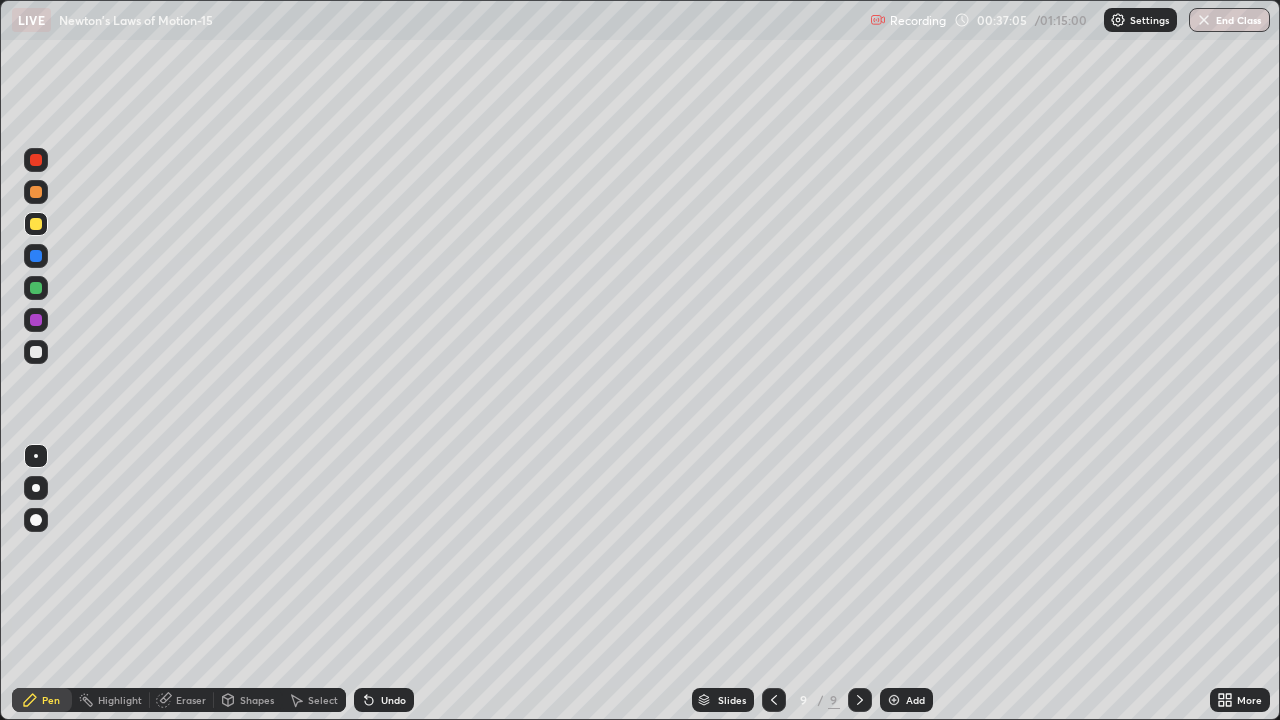 click on "Add" at bounding box center [915, 700] 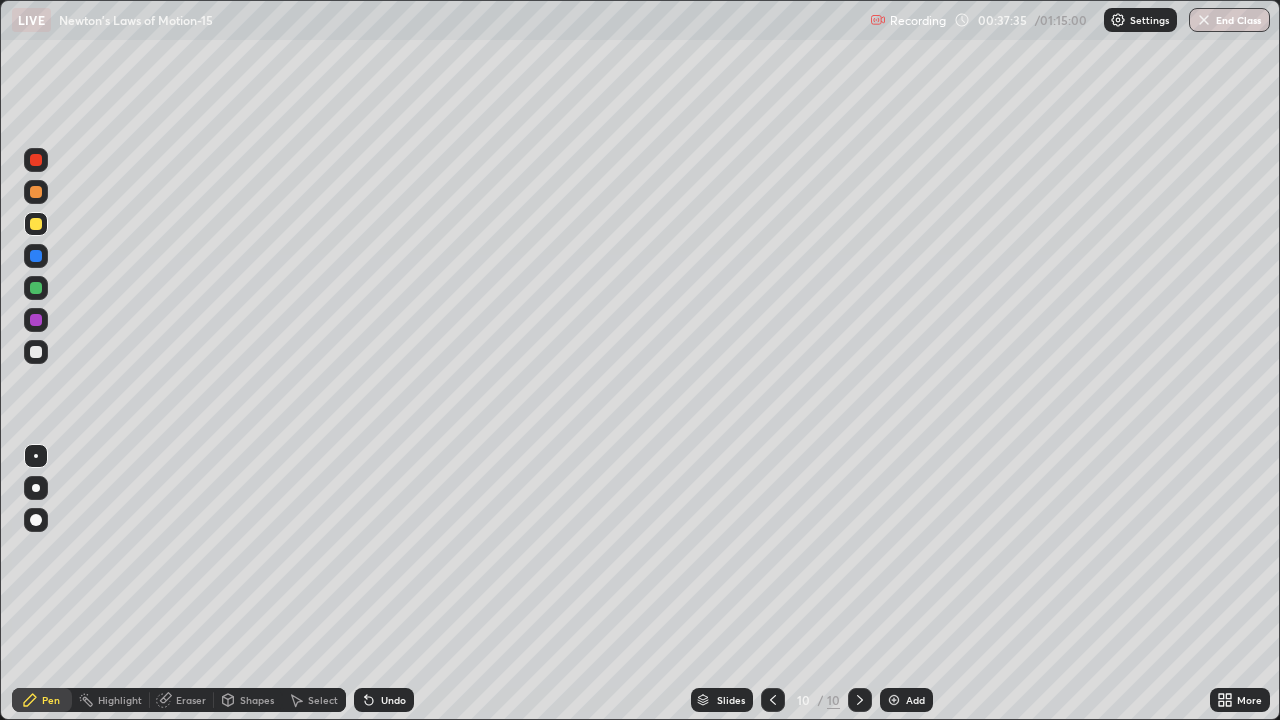 click 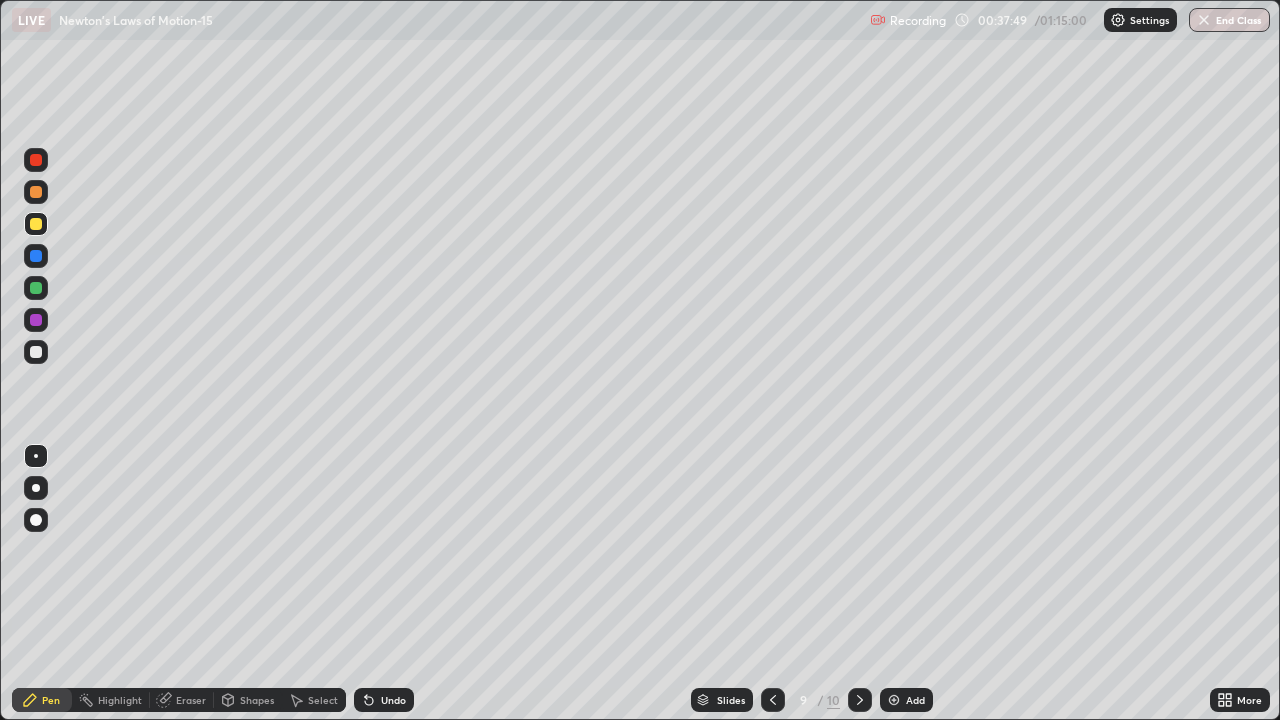 click 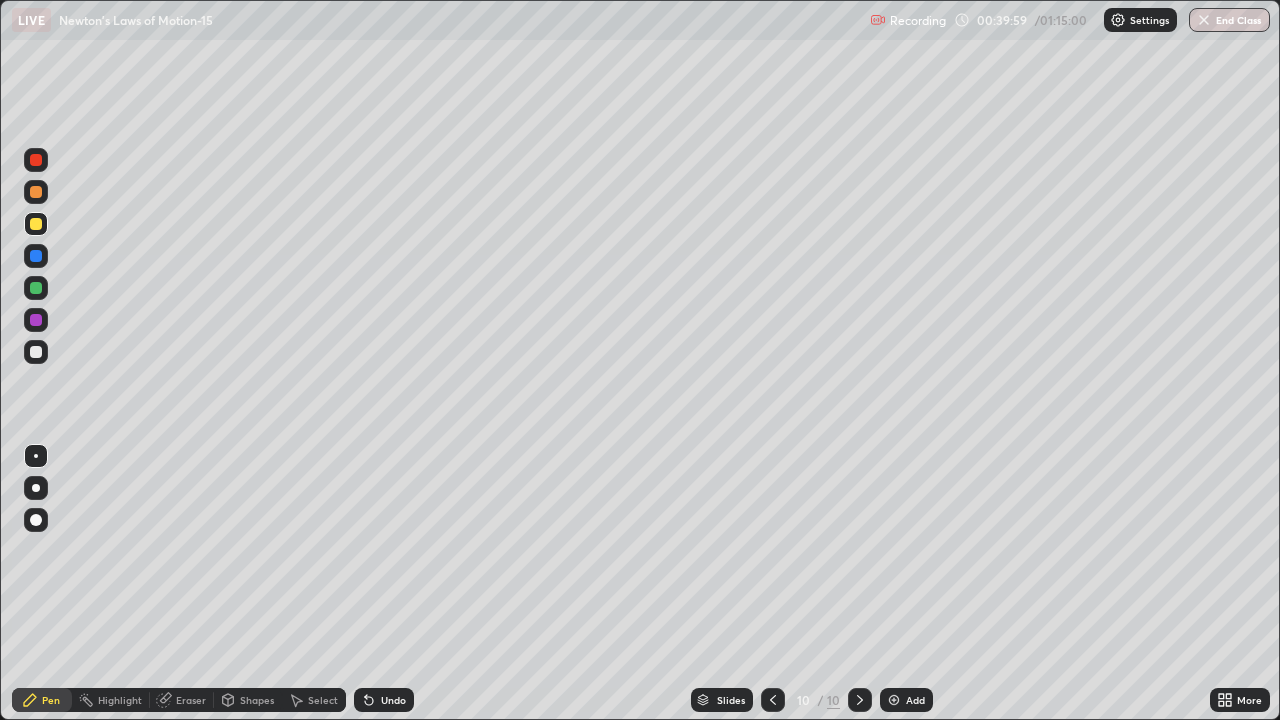 click at bounding box center (36, 352) 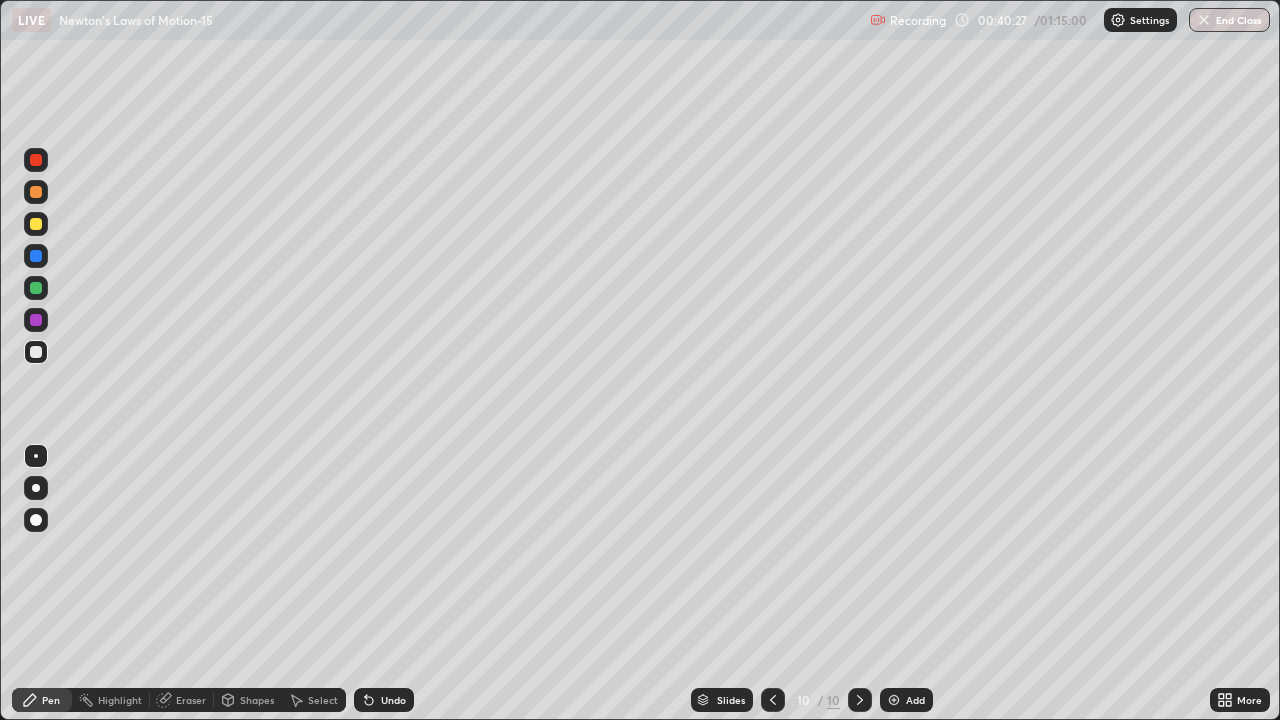 click at bounding box center [36, 224] 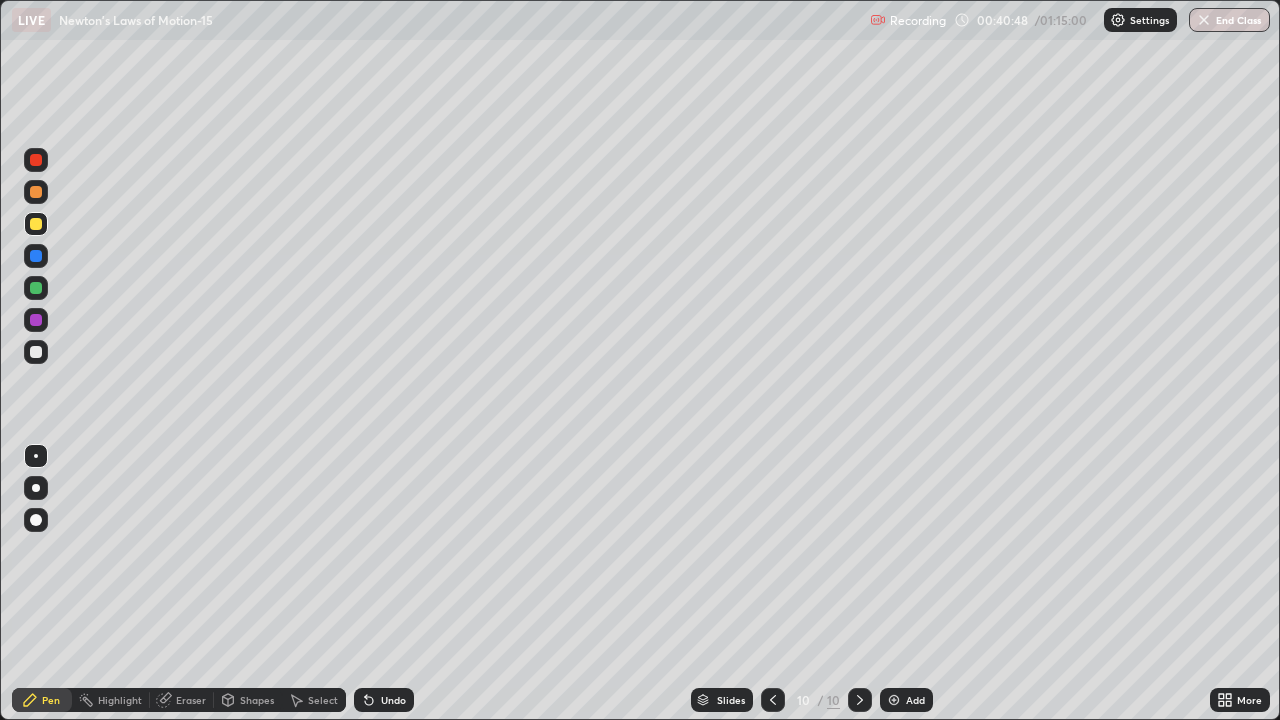 click at bounding box center (36, 288) 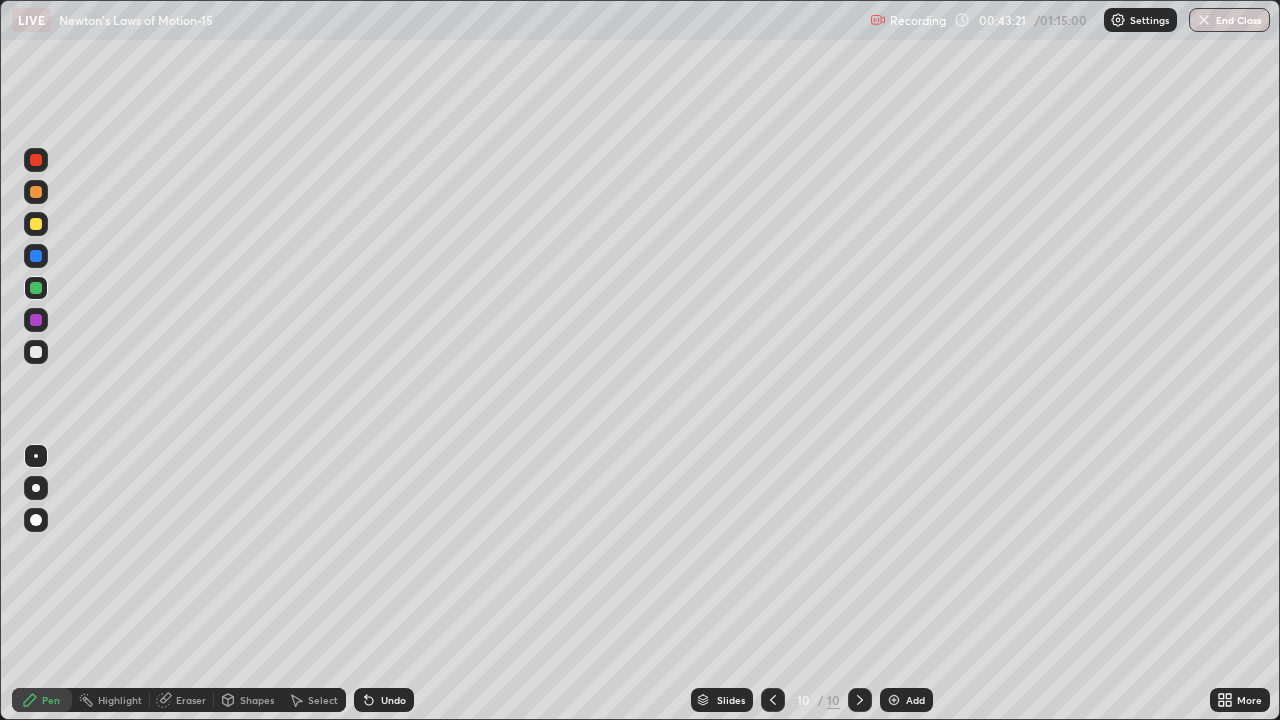 click at bounding box center [36, 224] 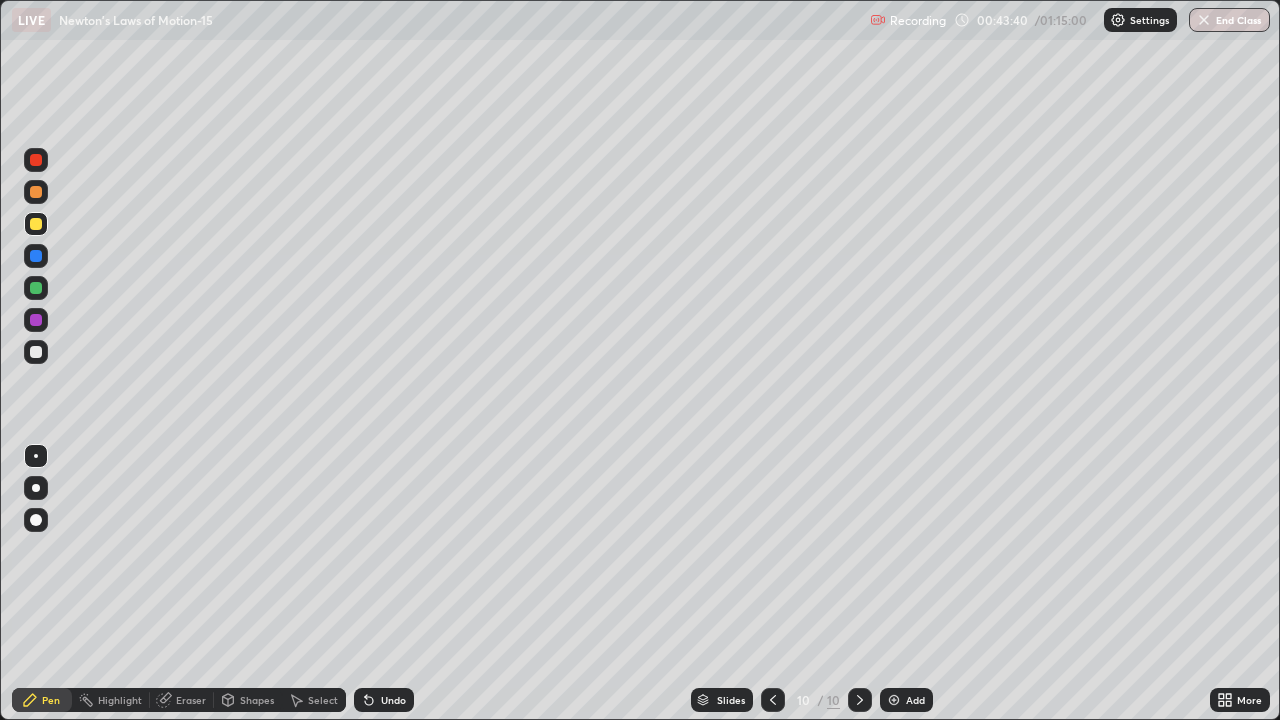 click on "Add" at bounding box center [915, 700] 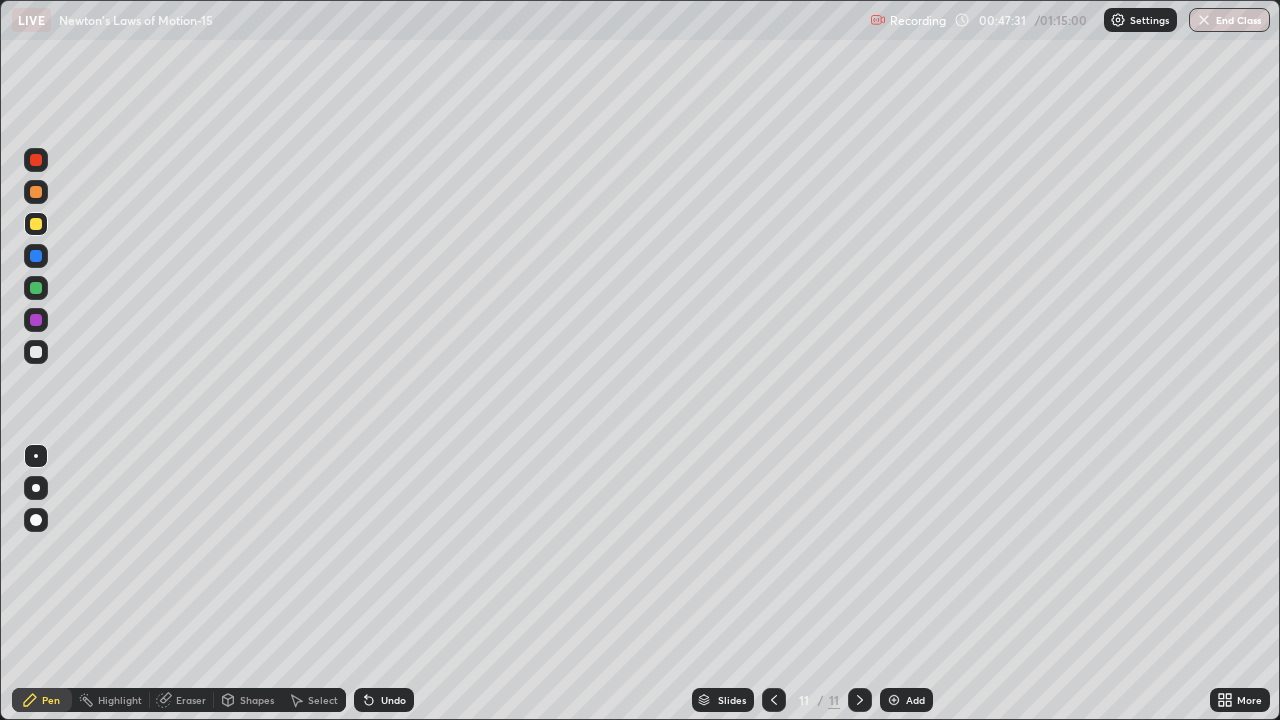 click on "Add" at bounding box center [906, 700] 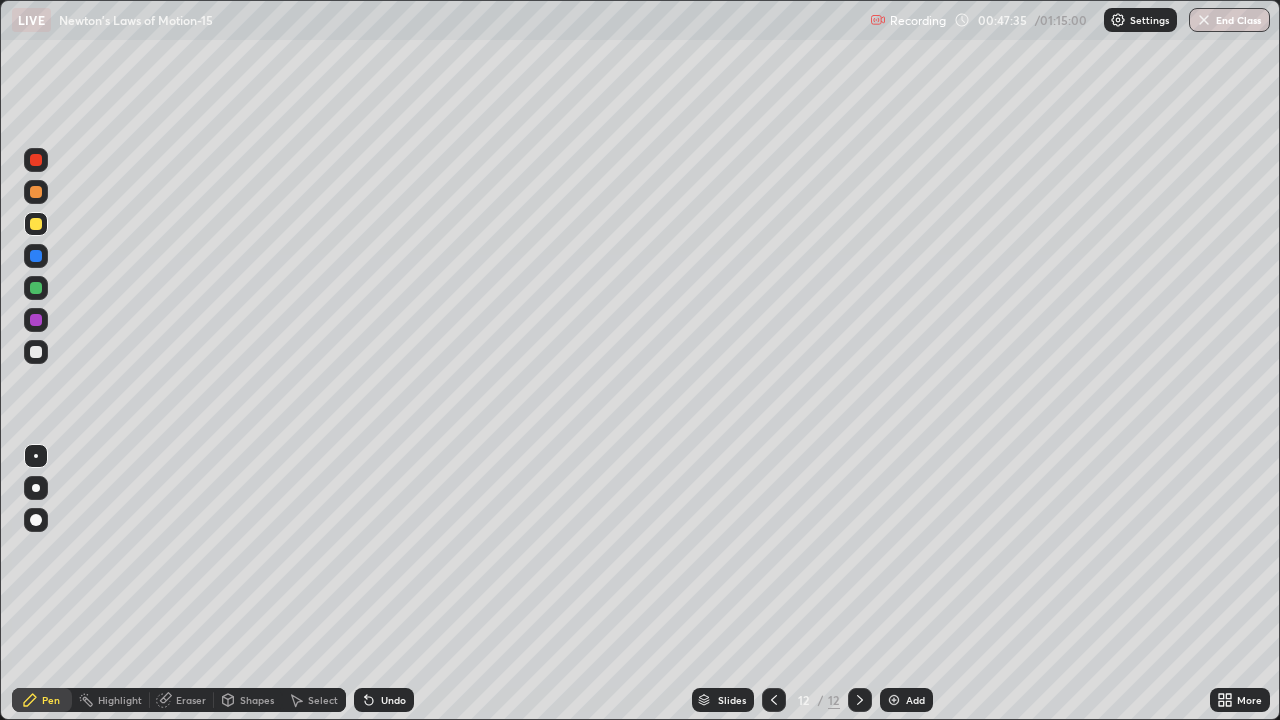click on "Shapes" at bounding box center [248, 700] 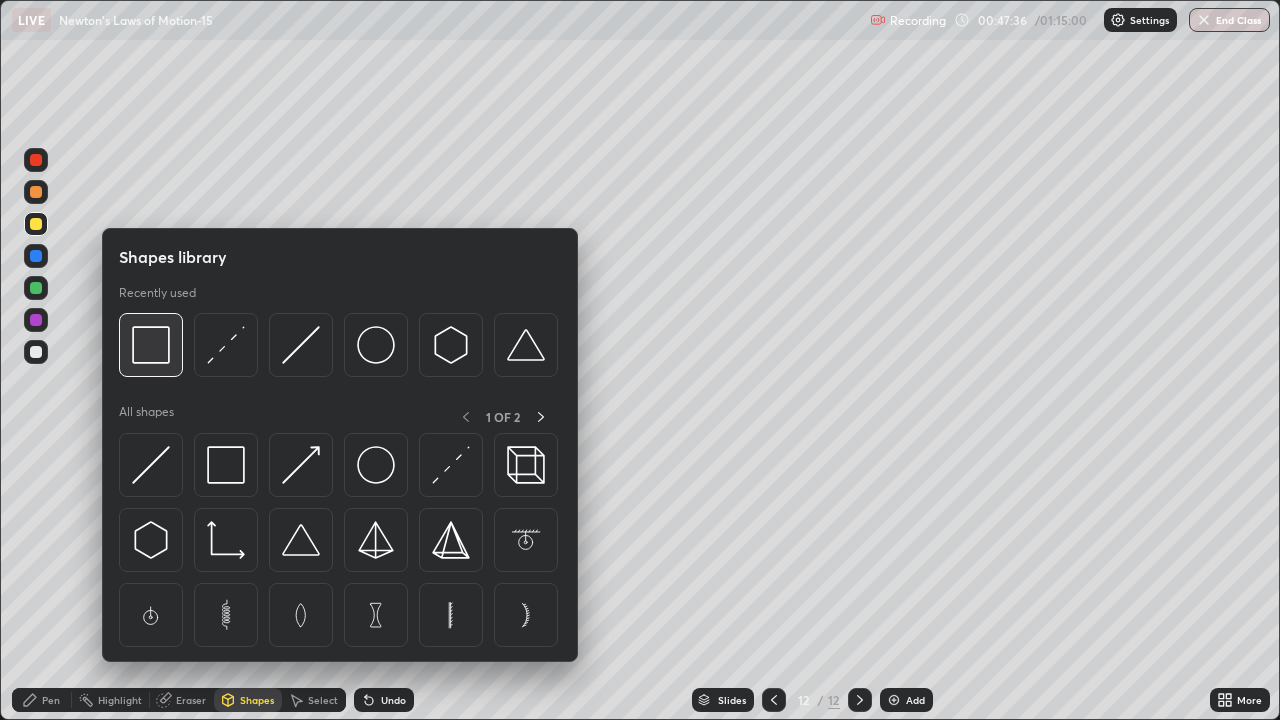 click at bounding box center (151, 345) 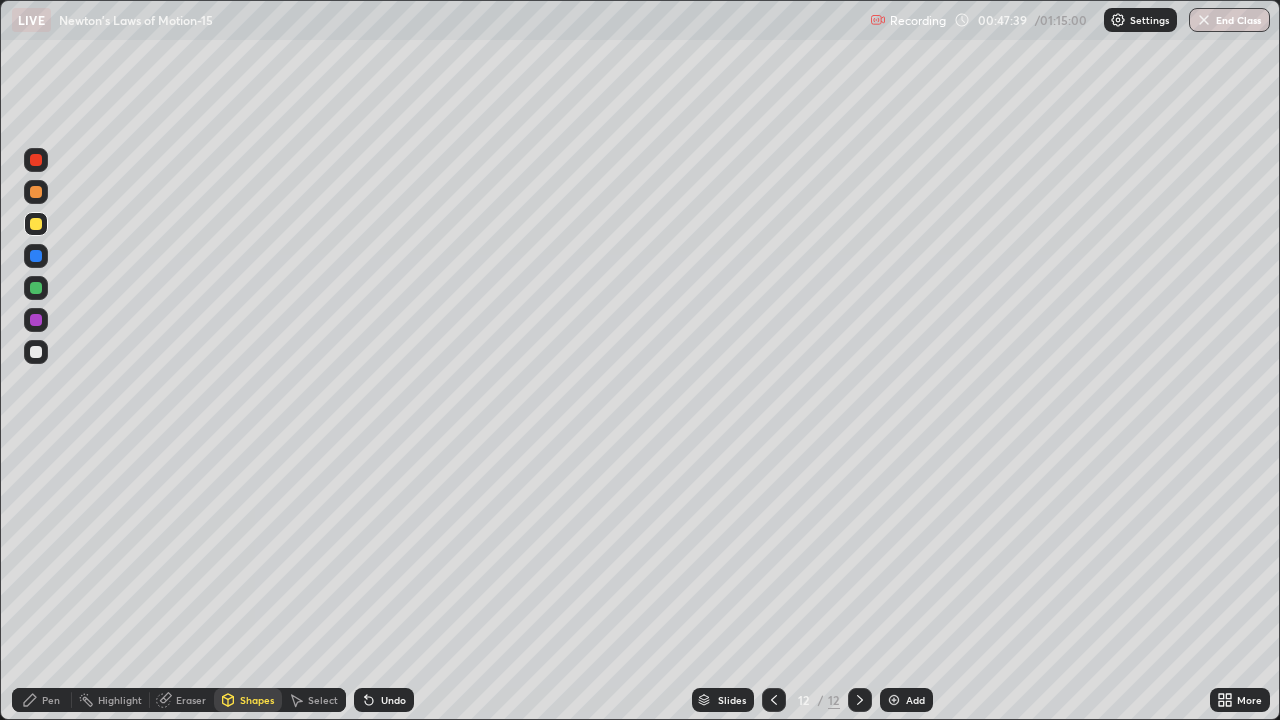 click on "Pen" at bounding box center (51, 700) 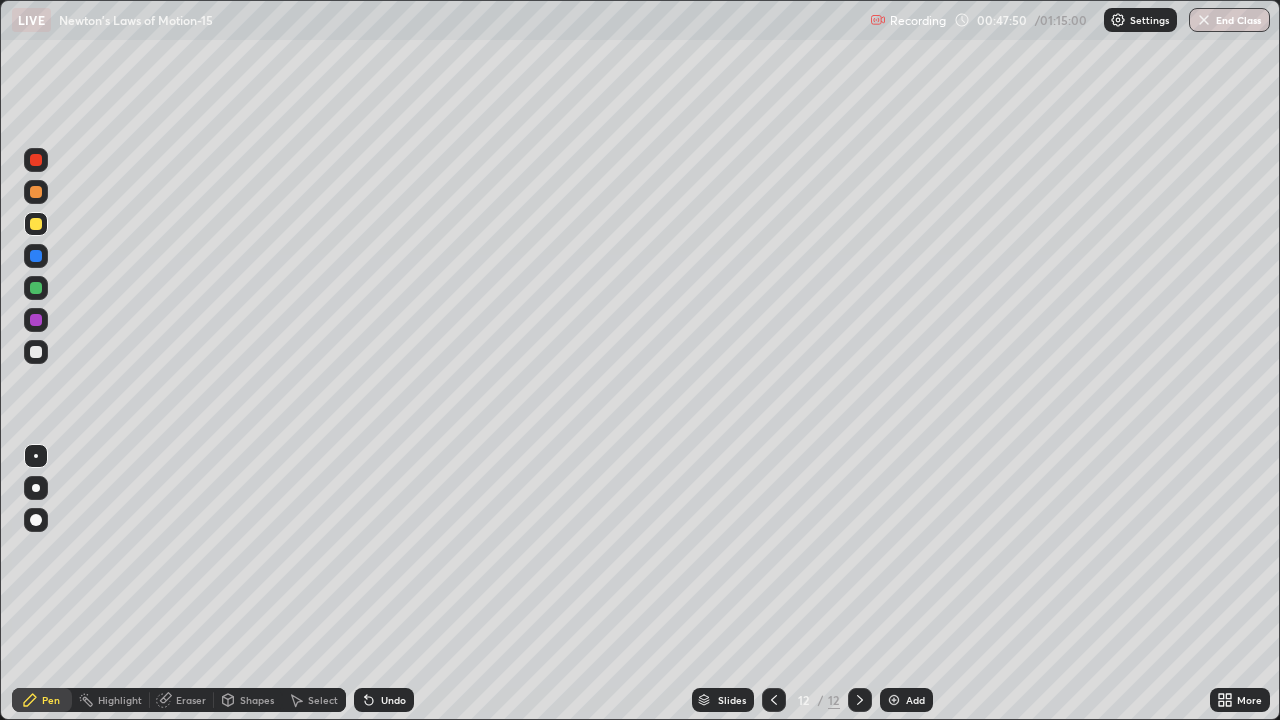click on "Eraser" at bounding box center (191, 700) 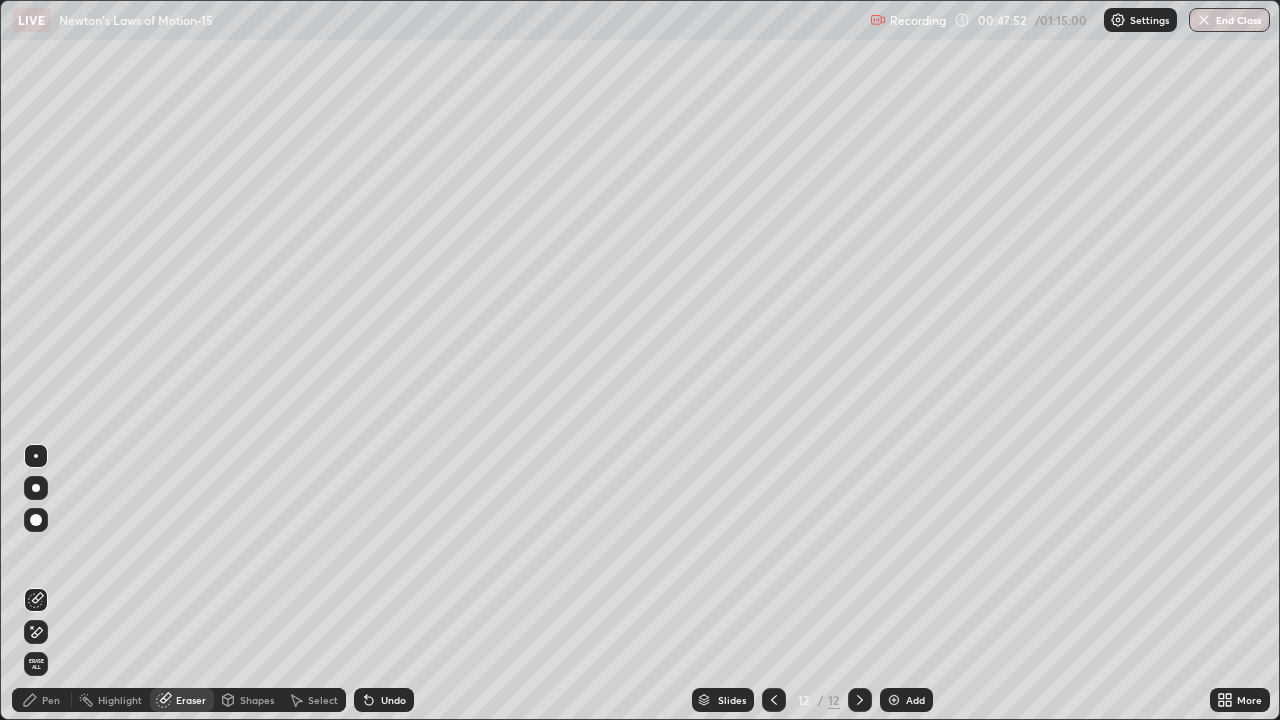 click on "Pen" at bounding box center (51, 700) 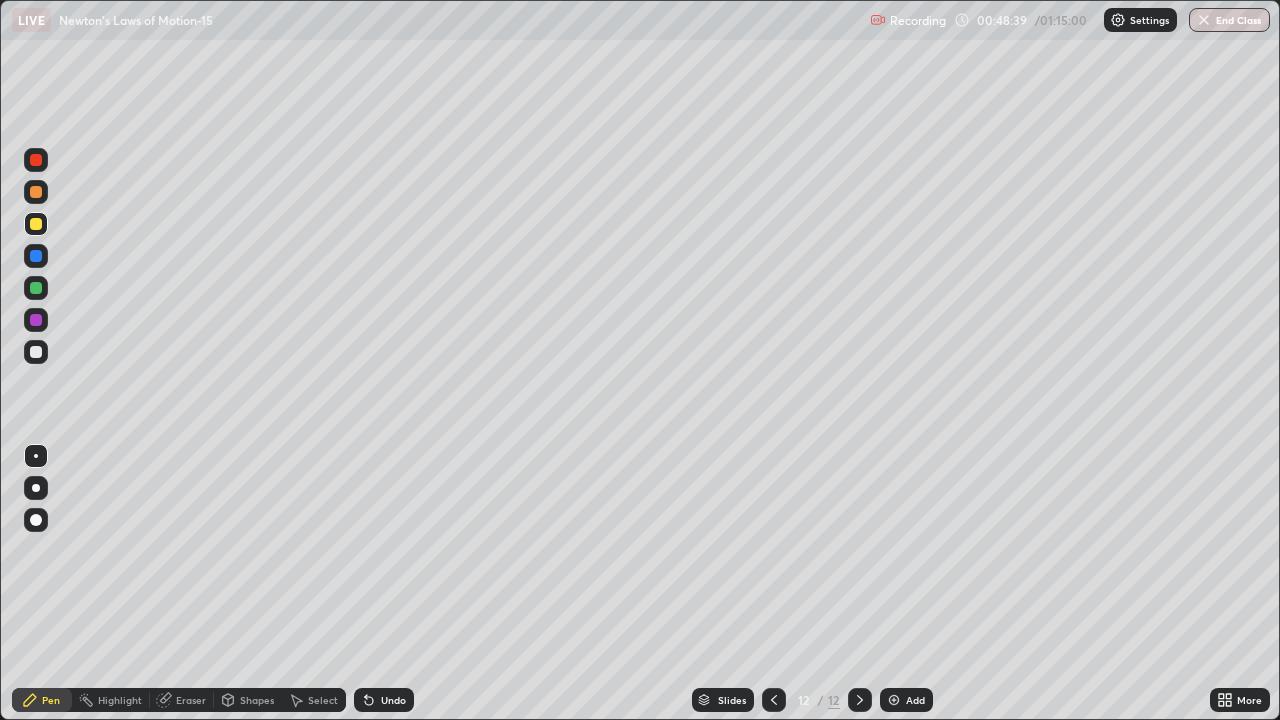 click at bounding box center (36, 352) 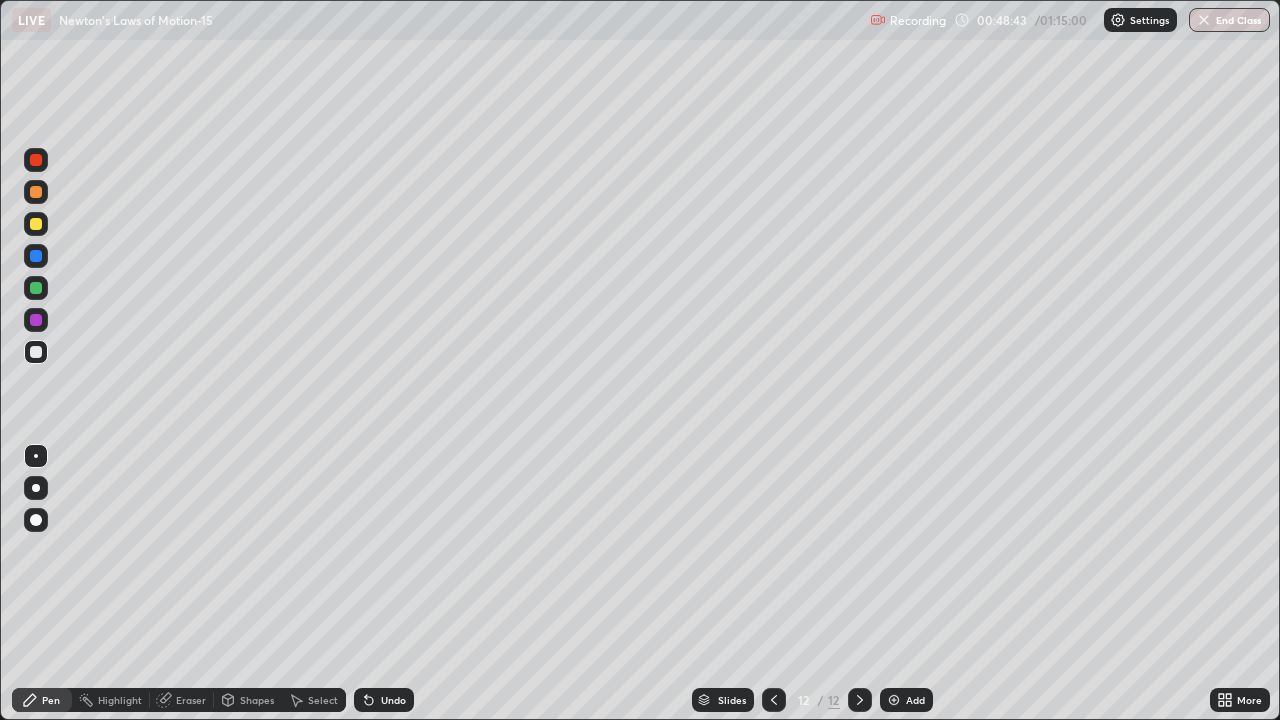 click at bounding box center [36, 224] 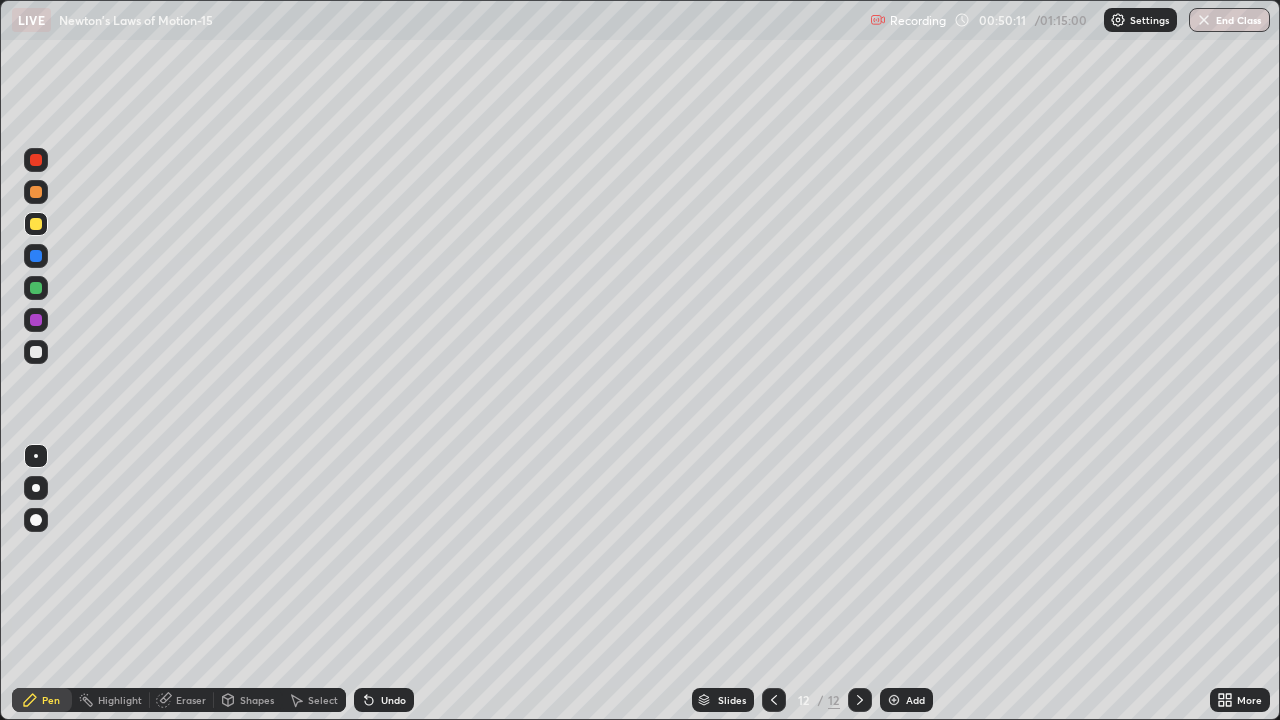click on "Add" at bounding box center [915, 700] 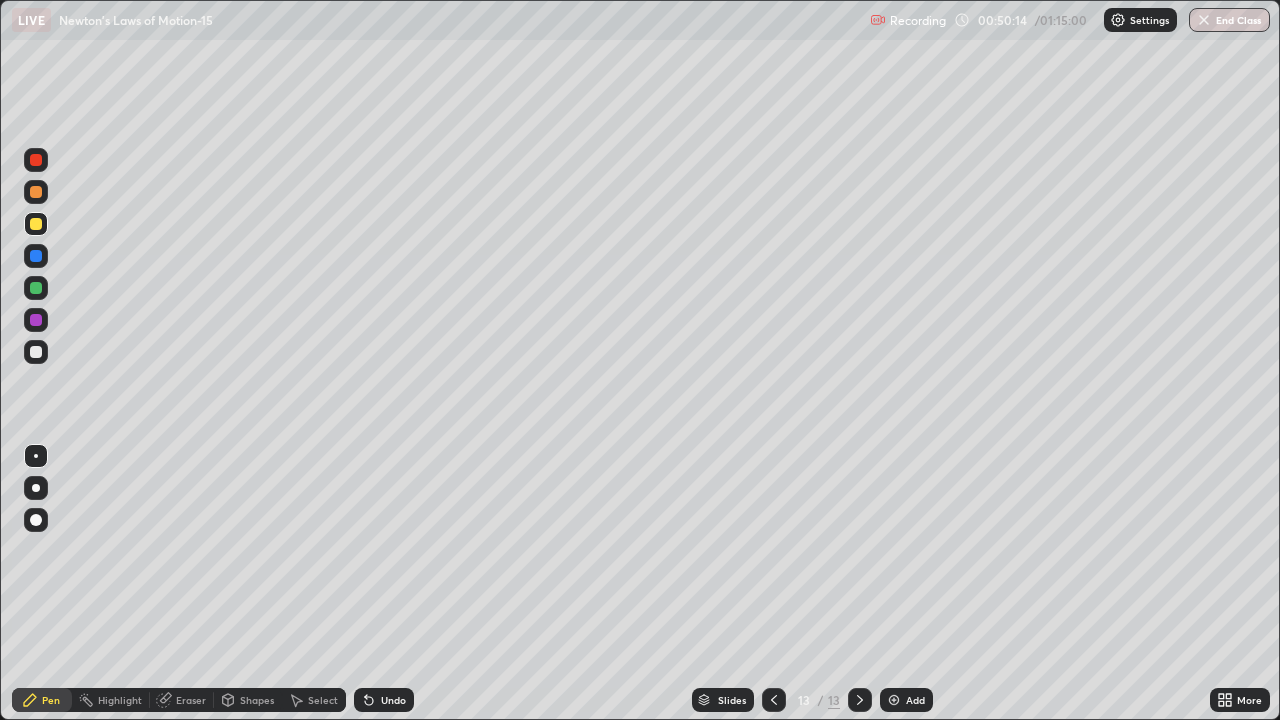 click on "Shapes" at bounding box center (257, 700) 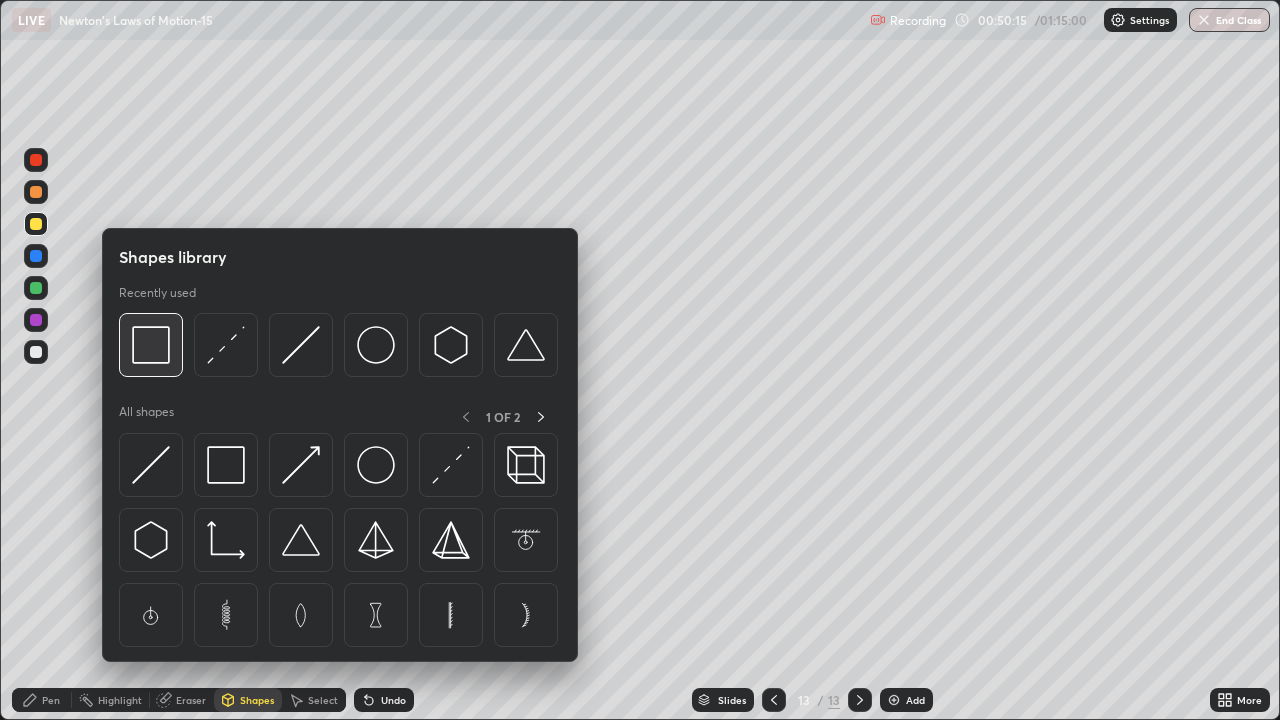 click at bounding box center (151, 345) 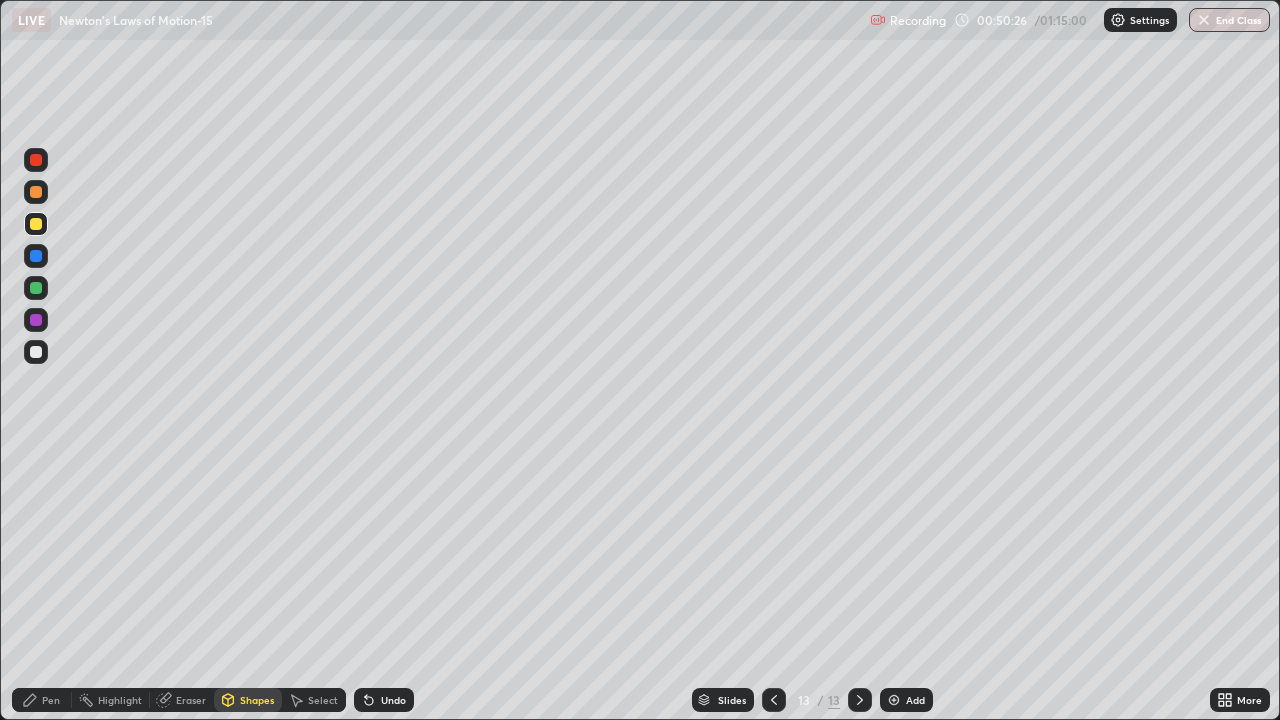 click on "Eraser" at bounding box center [191, 700] 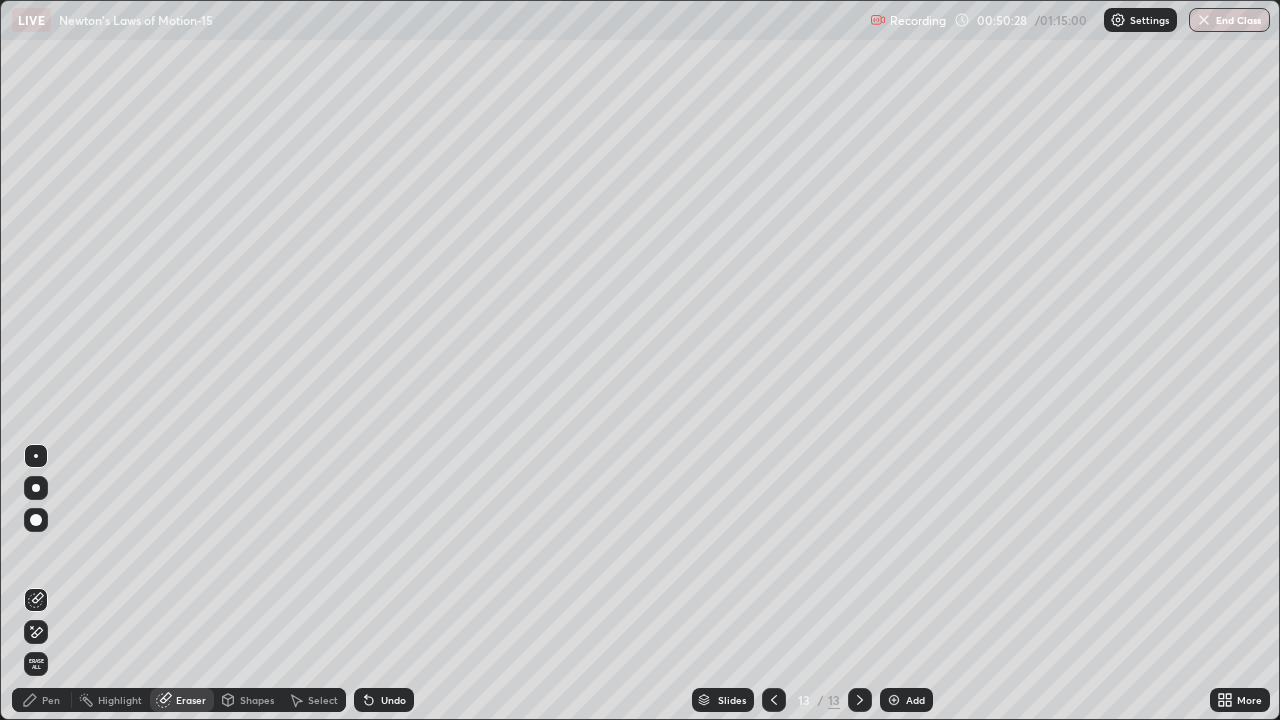 click on "Pen" at bounding box center [51, 700] 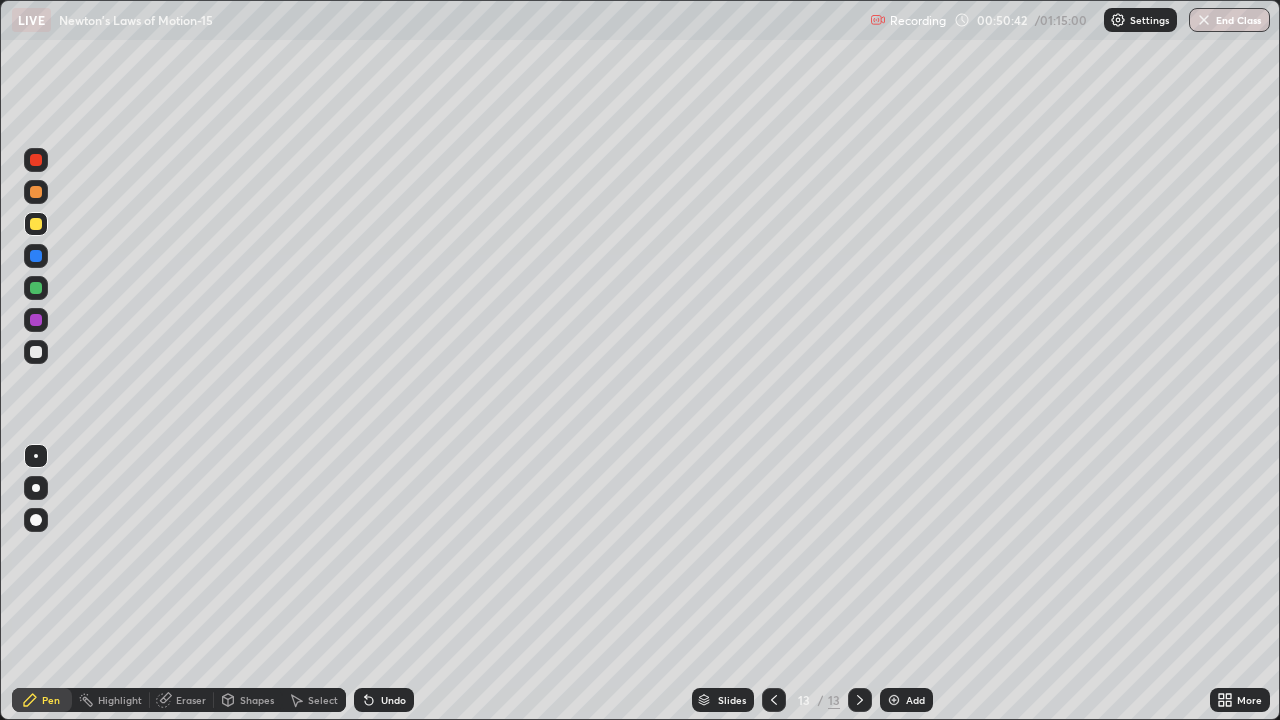 click on "Eraser" at bounding box center (191, 700) 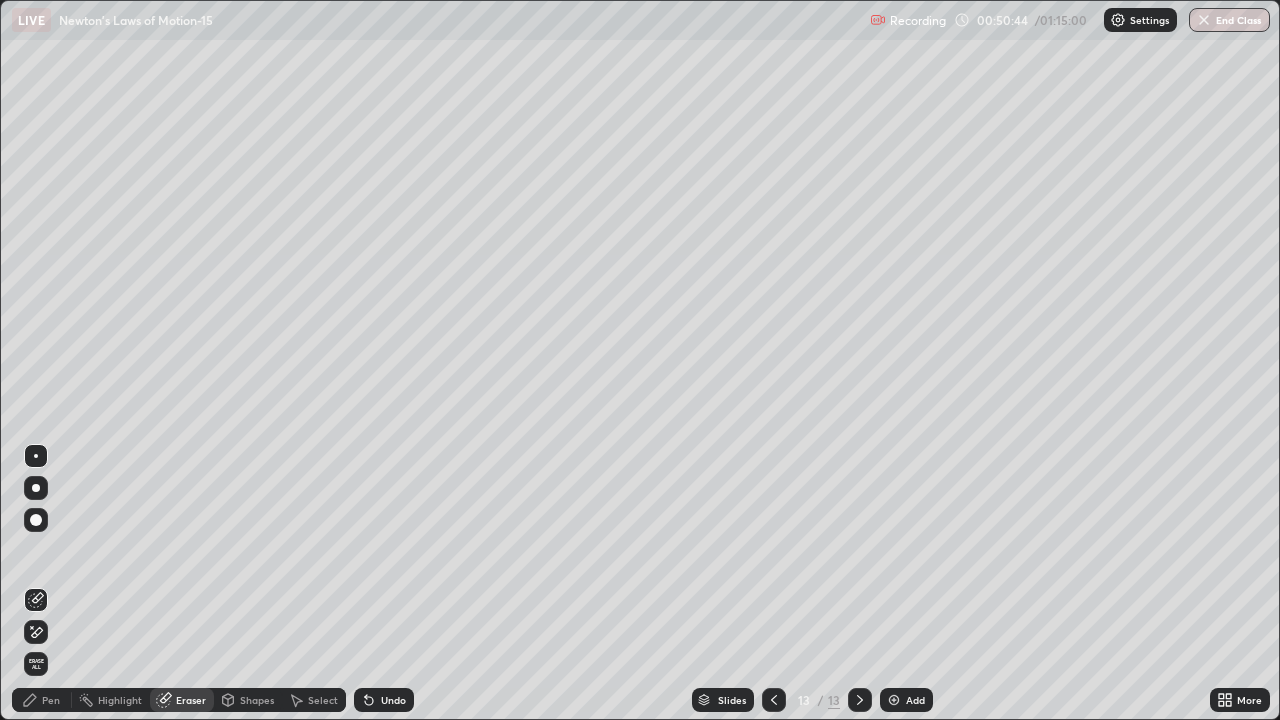 click on "Pen" at bounding box center [51, 700] 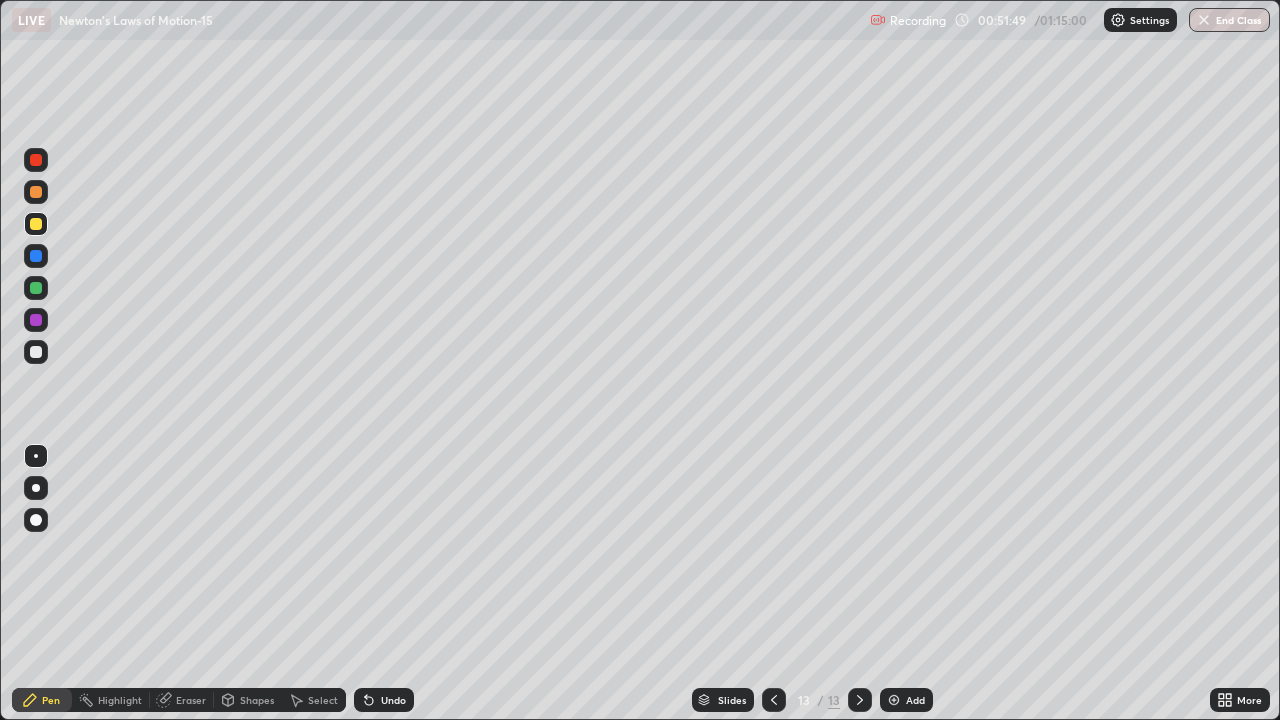 click at bounding box center (36, 352) 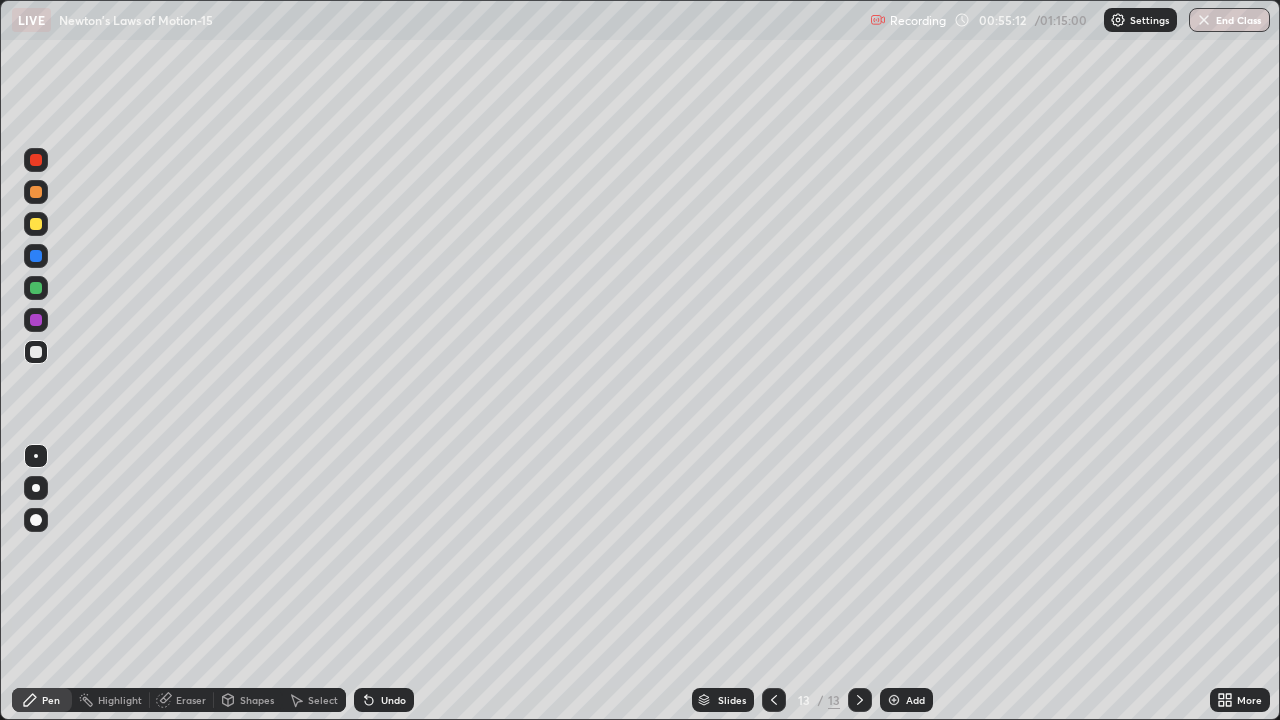 click on "Add" at bounding box center [906, 700] 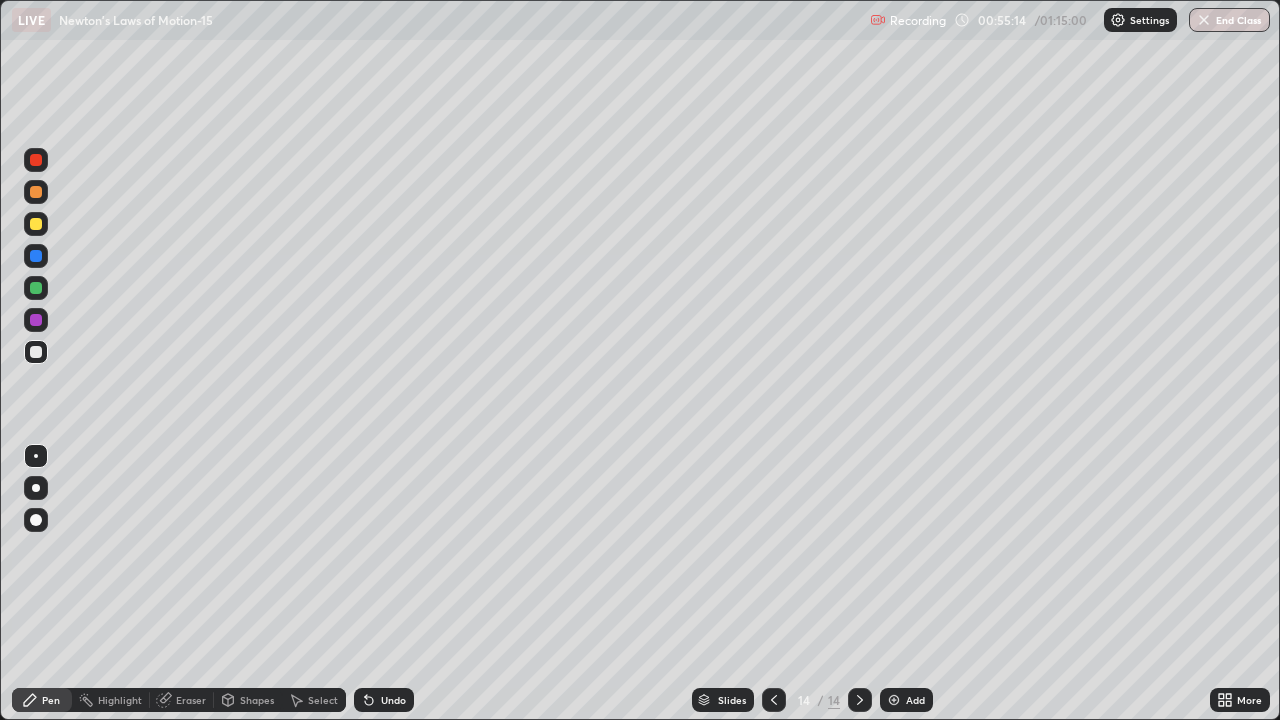 click at bounding box center [36, 224] 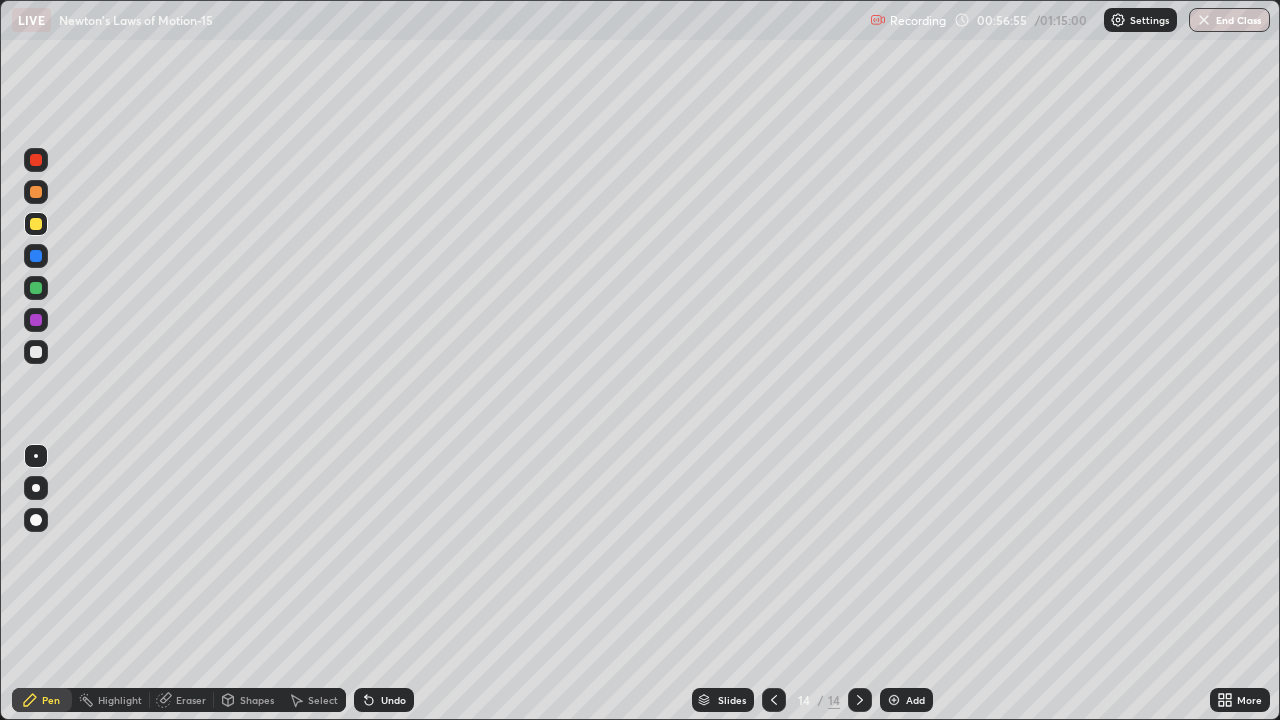 click on "Add" at bounding box center [915, 700] 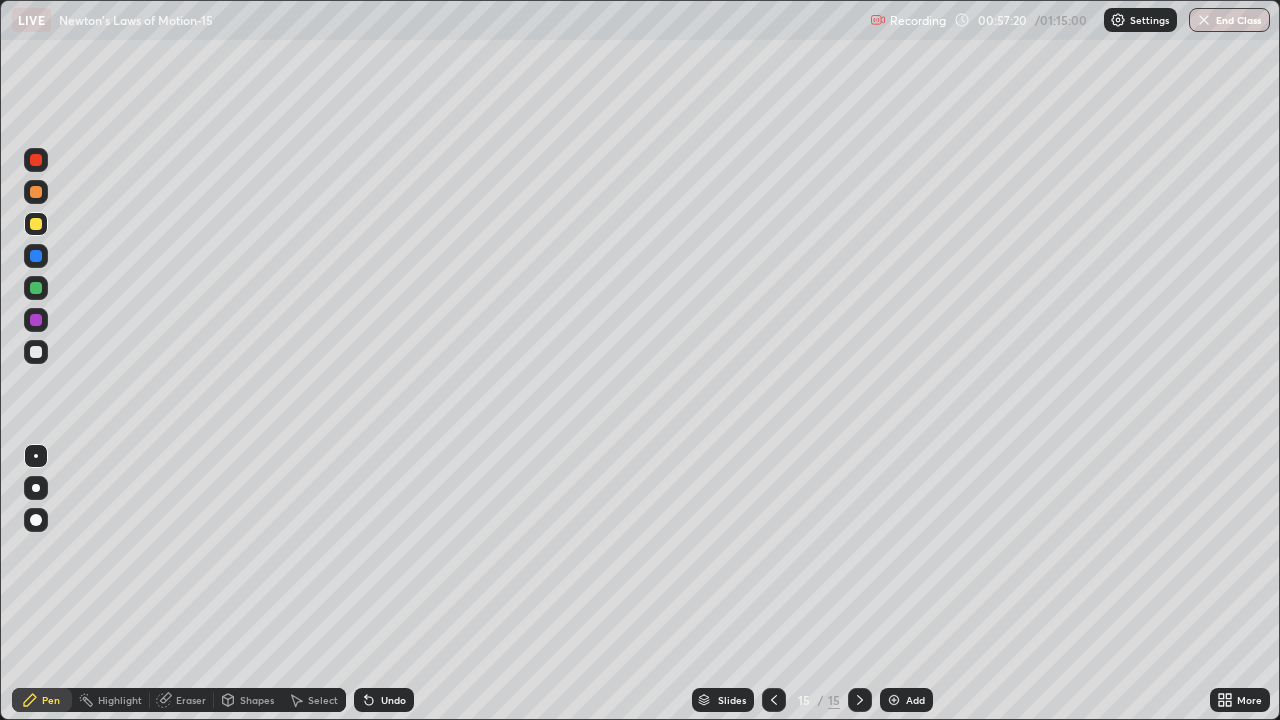 click at bounding box center (36, 288) 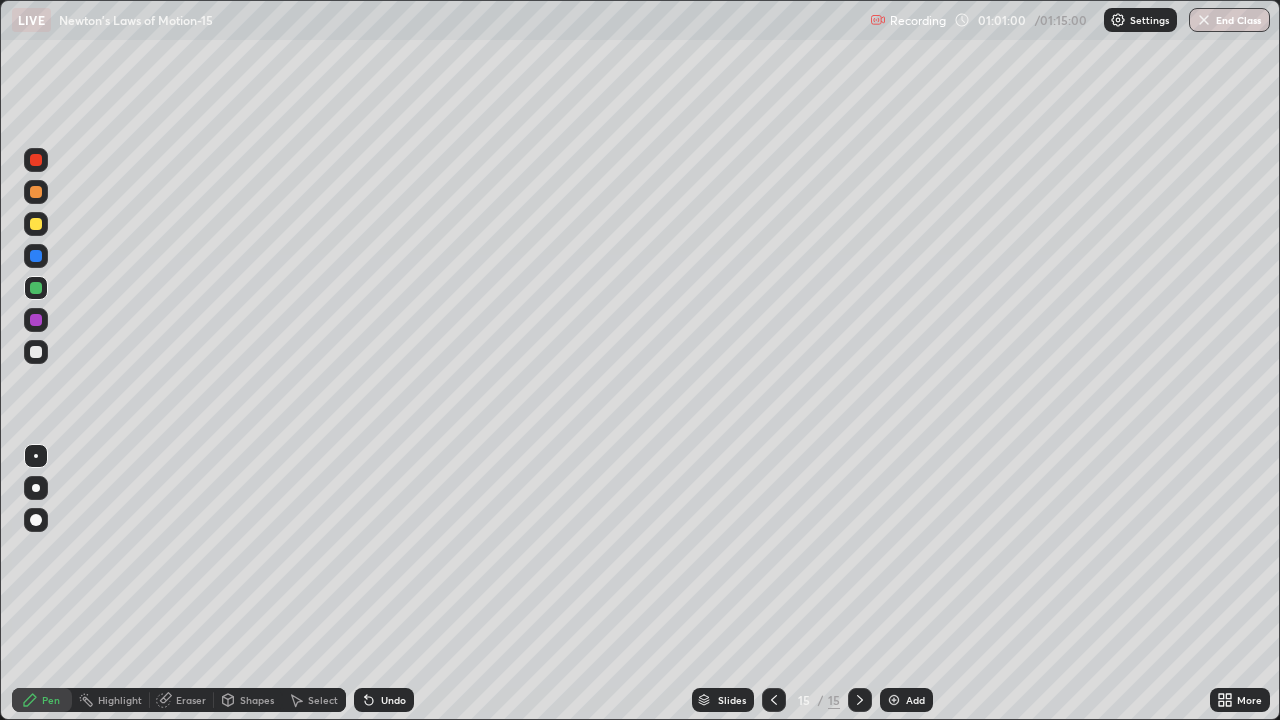 click on "Add" at bounding box center (906, 700) 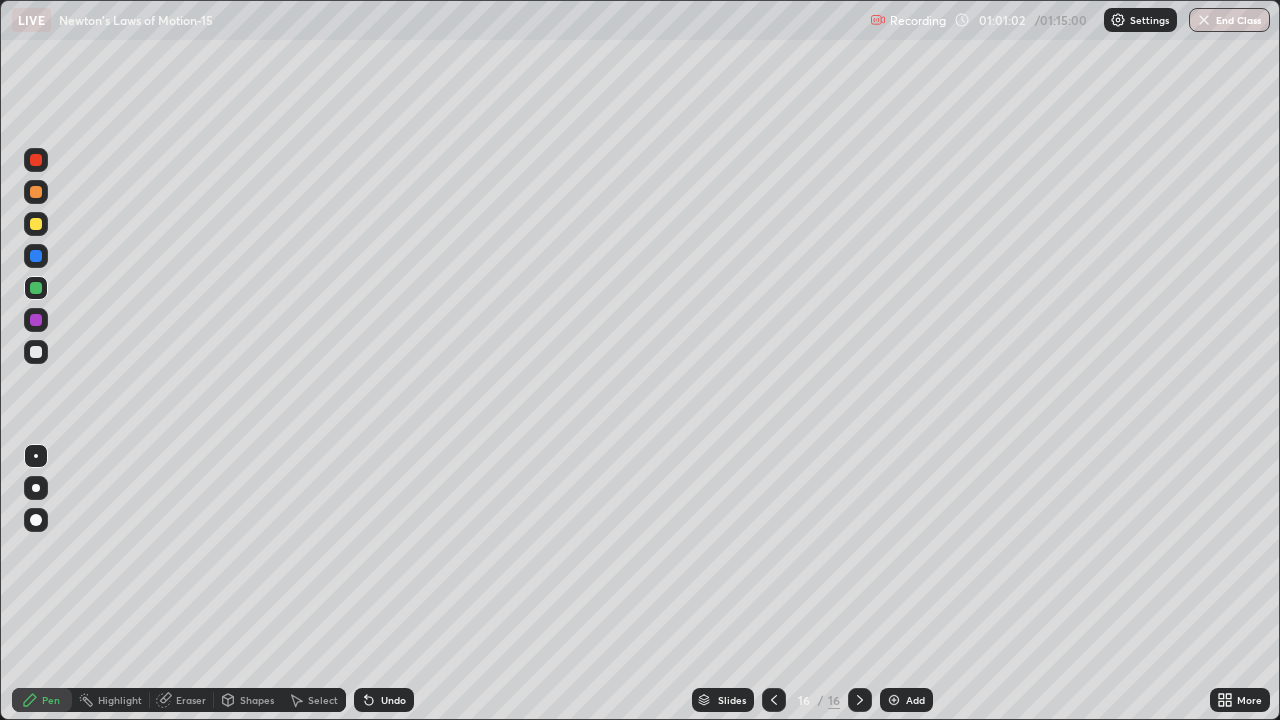 click at bounding box center (36, 224) 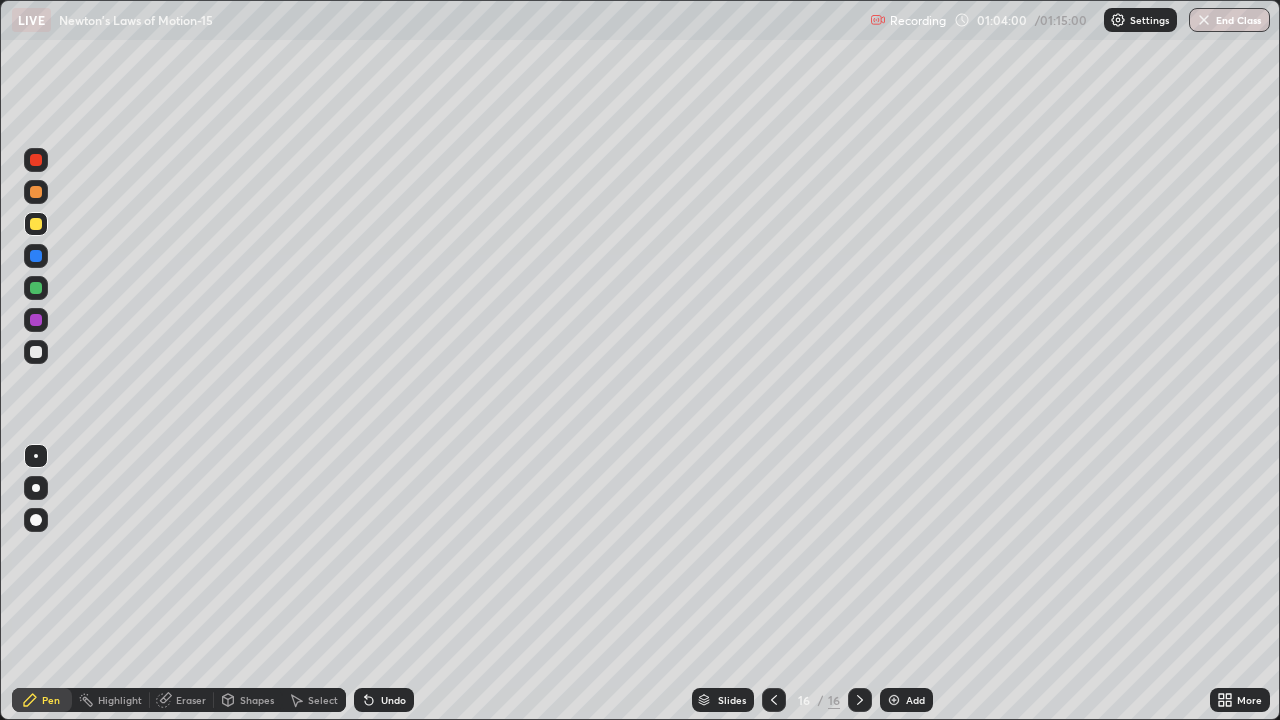 click on "End Class" at bounding box center [1229, 20] 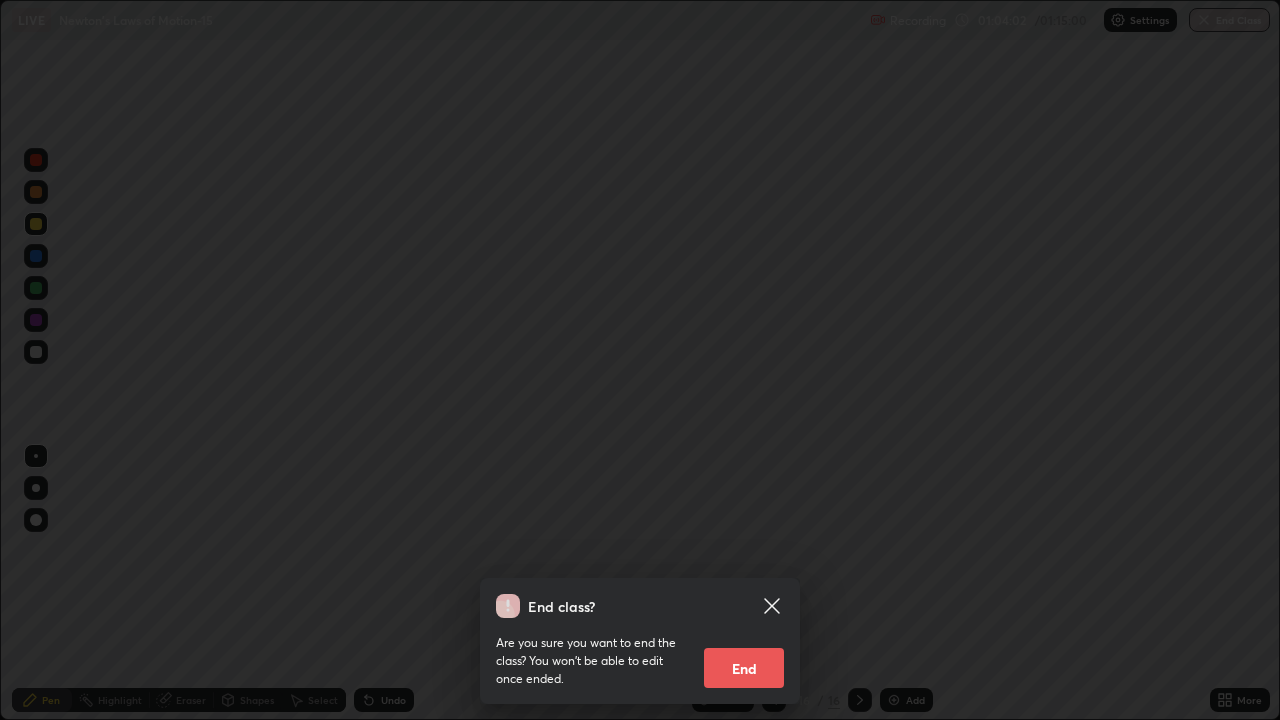 click on "End" at bounding box center [744, 668] 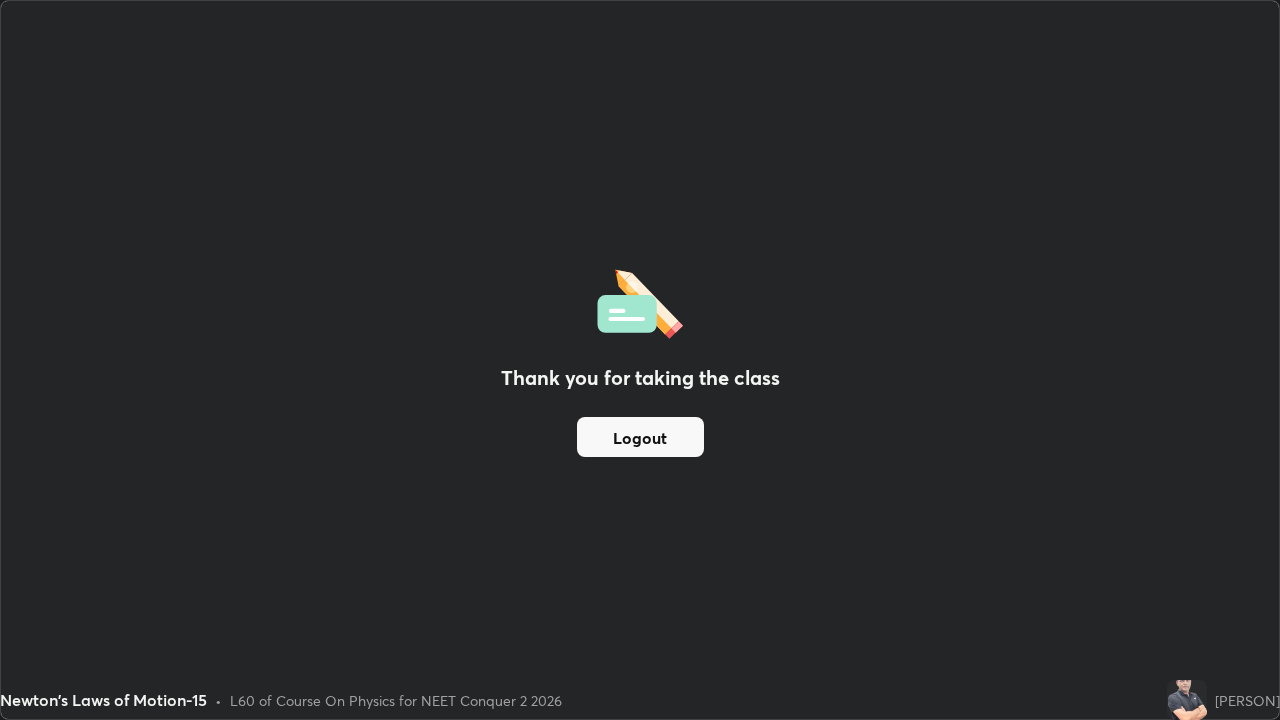 click on "Logout" at bounding box center (640, 437) 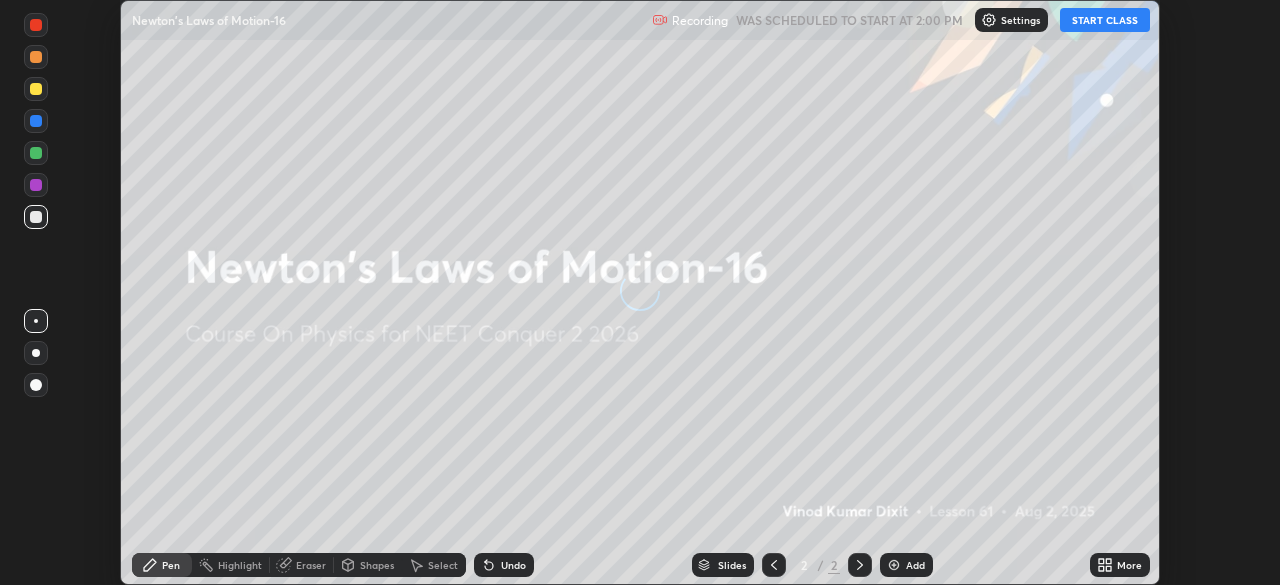 scroll, scrollTop: 0, scrollLeft: 0, axis: both 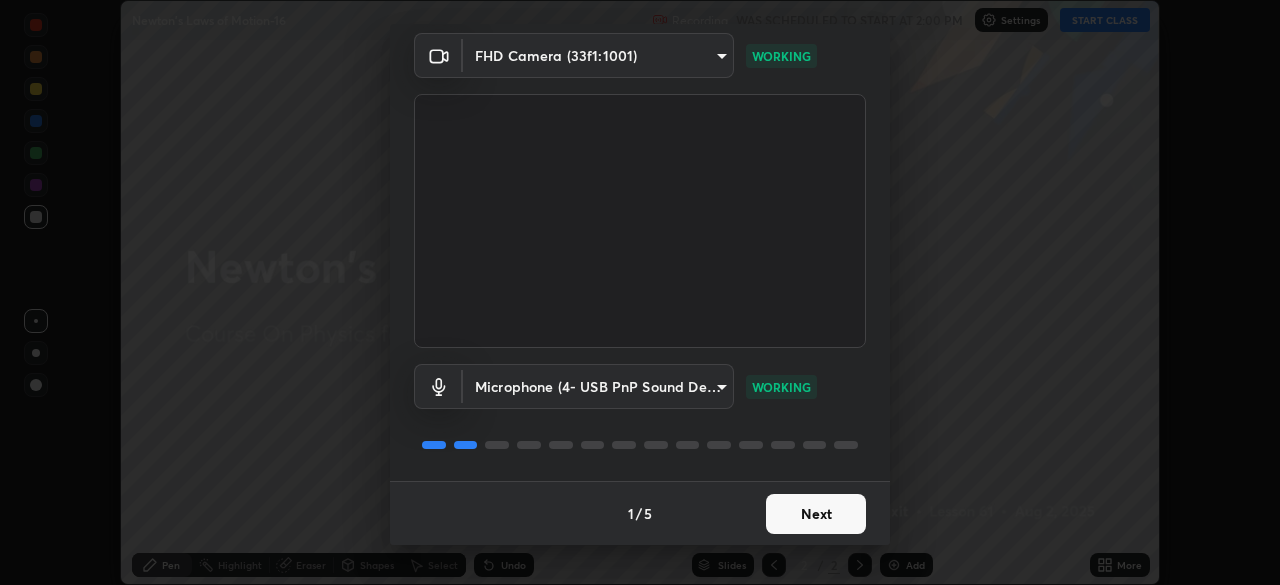 click on "Next" at bounding box center (816, 514) 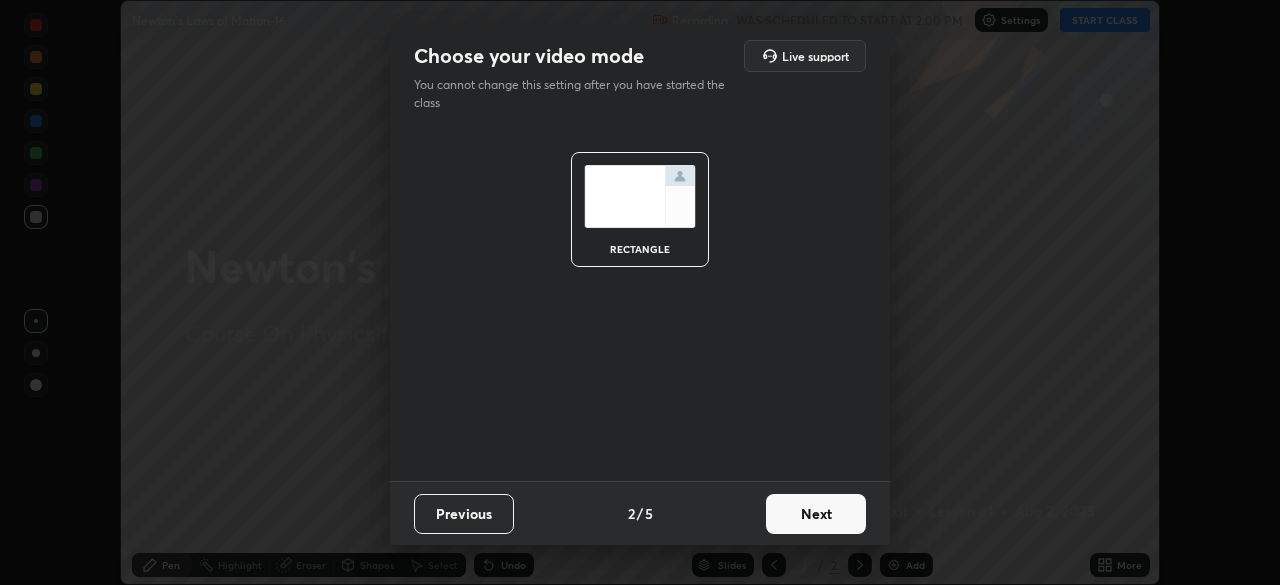 click on "Next" at bounding box center (816, 514) 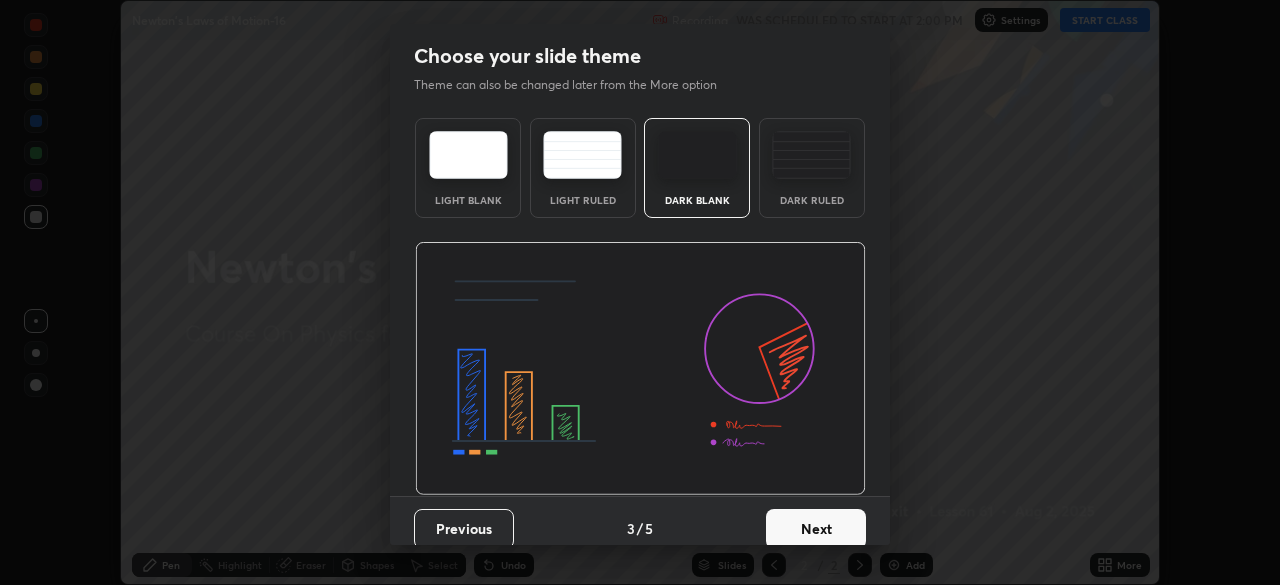 click on "Next" at bounding box center (816, 529) 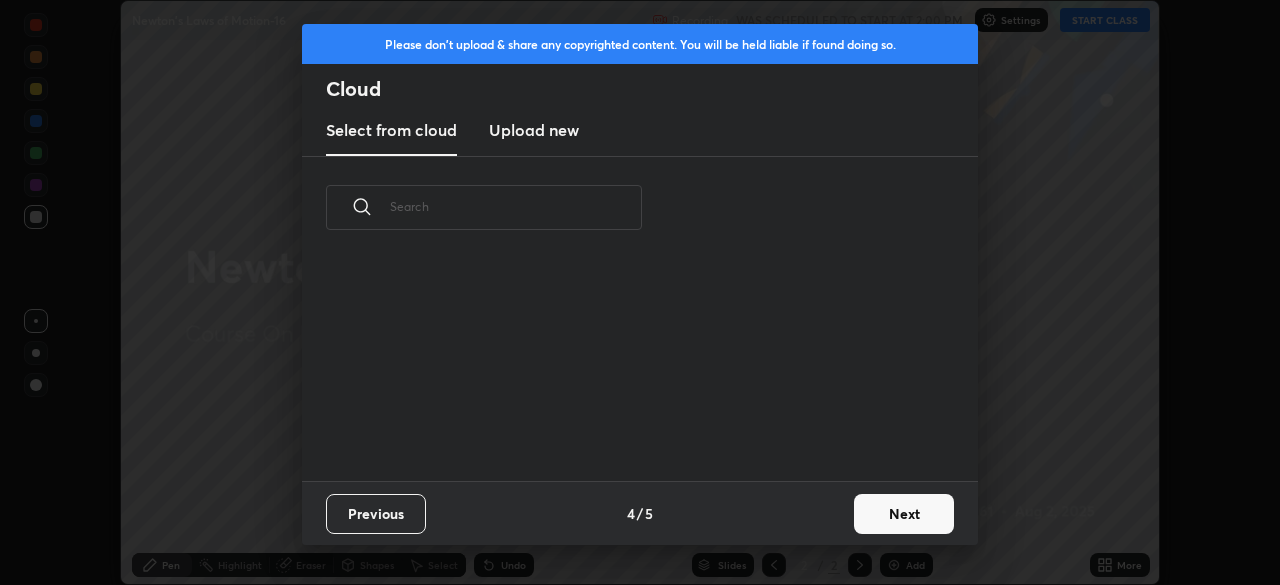 click on "Next" at bounding box center (904, 514) 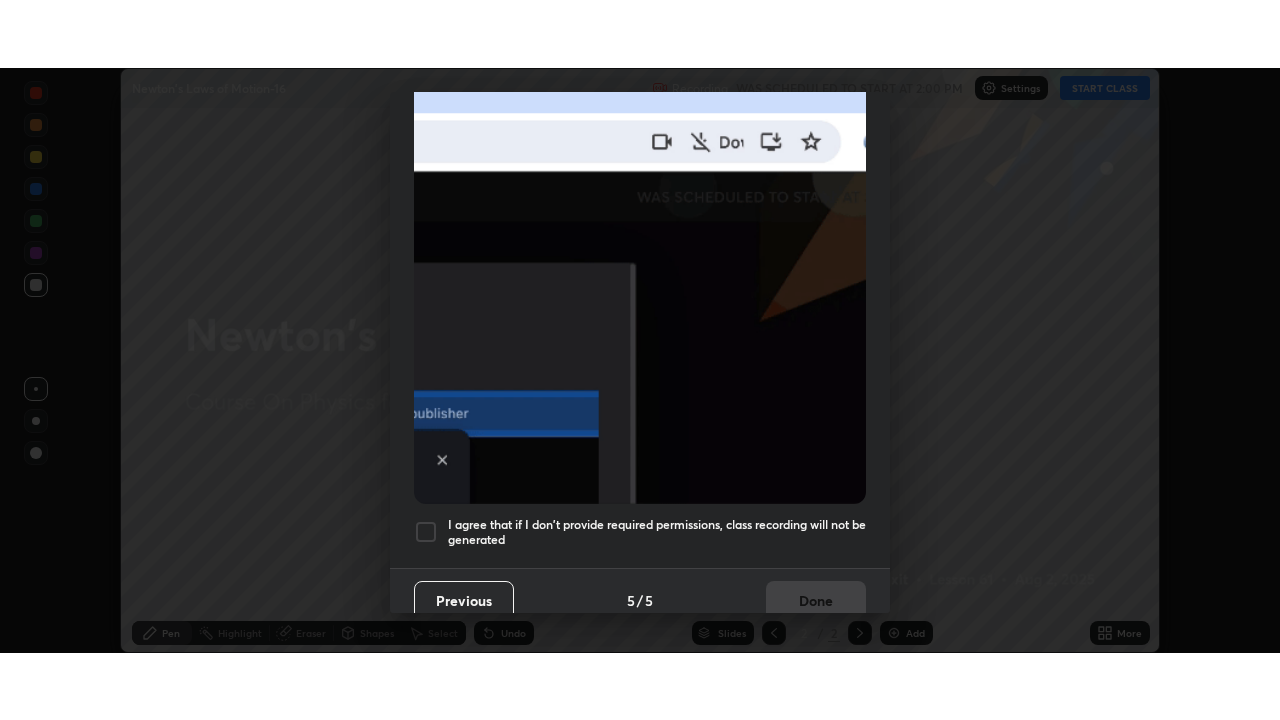 scroll, scrollTop: 479, scrollLeft: 0, axis: vertical 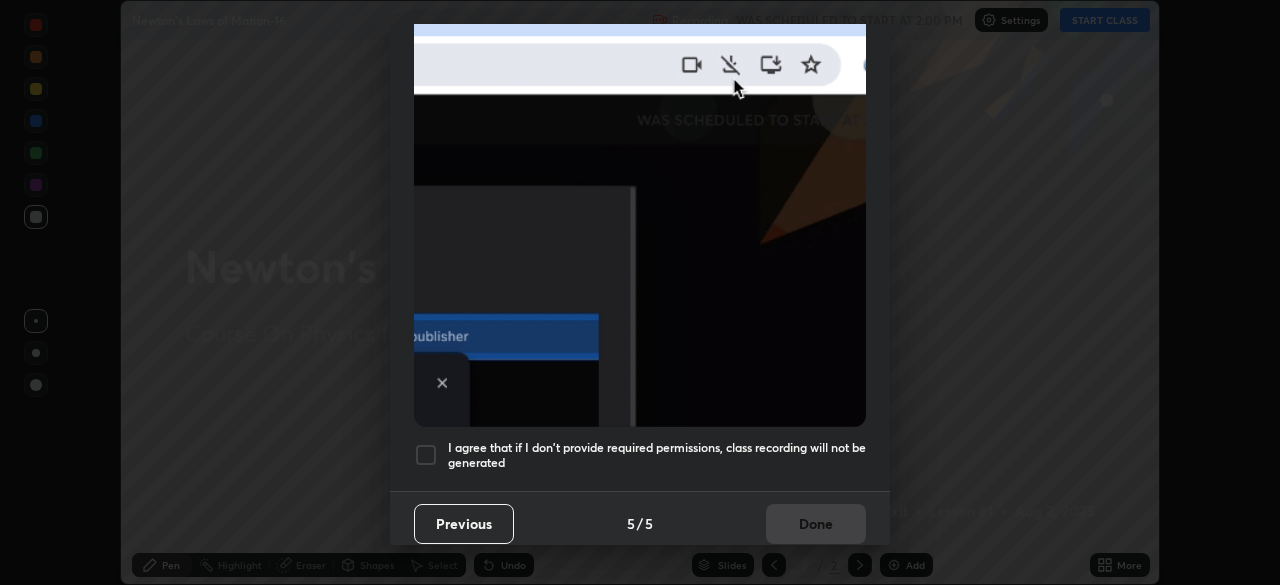 click on "I agree that if I don't provide required permissions, class recording will not be generated" at bounding box center (657, 455) 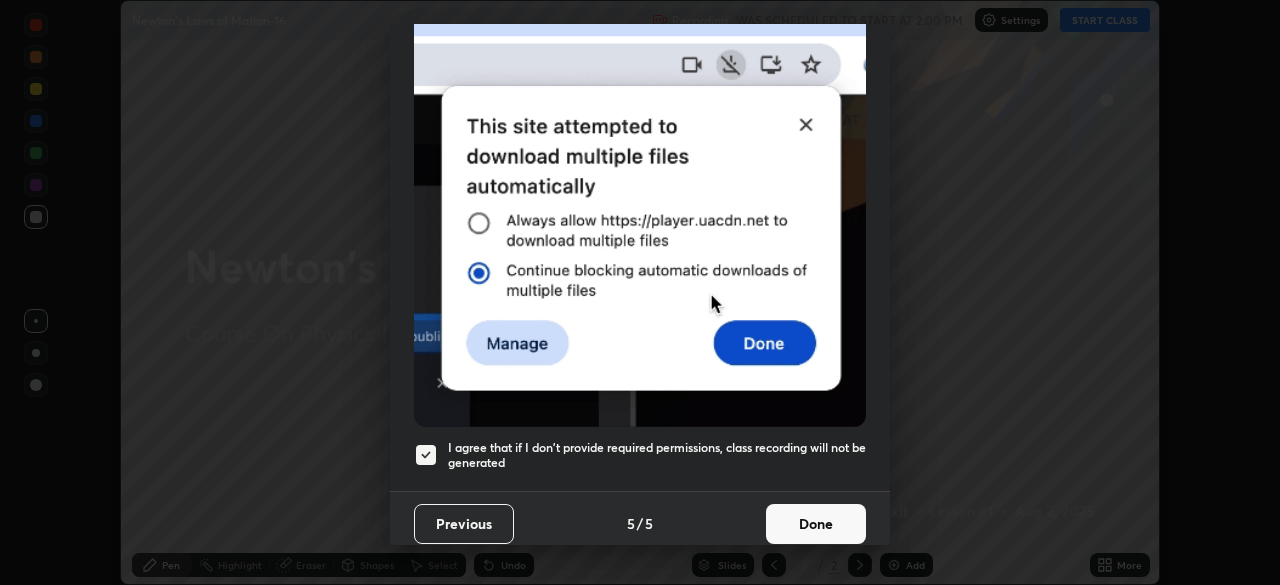 click on "Done" at bounding box center (816, 524) 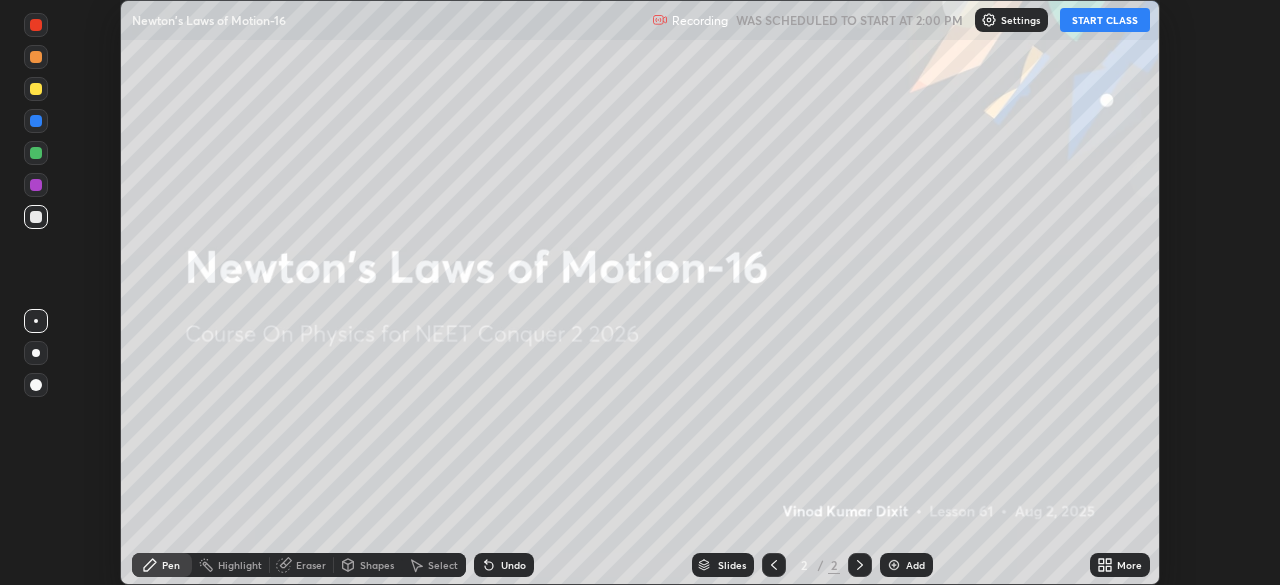 click on "START CLASS" at bounding box center [1105, 20] 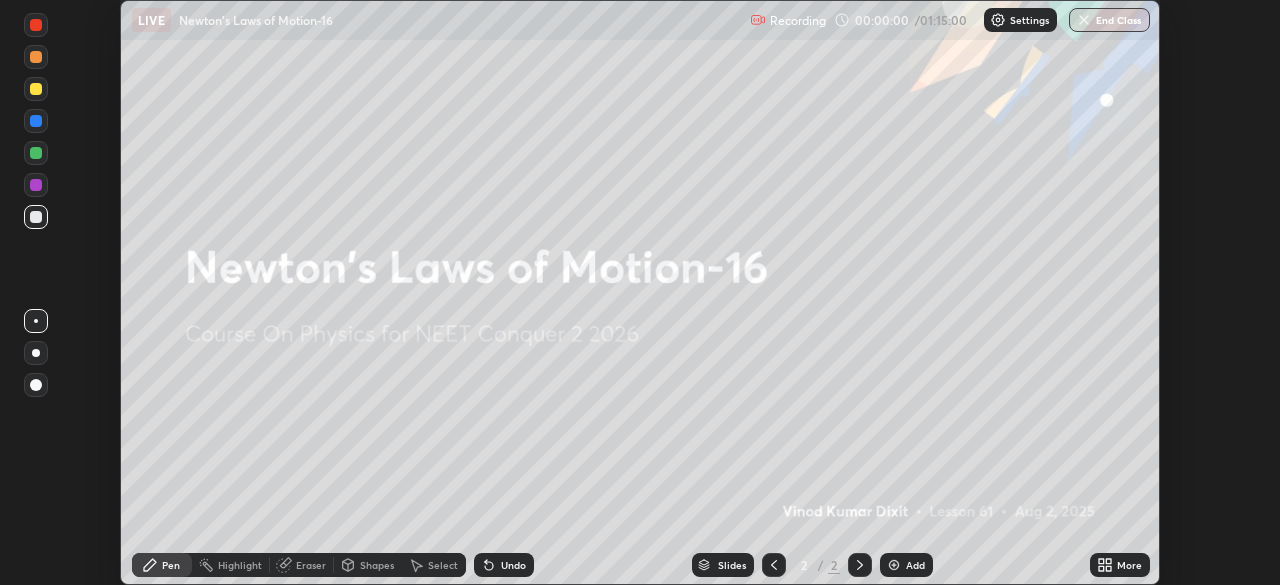 click 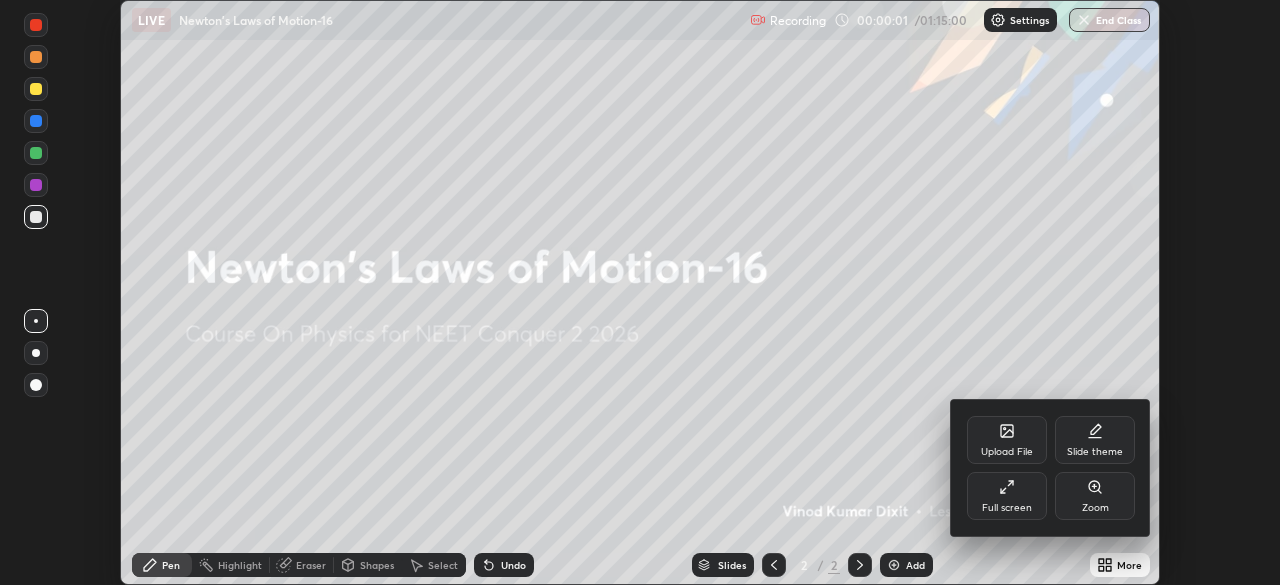 click on "Full screen" at bounding box center [1007, 496] 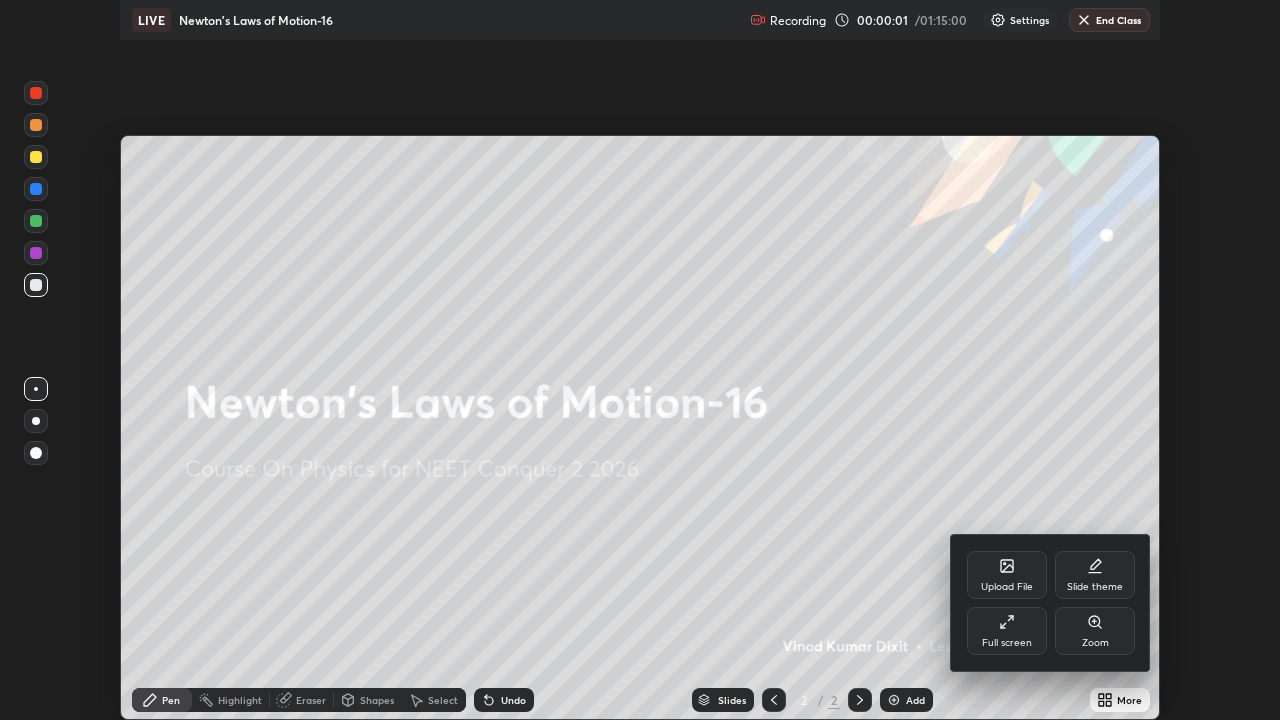scroll, scrollTop: 99280, scrollLeft: 98720, axis: both 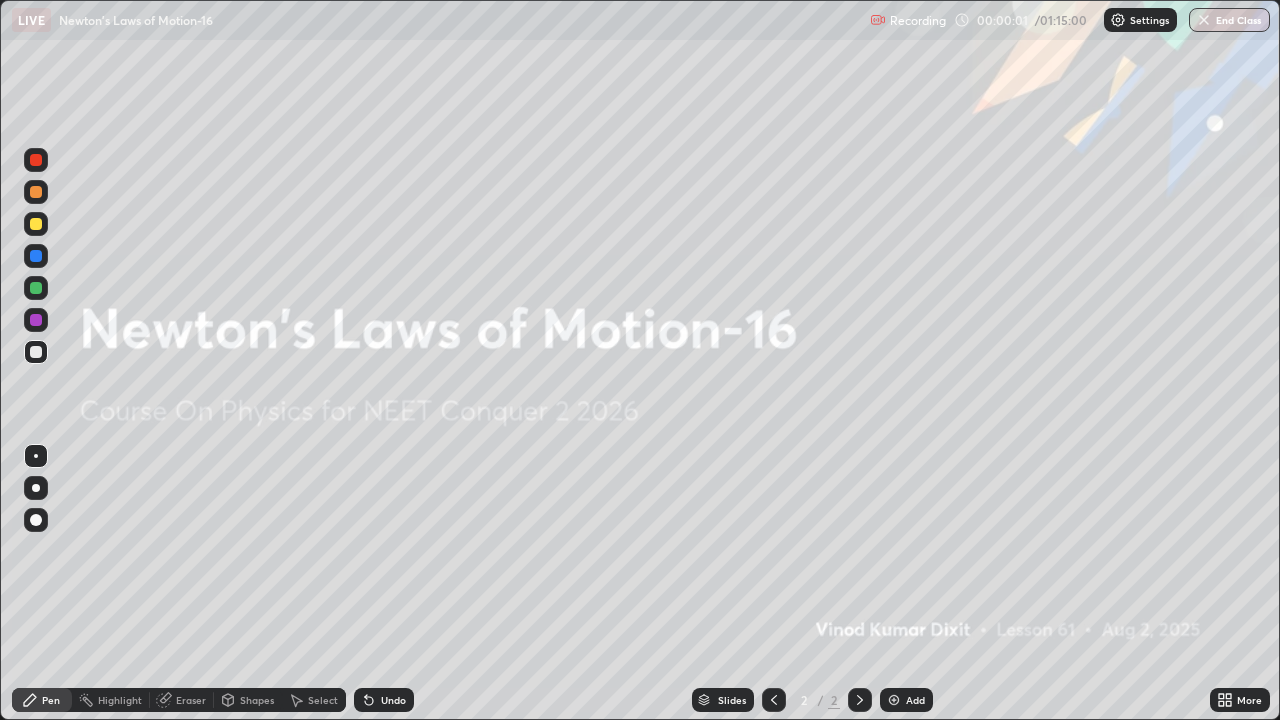 click on "Add" at bounding box center (915, 700) 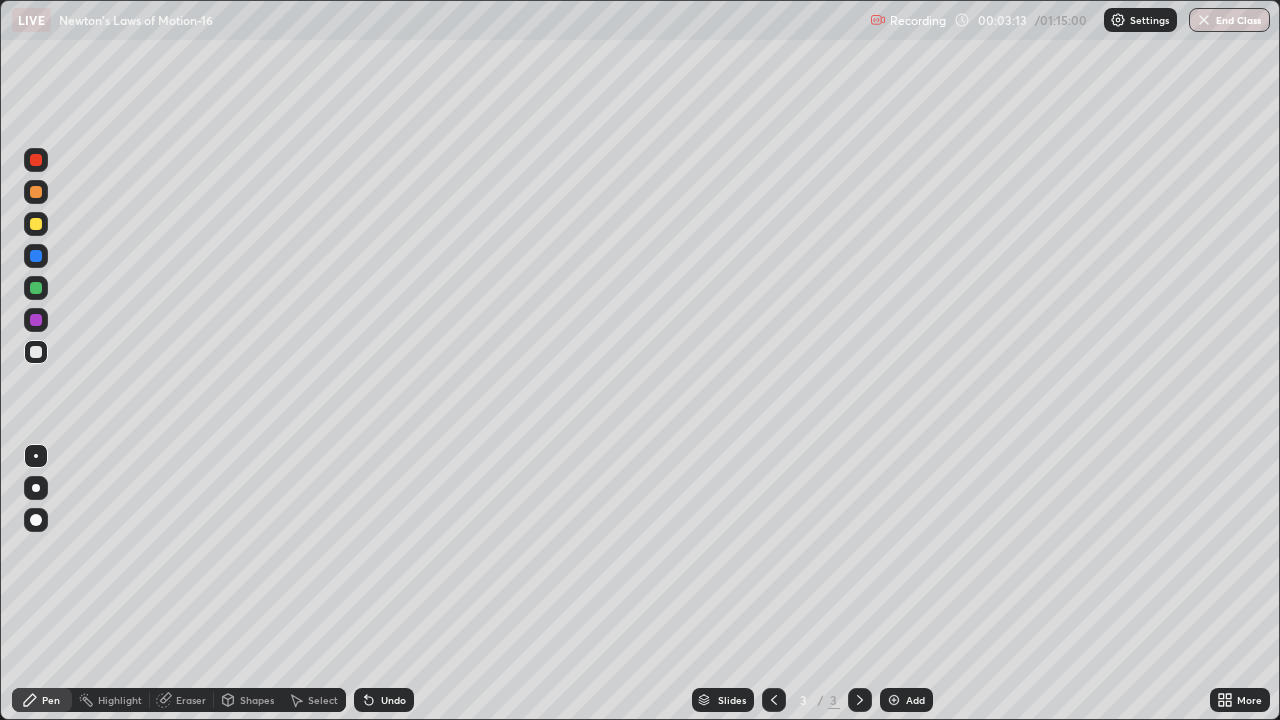 click at bounding box center [36, 224] 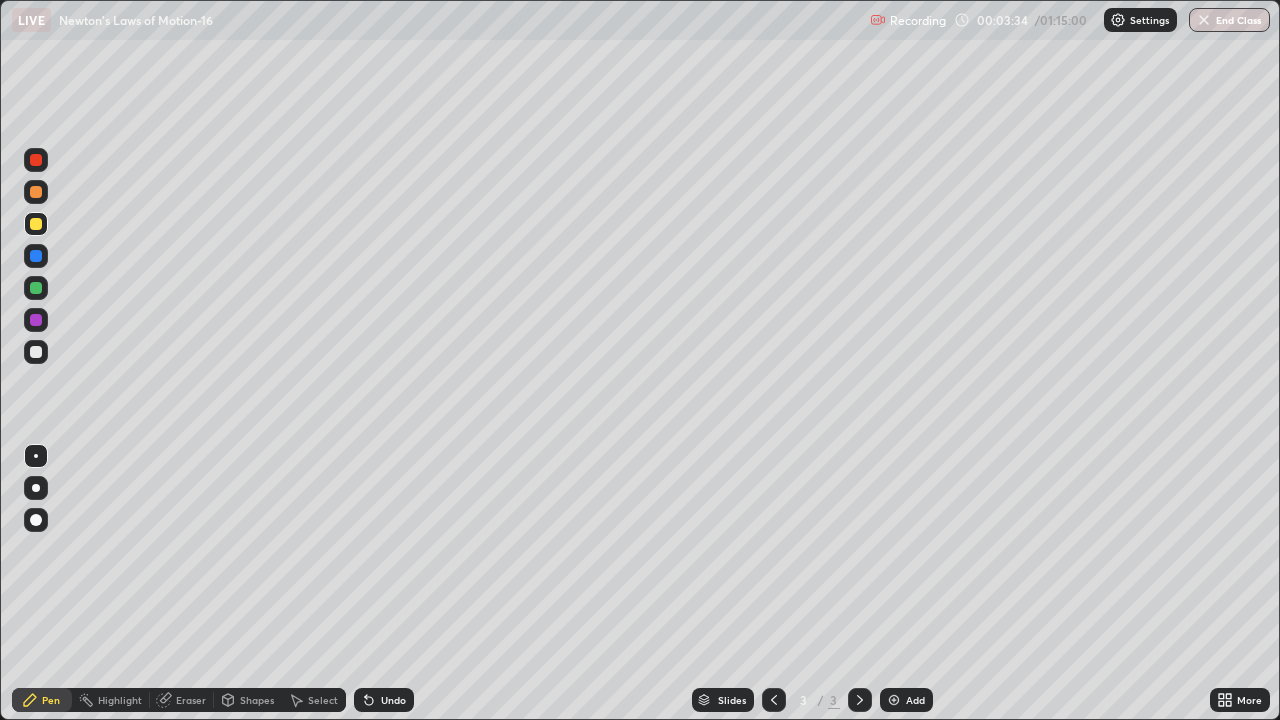 click on "Eraser" at bounding box center [191, 700] 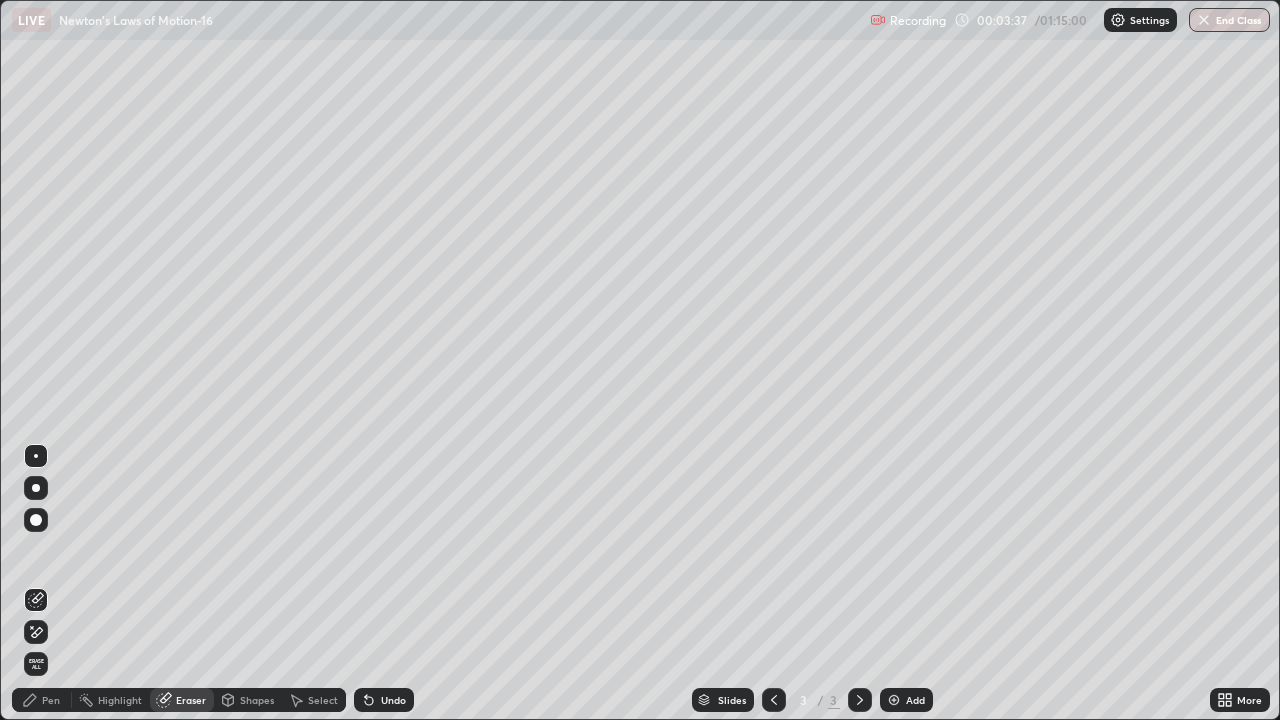 click on "Pen" at bounding box center (51, 700) 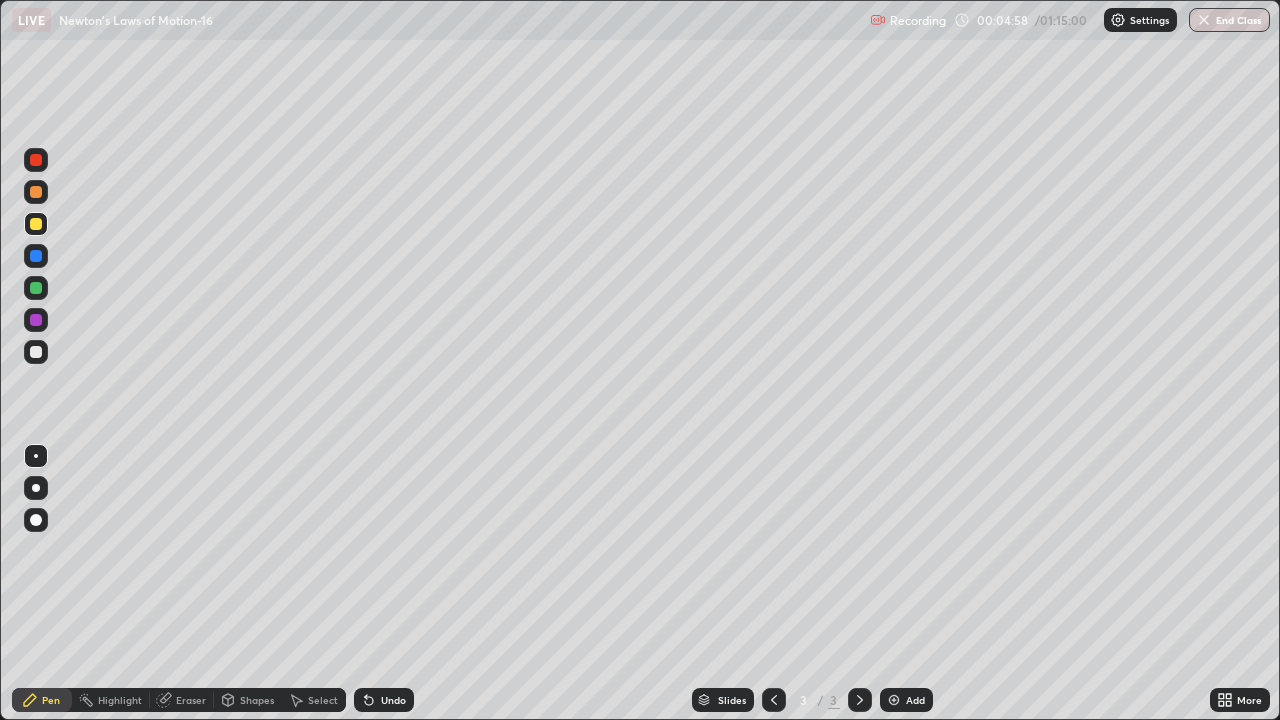 click on "Add" at bounding box center [915, 700] 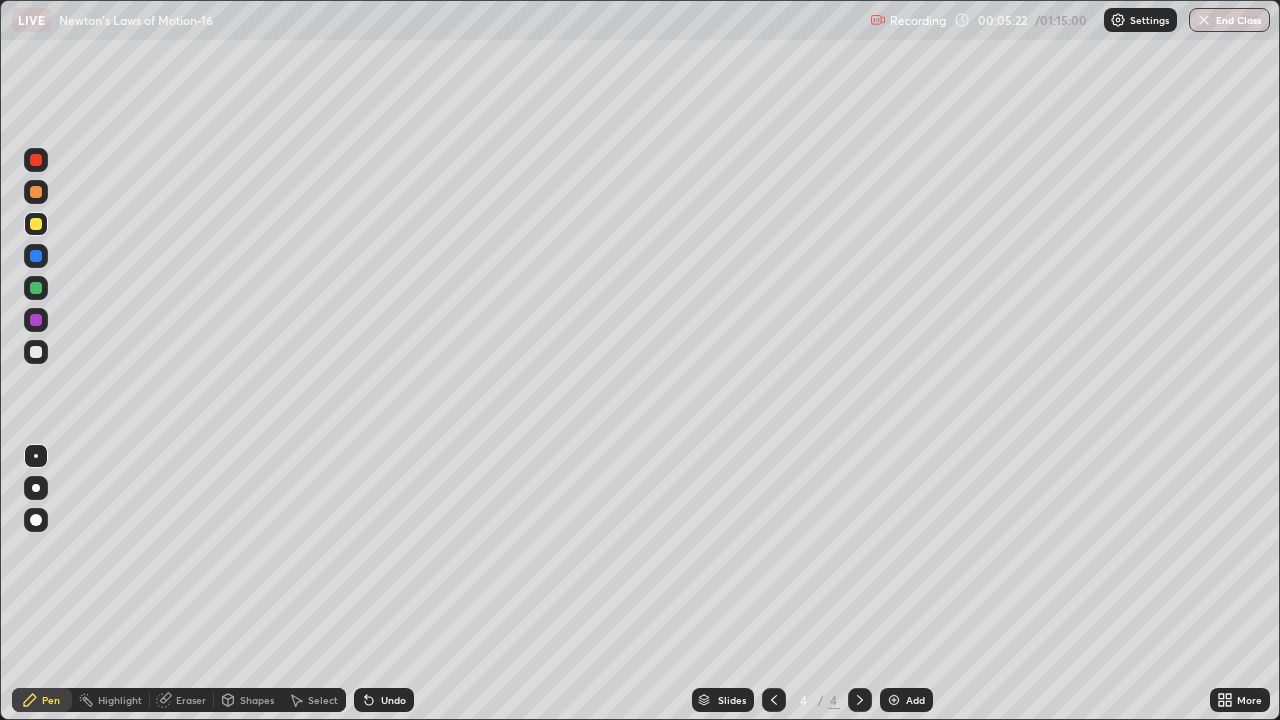 click on "Eraser" at bounding box center [191, 700] 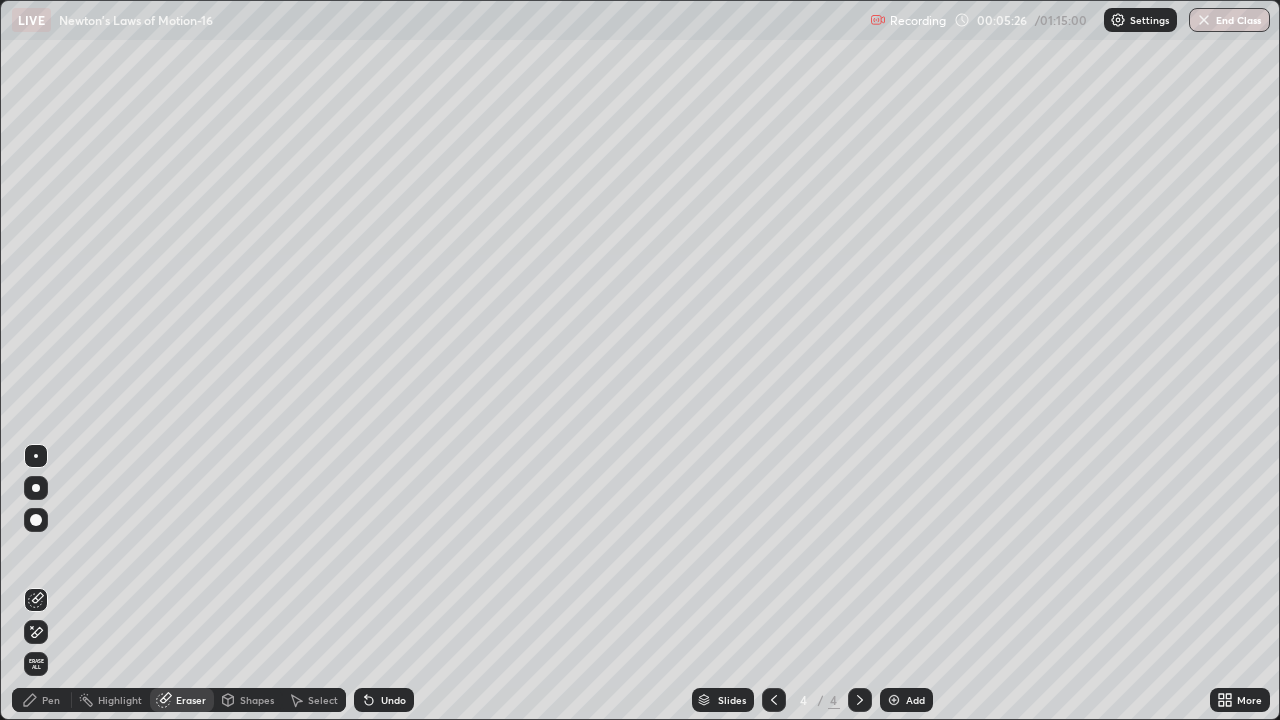 click on "Pen" at bounding box center [51, 700] 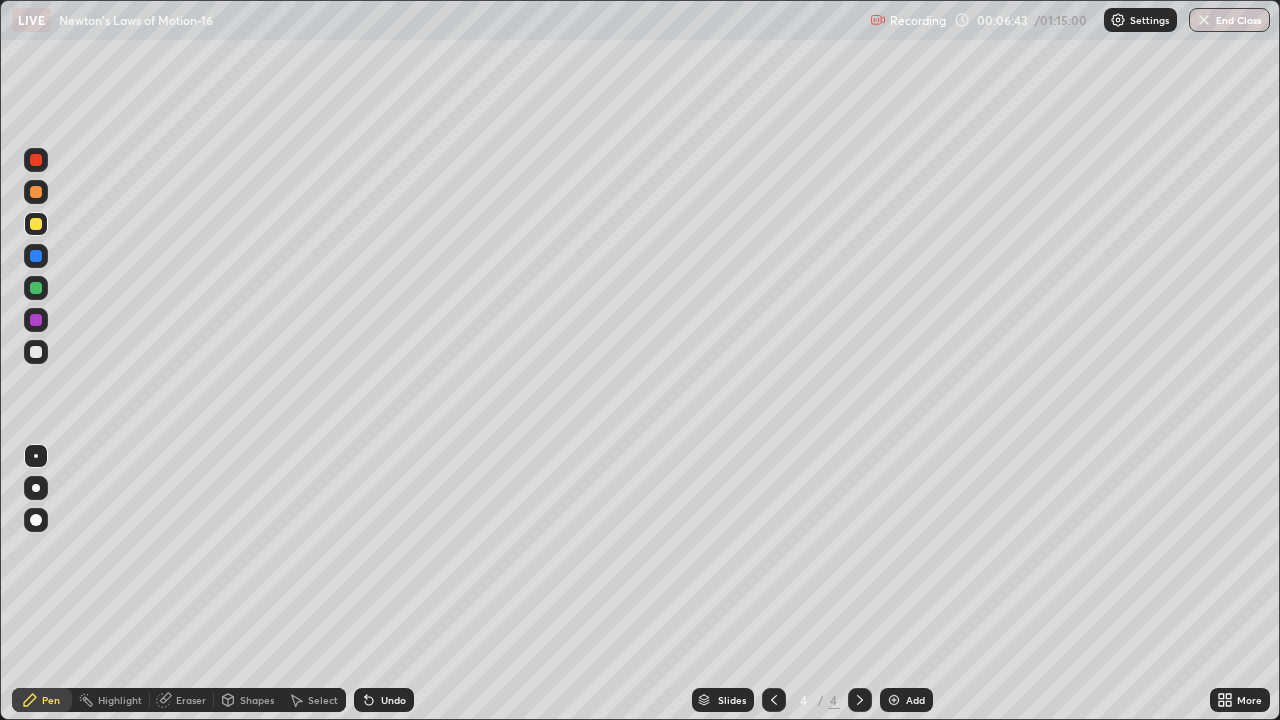 click at bounding box center [36, 352] 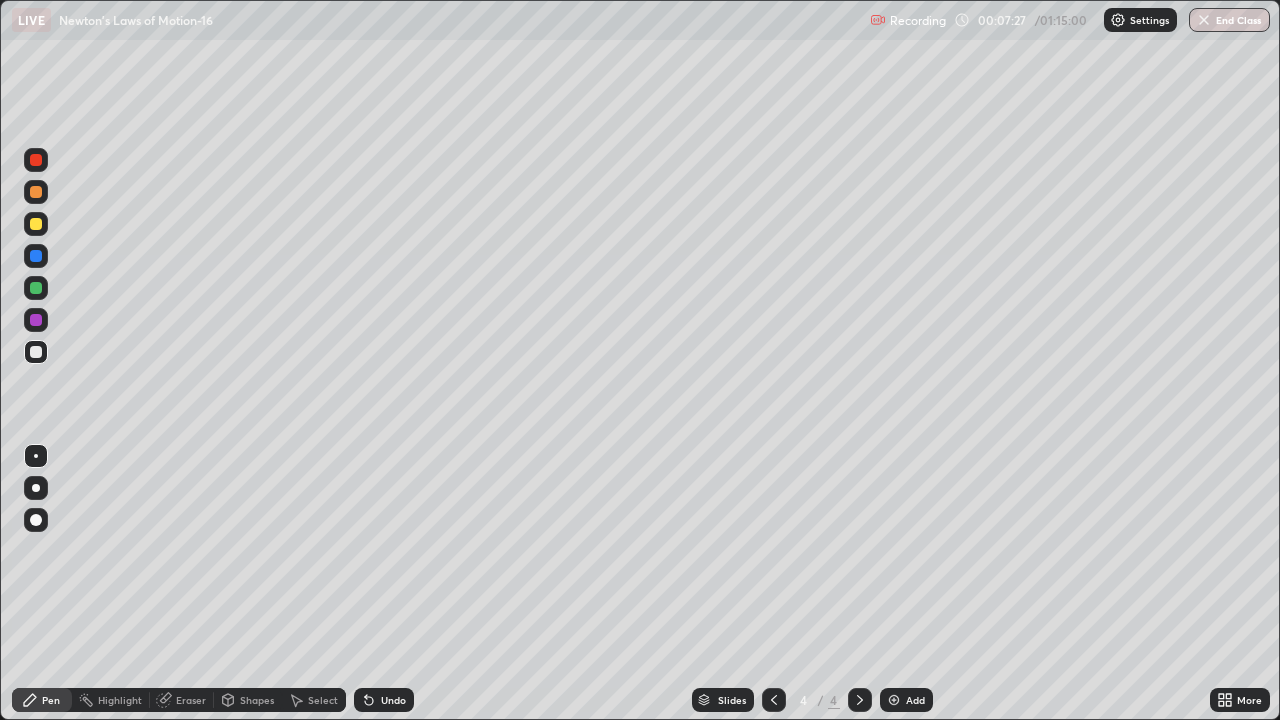 click at bounding box center [36, 224] 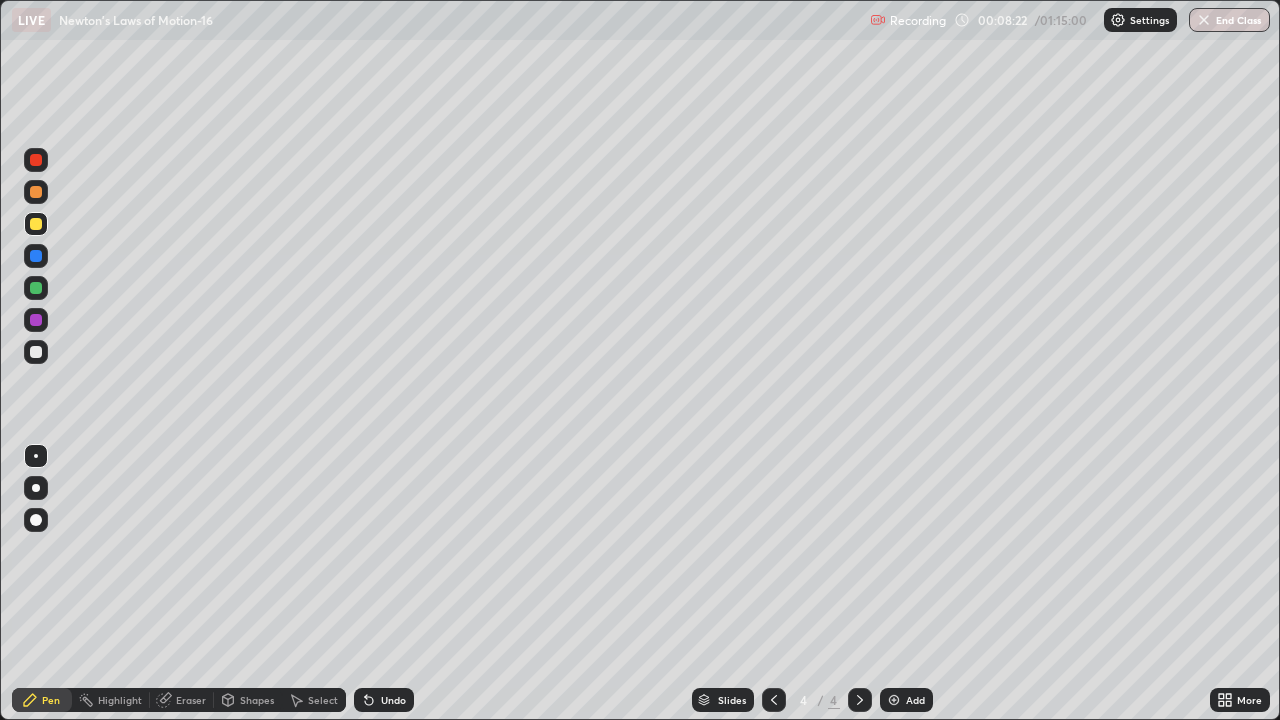 click at bounding box center [36, 288] 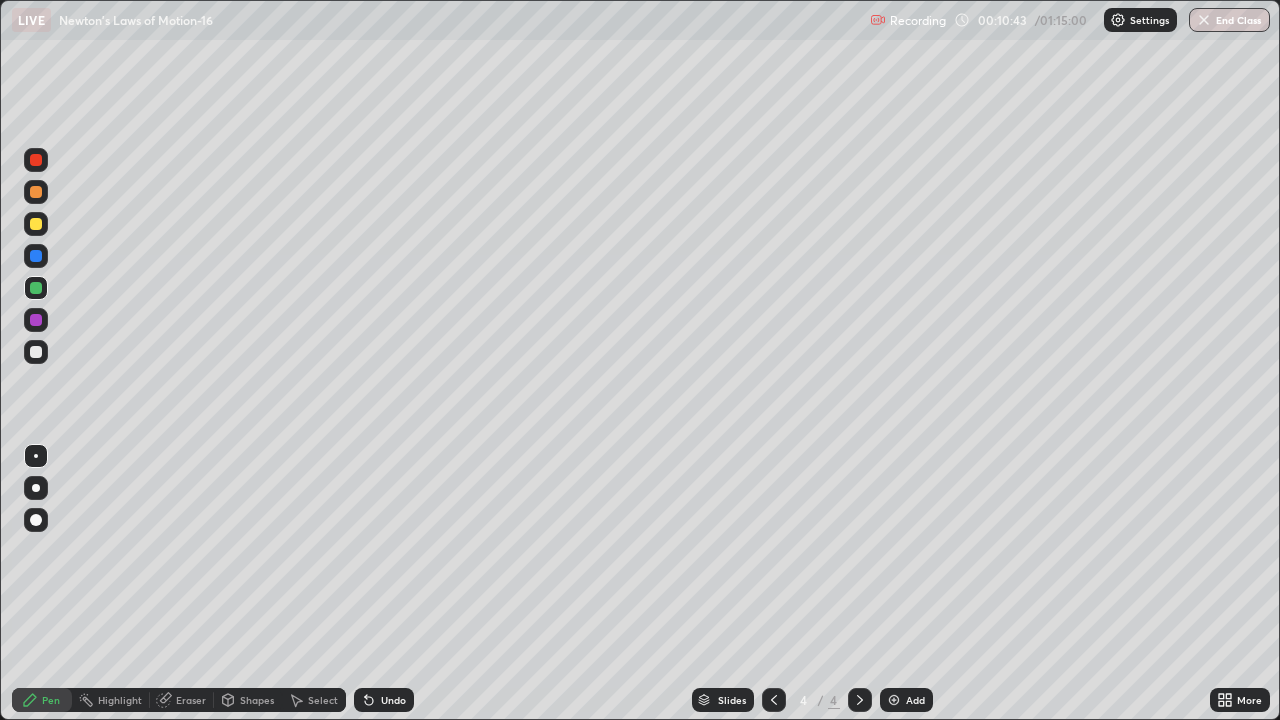 click at bounding box center (36, 224) 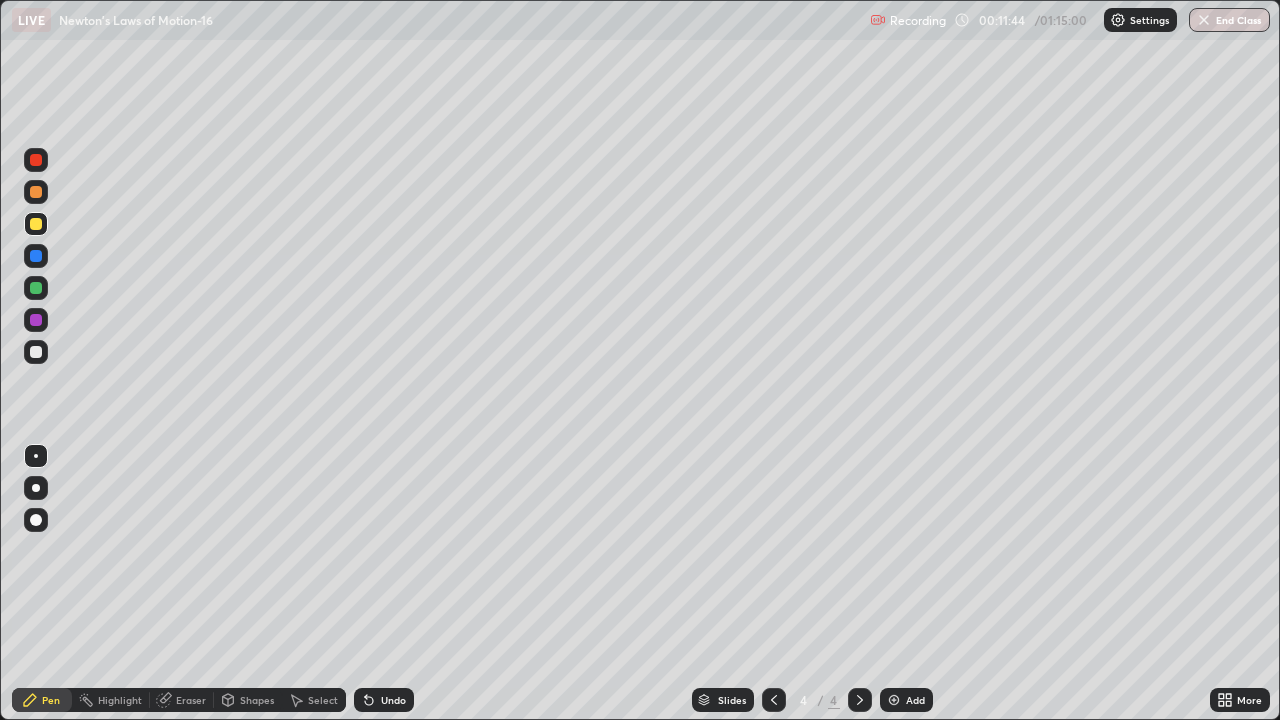 click on "Add" at bounding box center (915, 700) 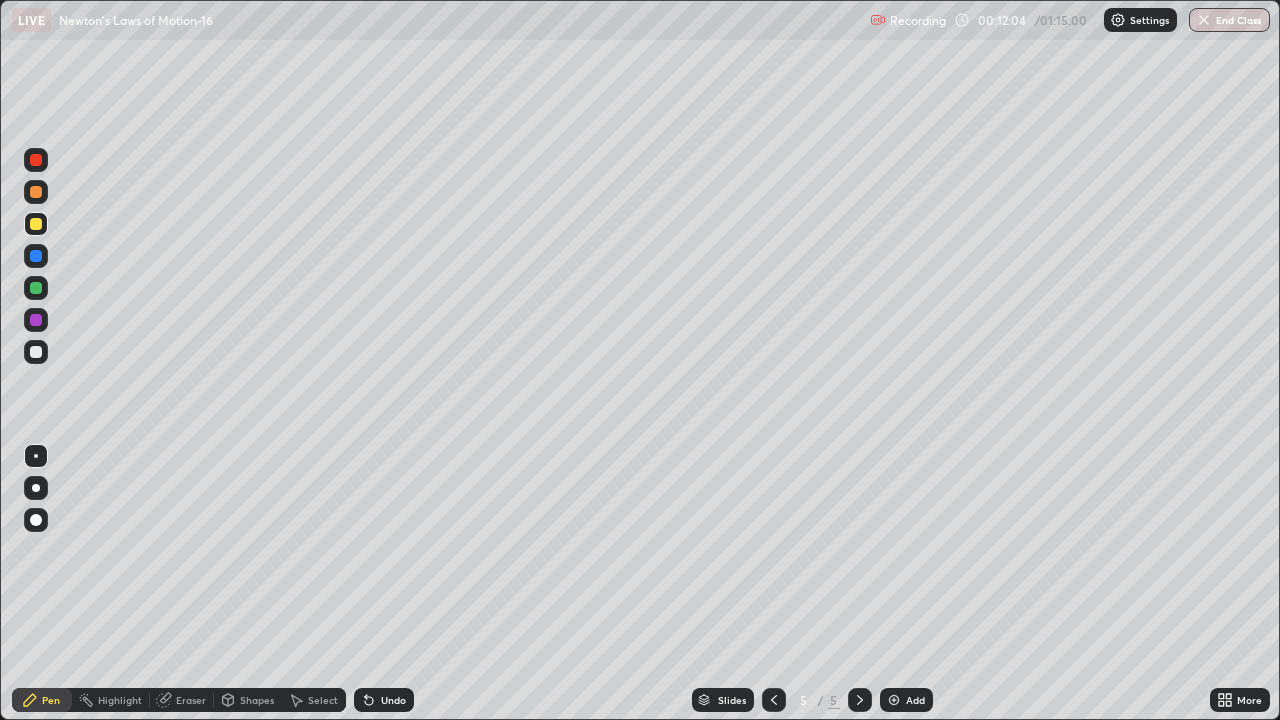 click at bounding box center (36, 352) 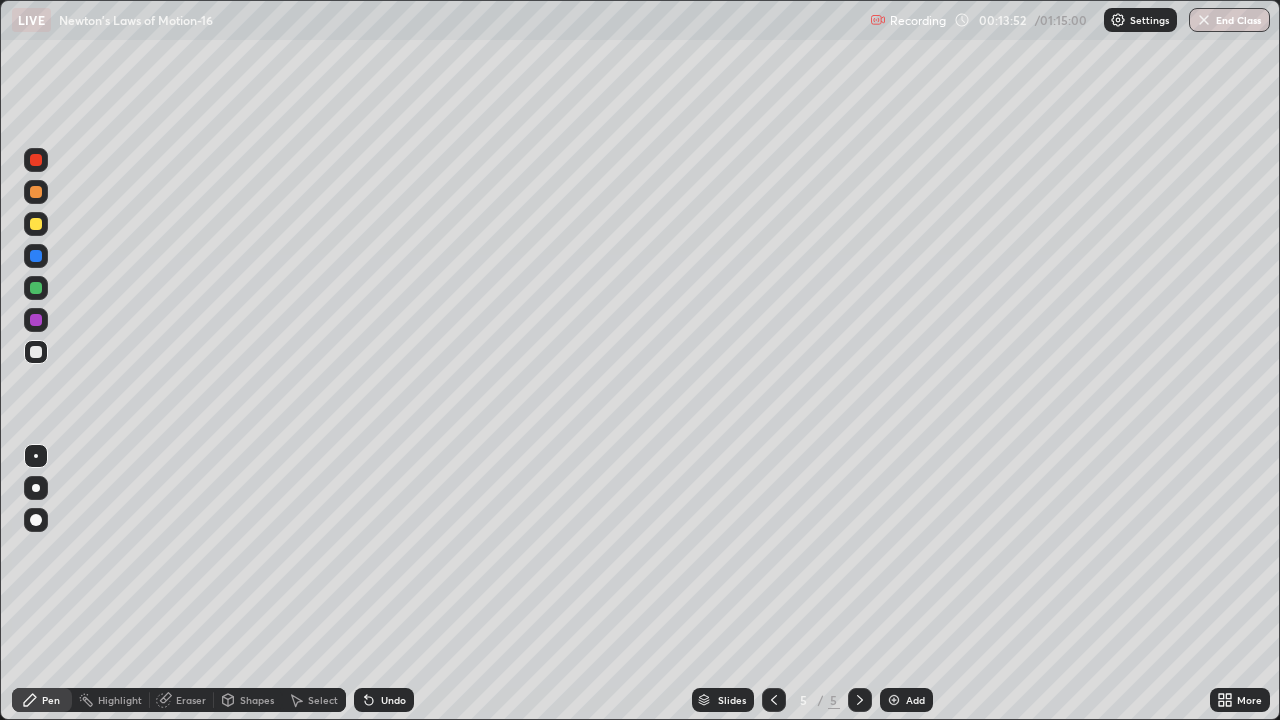 click at bounding box center (36, 224) 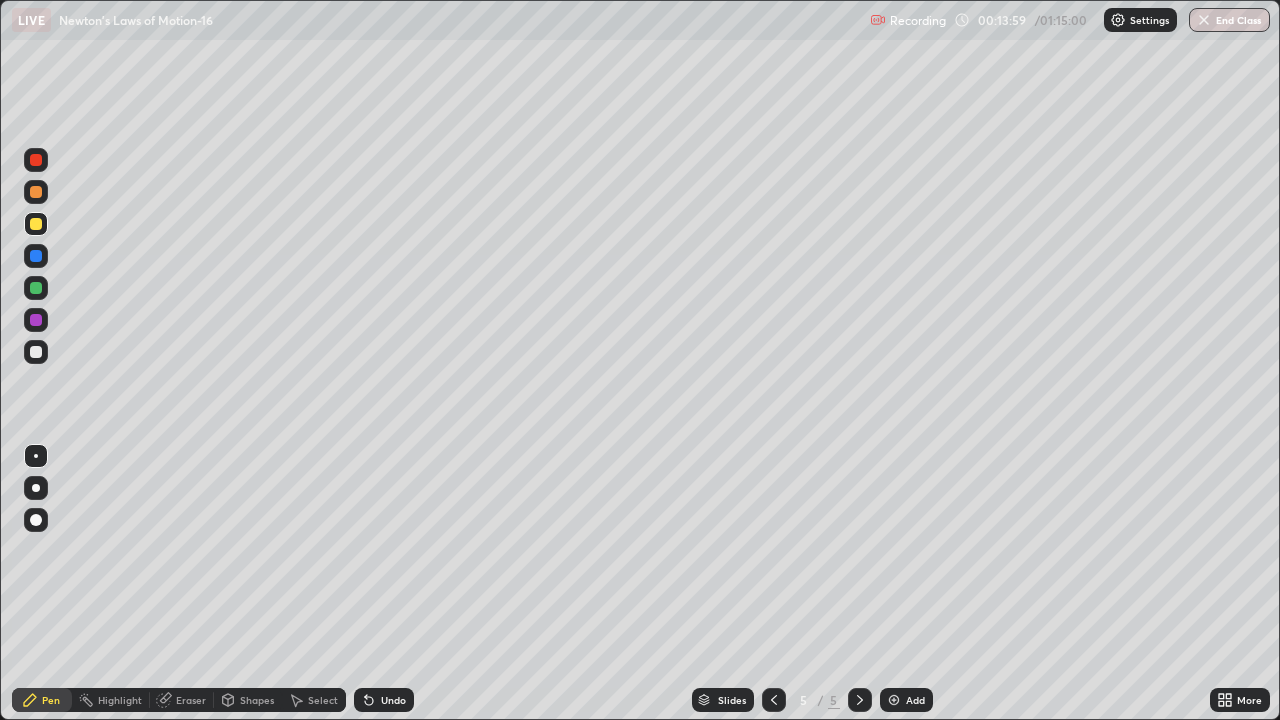 click on "Add" at bounding box center [906, 700] 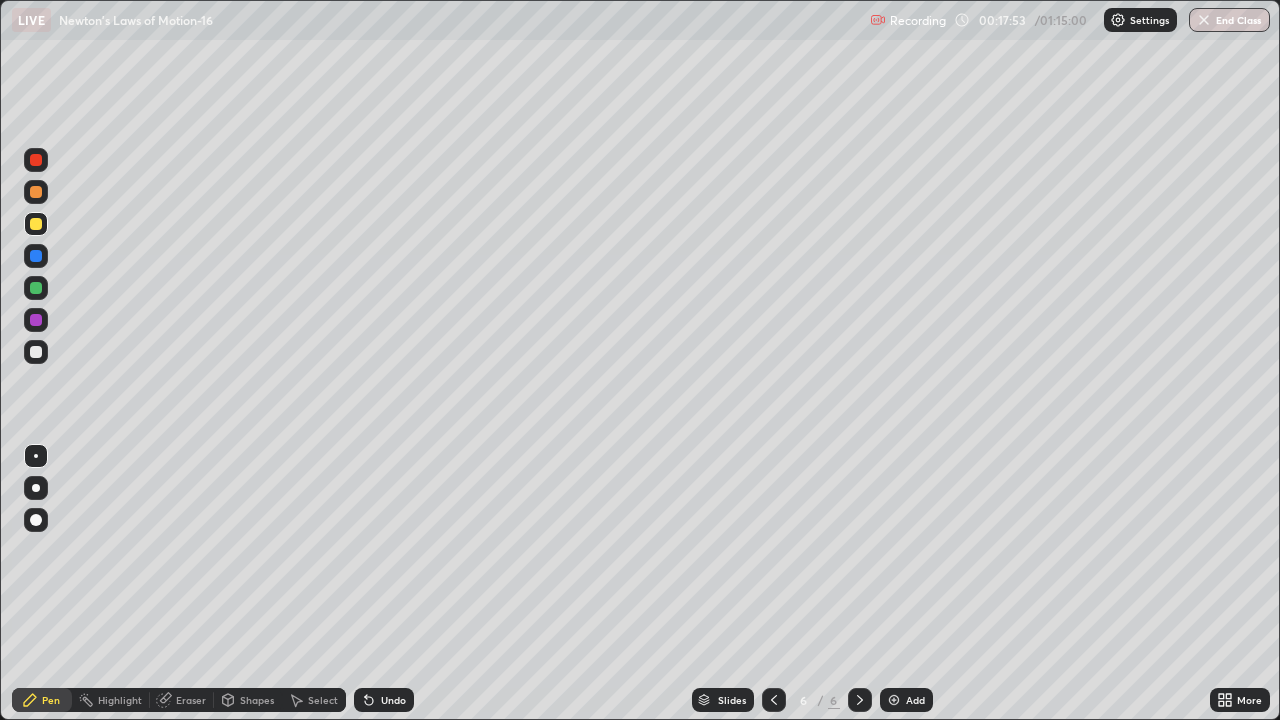 click on "Add" at bounding box center (915, 700) 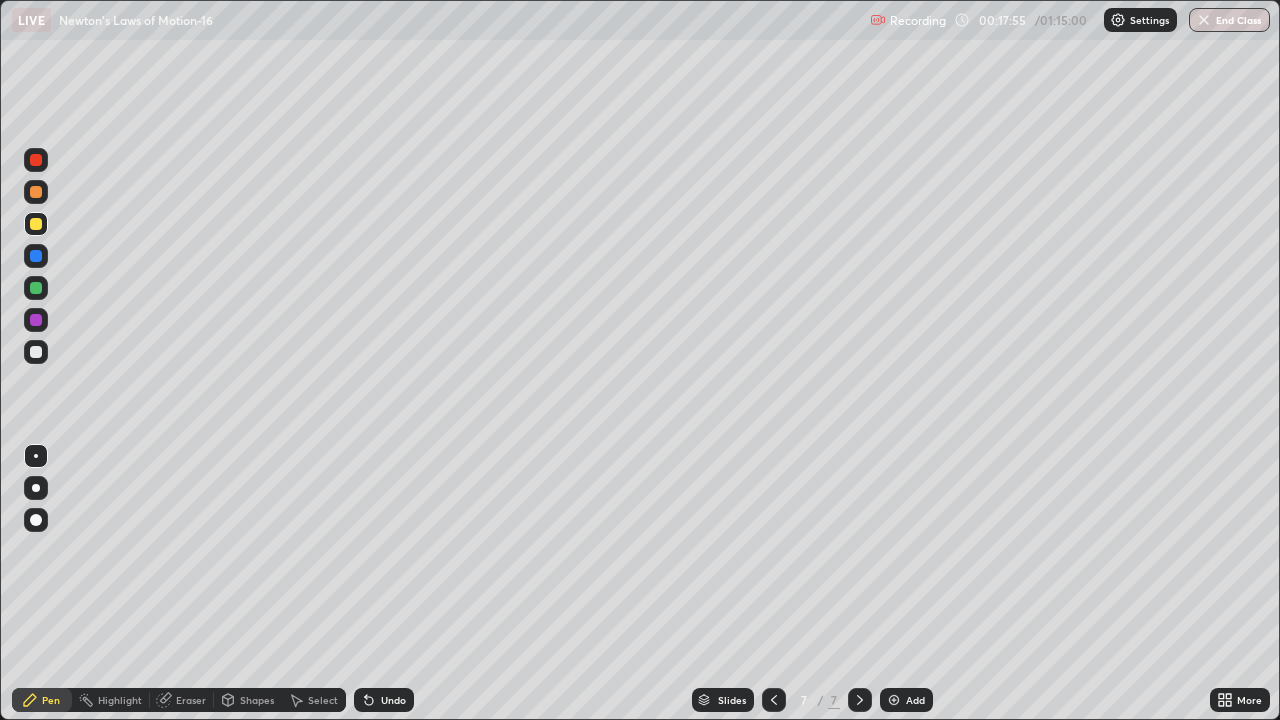 click on "Shapes" at bounding box center (257, 700) 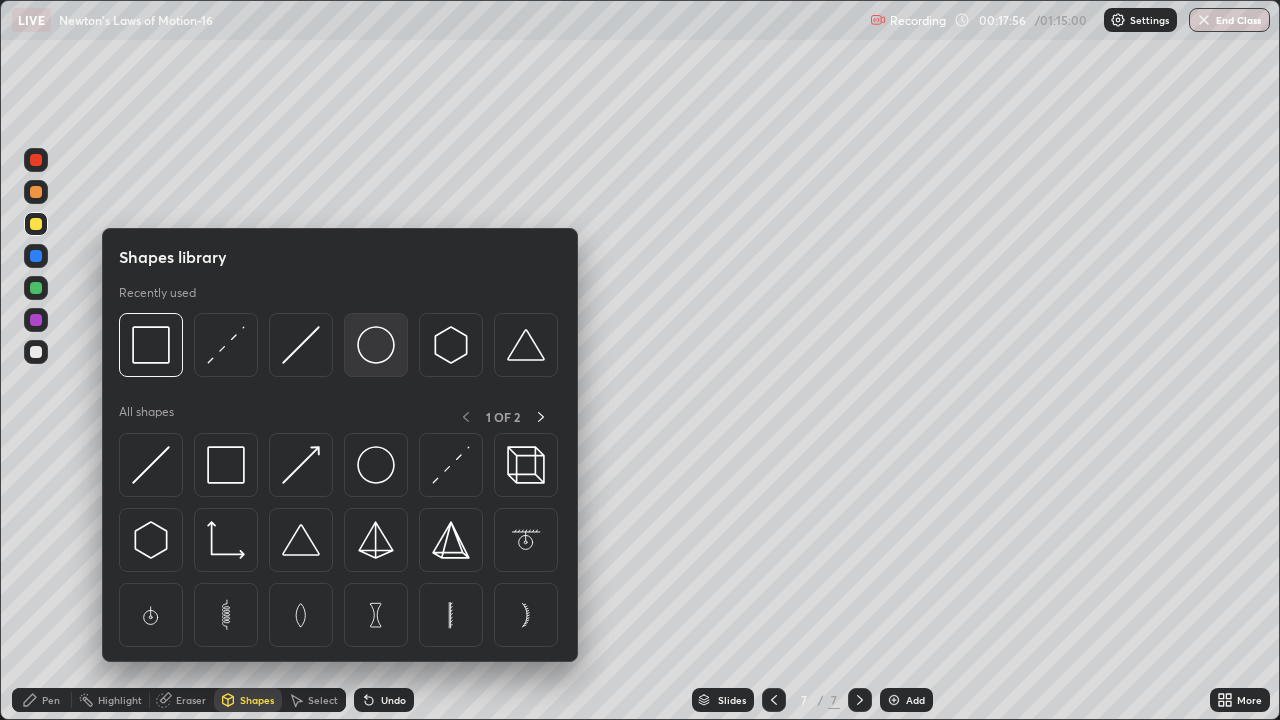click at bounding box center [376, 345] 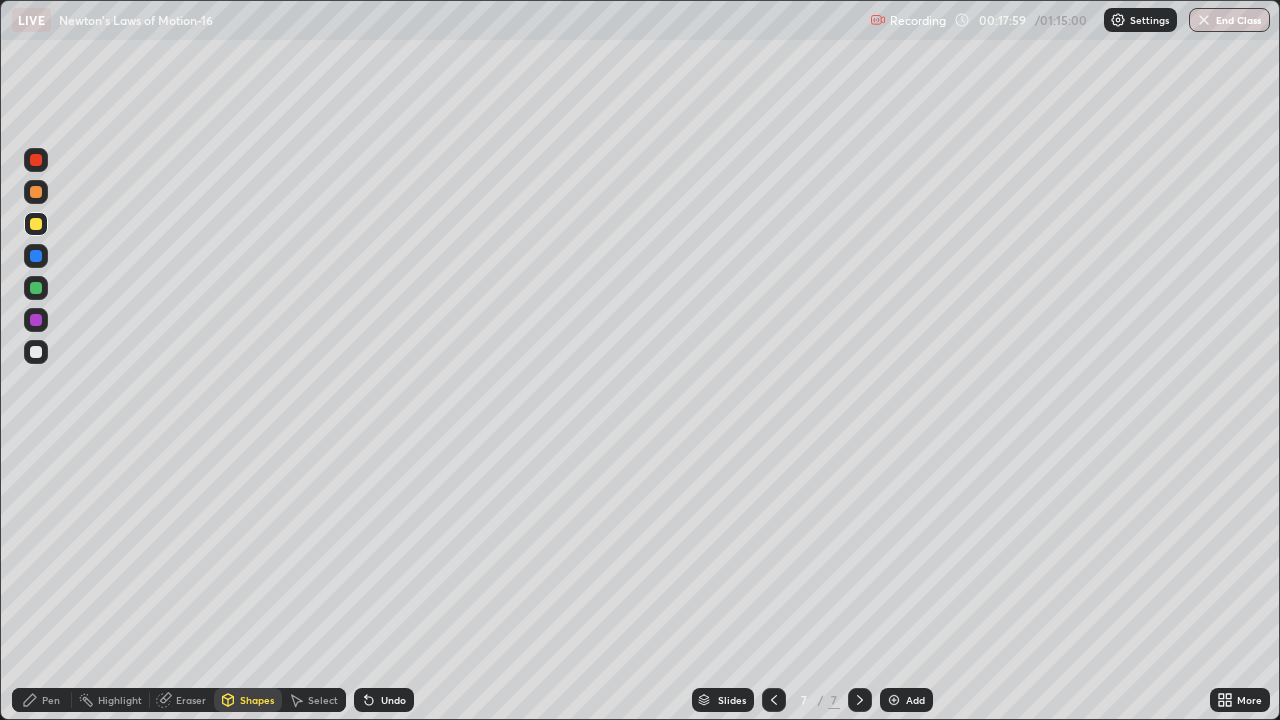 click on "Shapes" at bounding box center [257, 700] 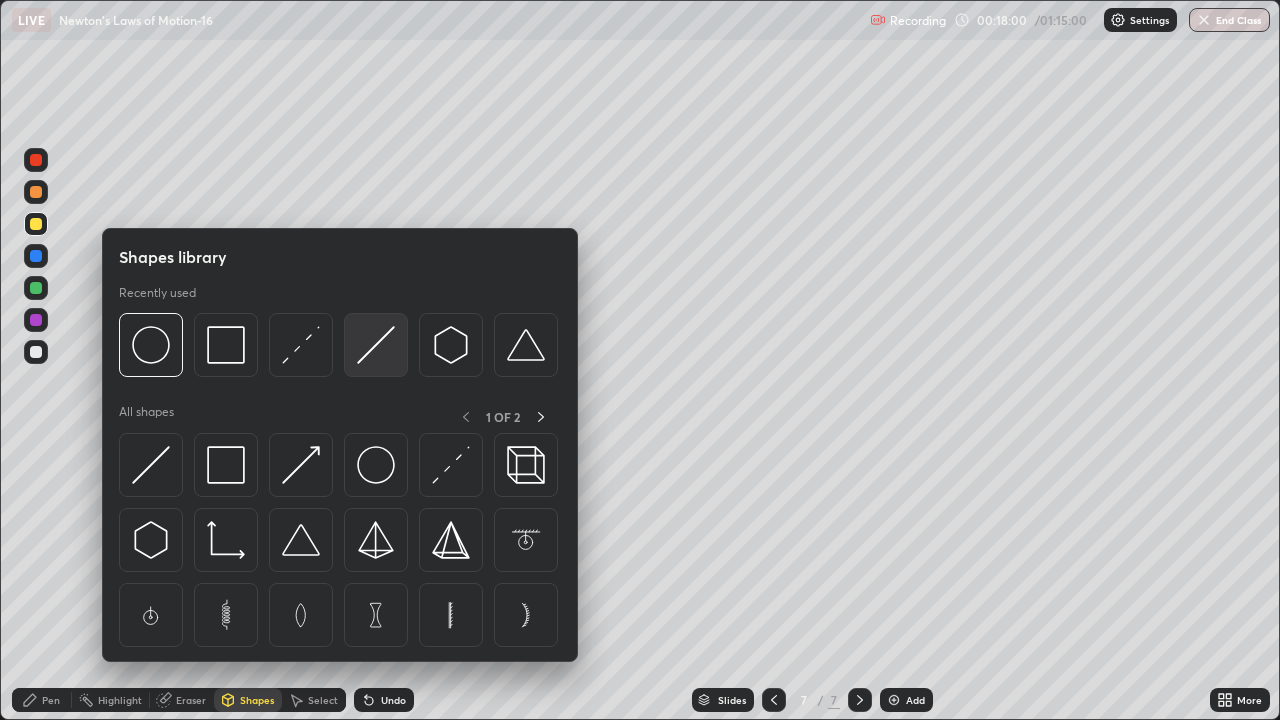 click at bounding box center (376, 345) 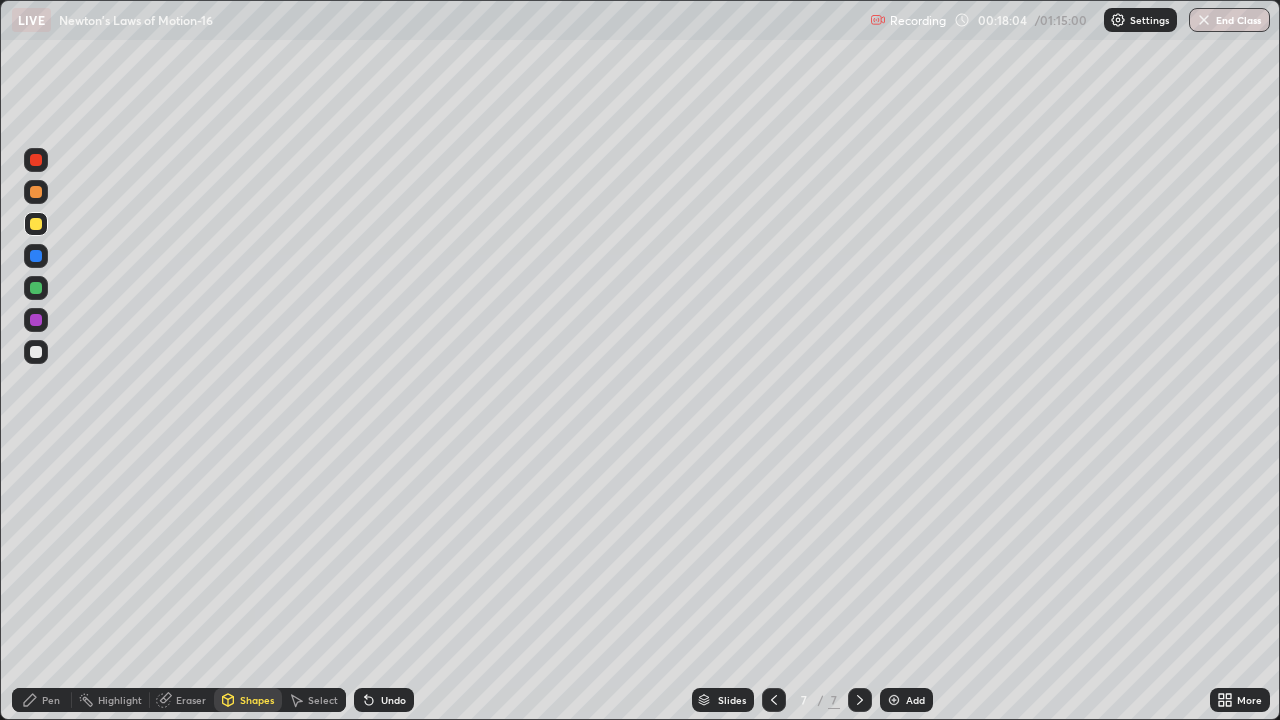click on "Pen" at bounding box center [51, 700] 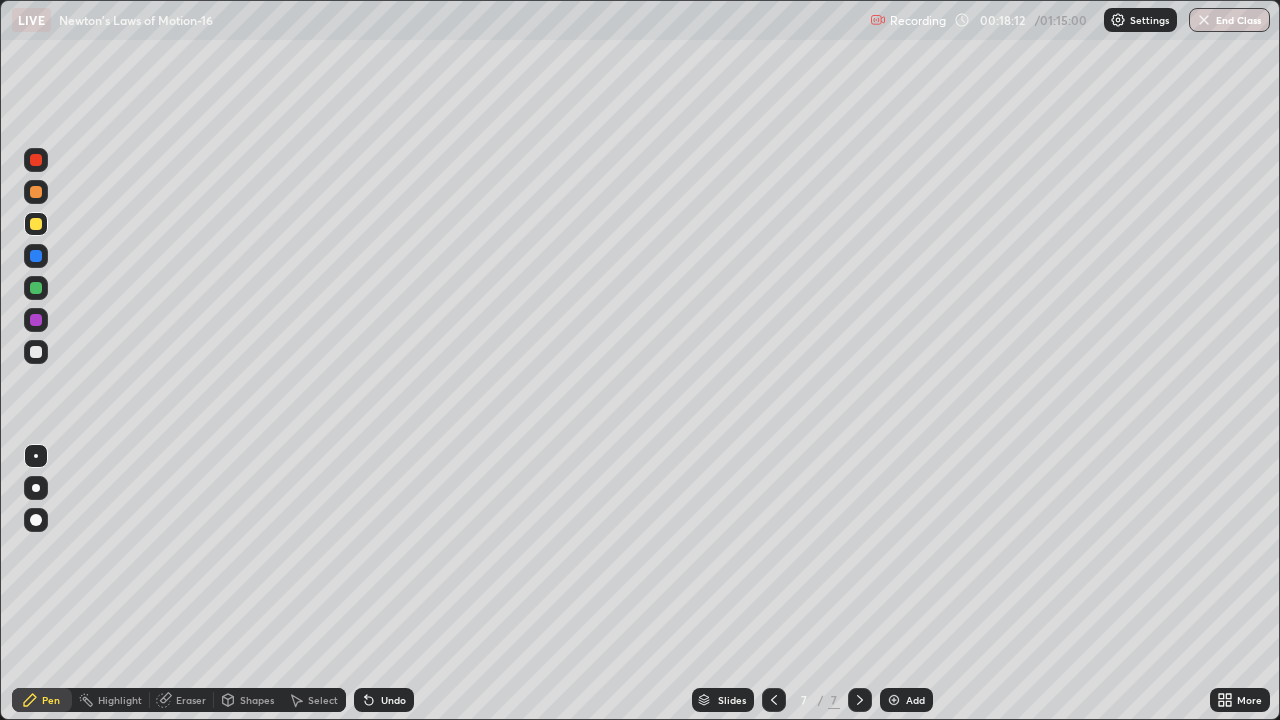 click on "Shapes" at bounding box center [257, 700] 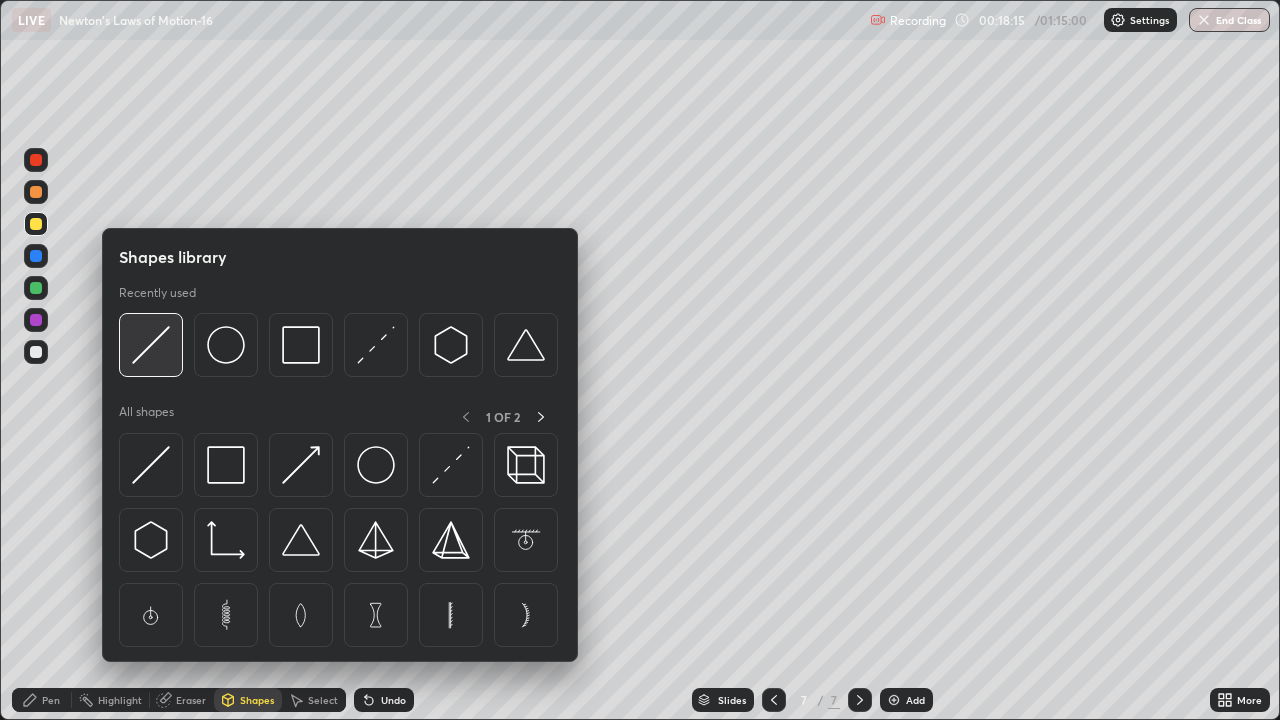 click at bounding box center [151, 345] 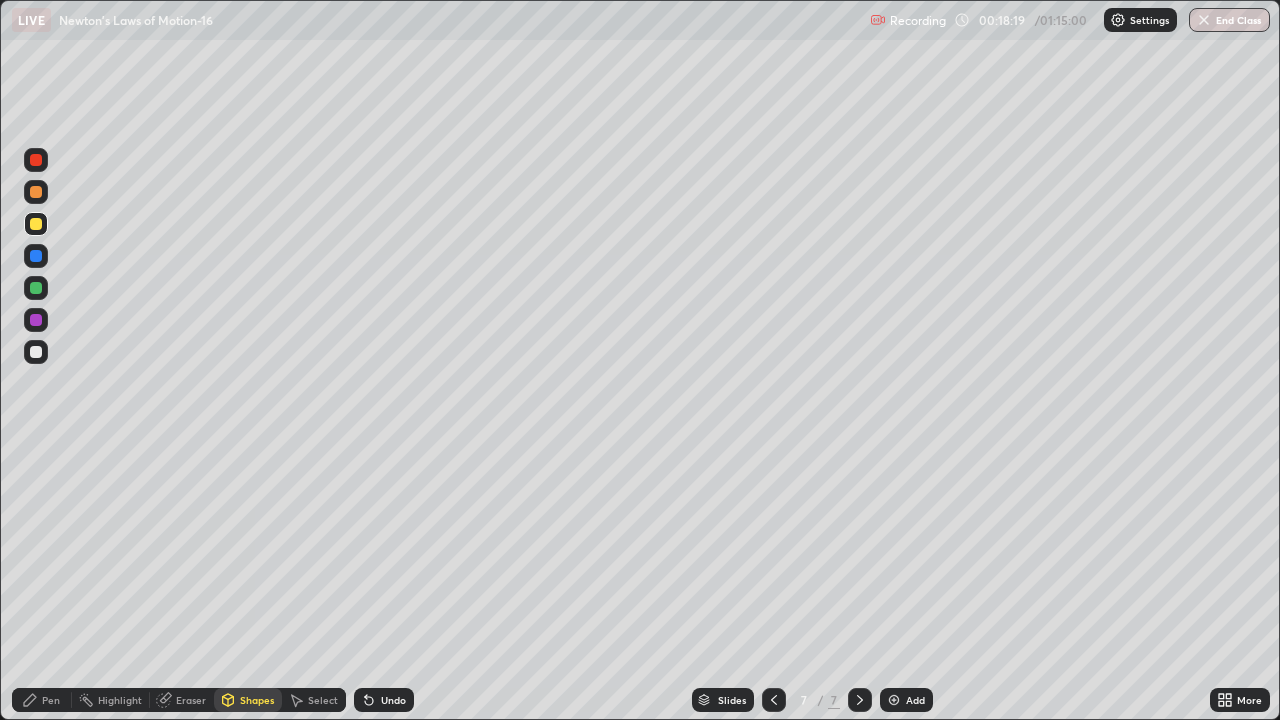 click on "Pen" at bounding box center (51, 700) 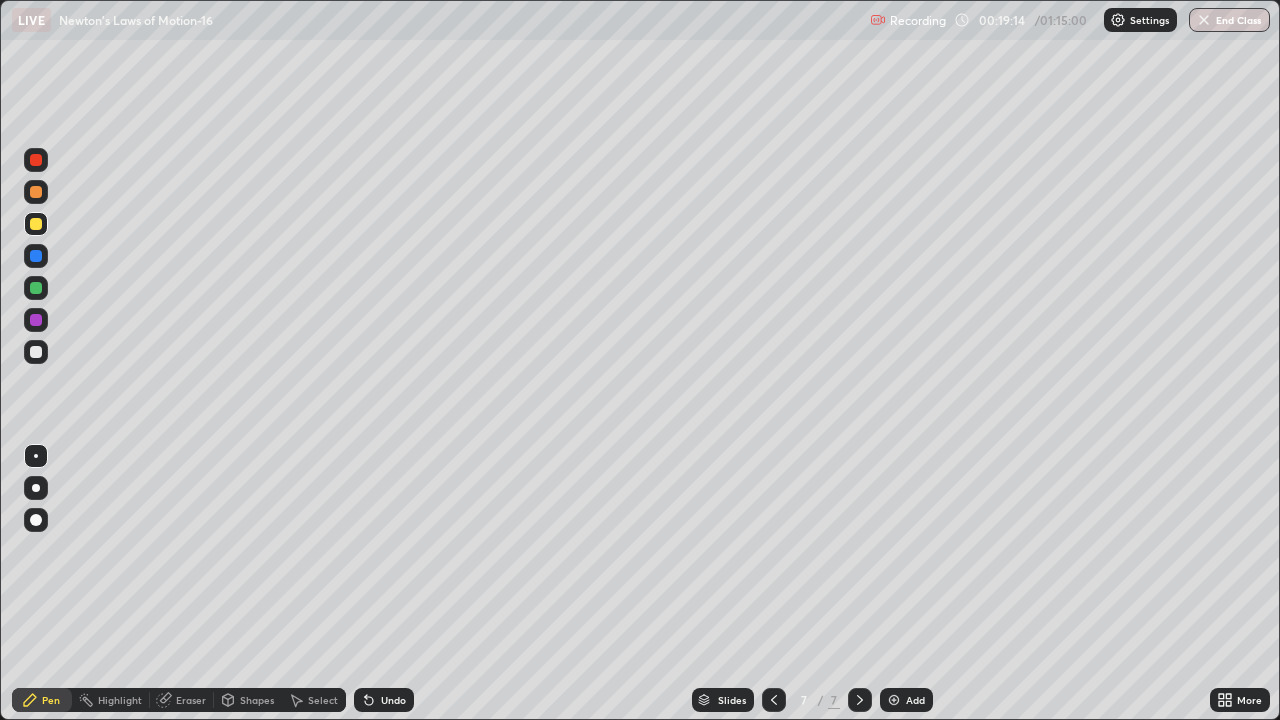 click at bounding box center (36, 288) 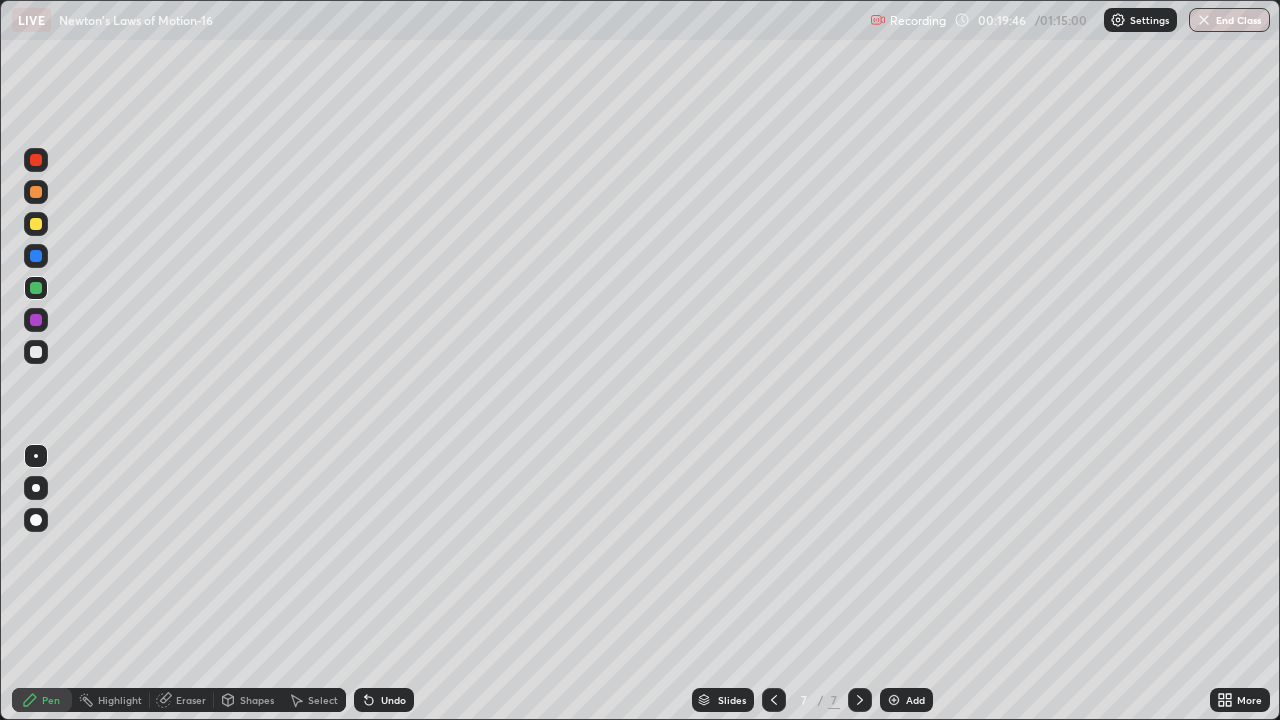 click on "Eraser" at bounding box center (191, 700) 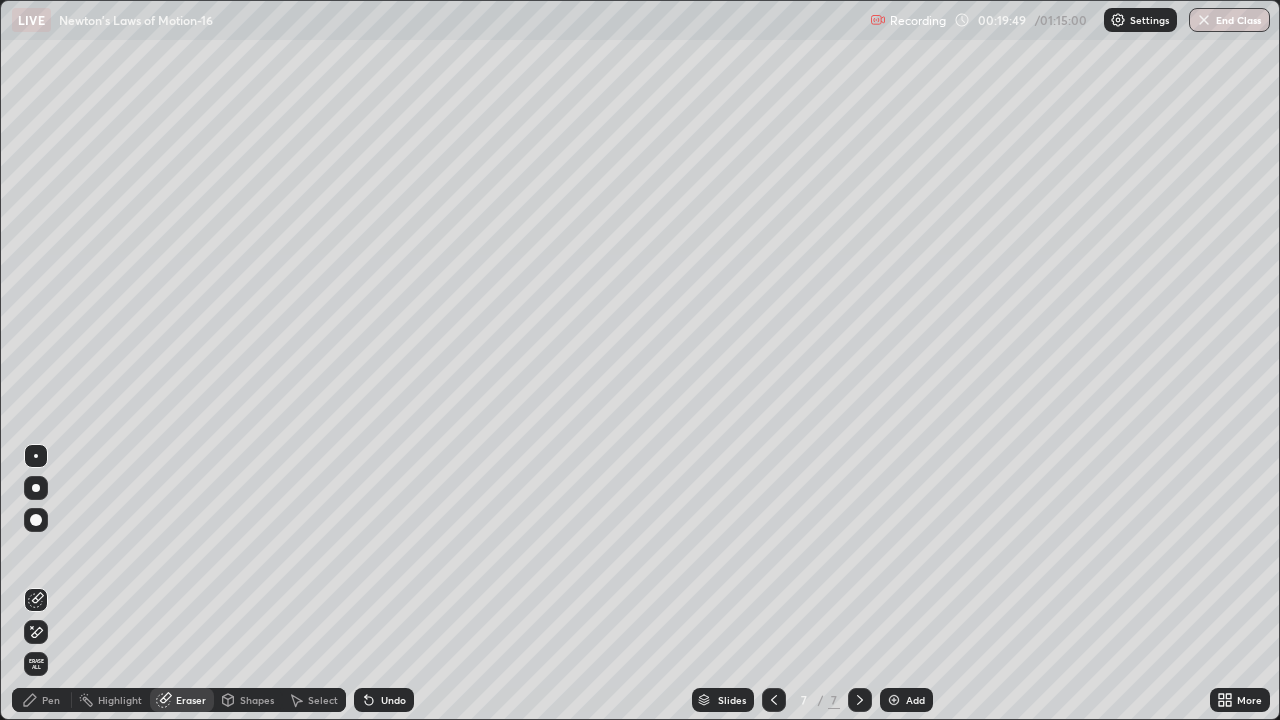 click on "Pen" at bounding box center [51, 700] 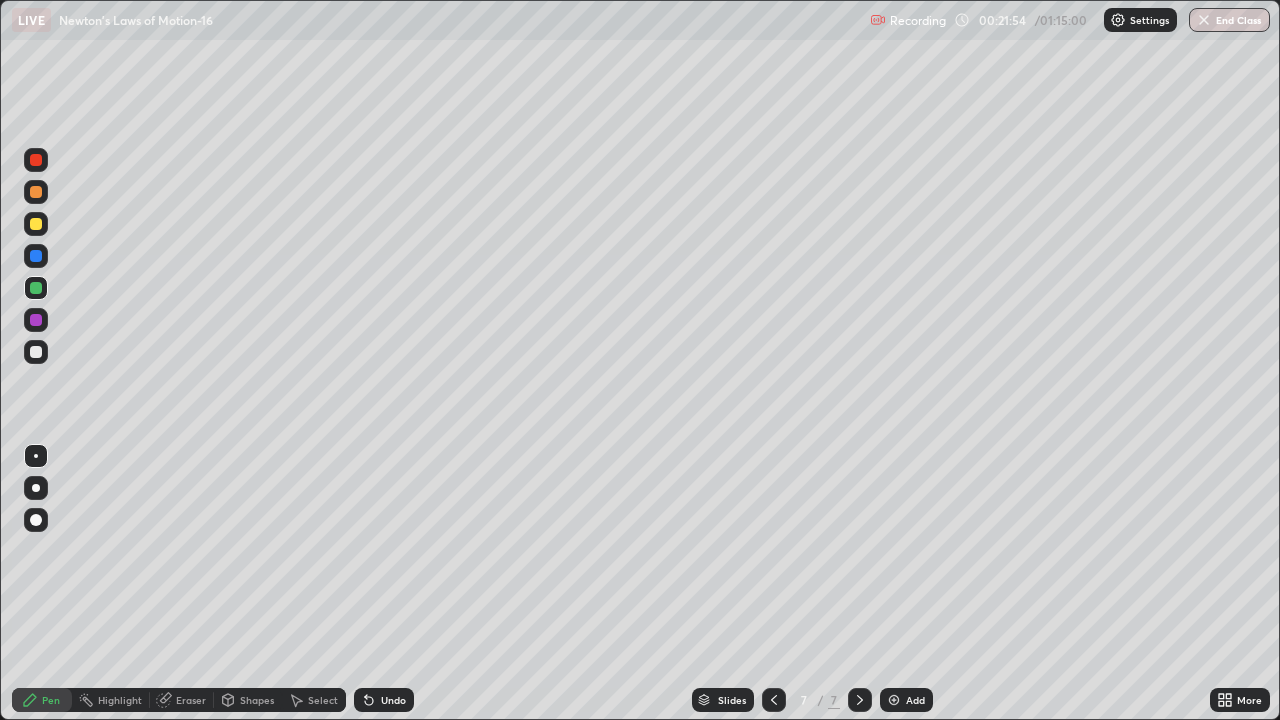 click on "Add" at bounding box center (906, 700) 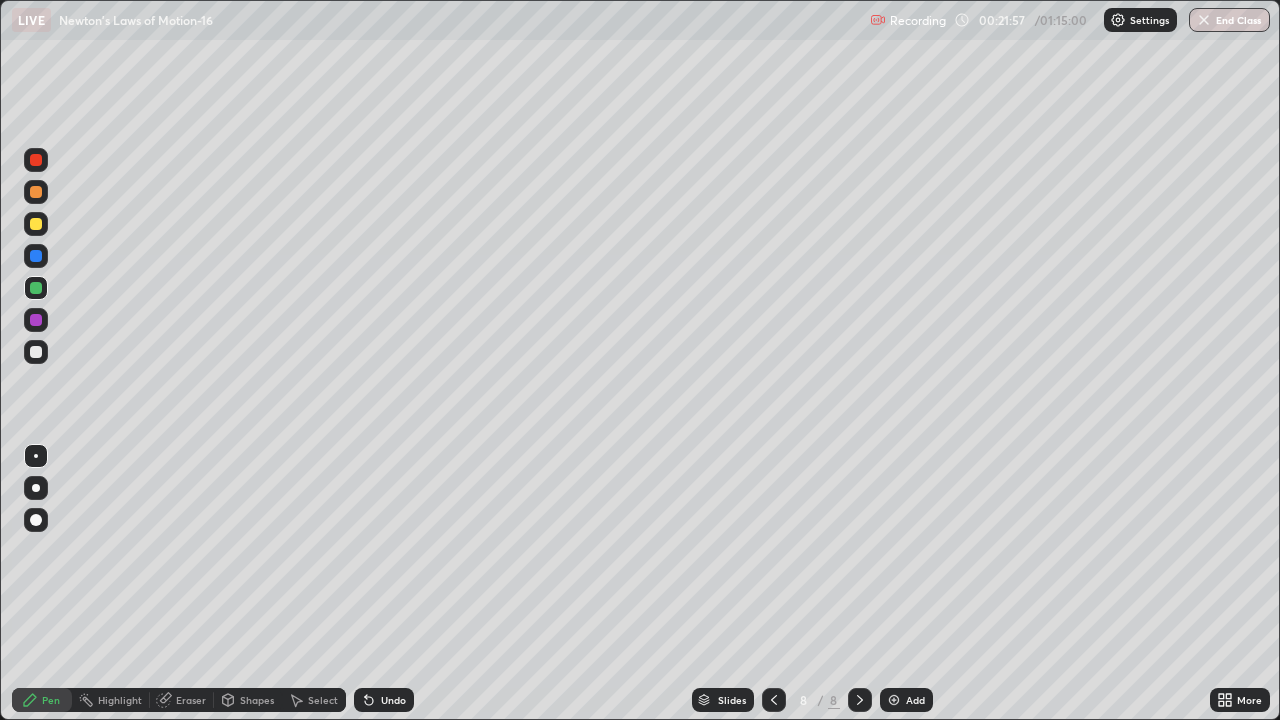click on "Shapes" at bounding box center [257, 700] 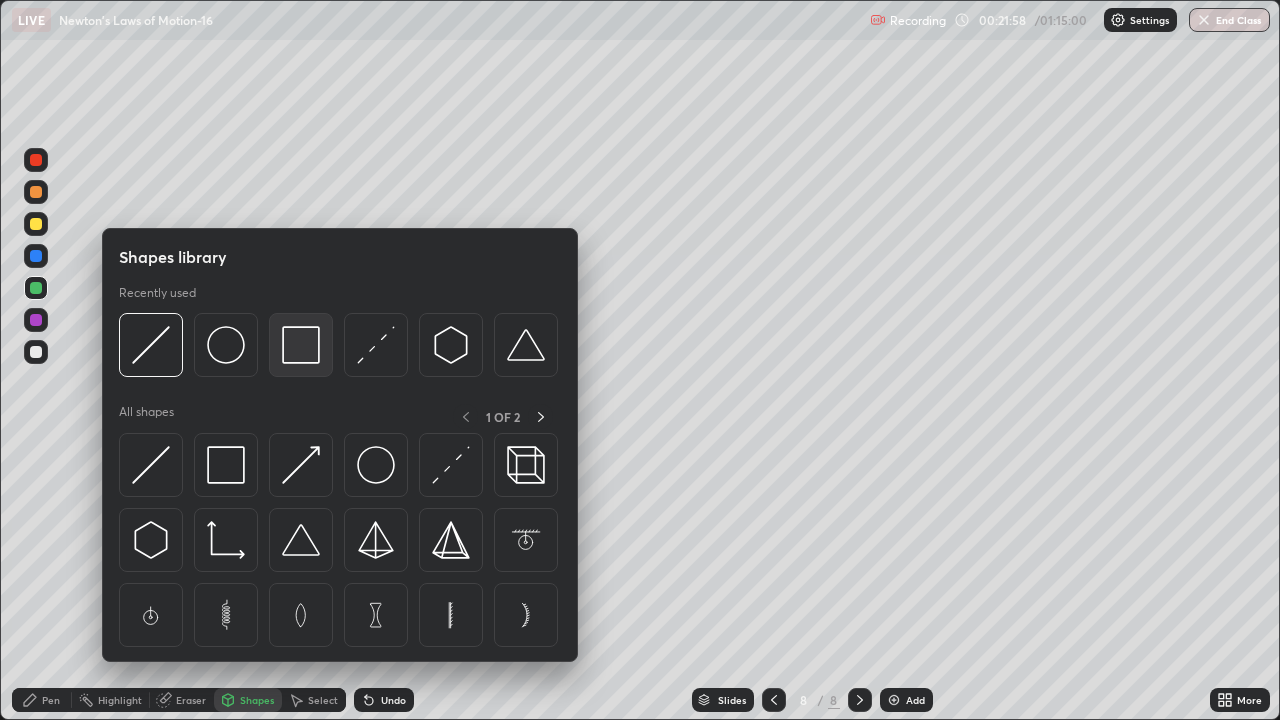 click at bounding box center (301, 345) 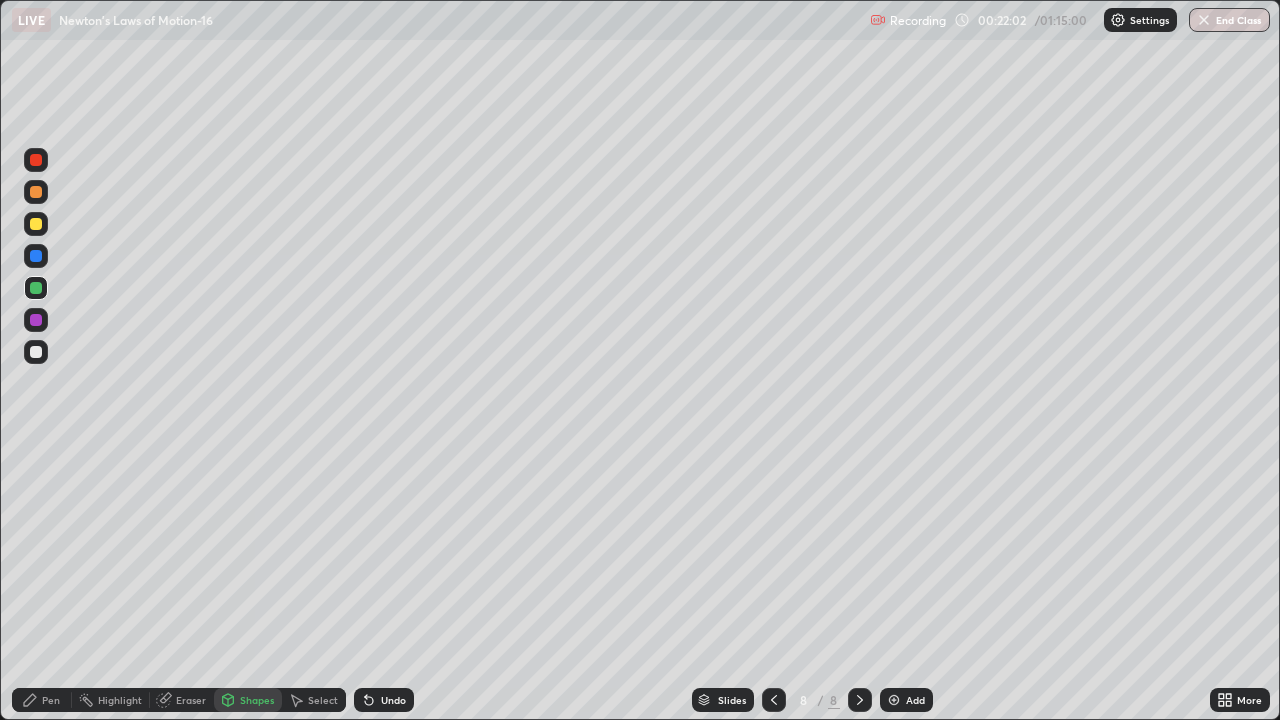 click at bounding box center (36, 224) 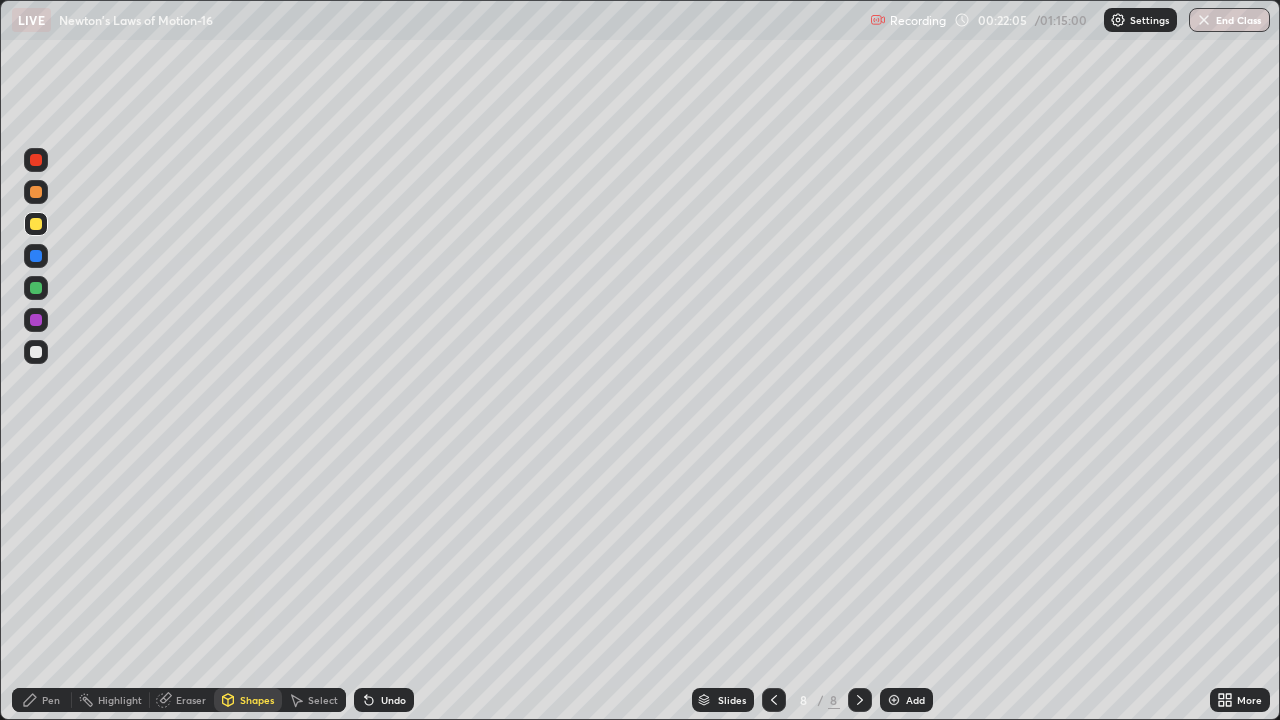click on "Pen" at bounding box center (51, 700) 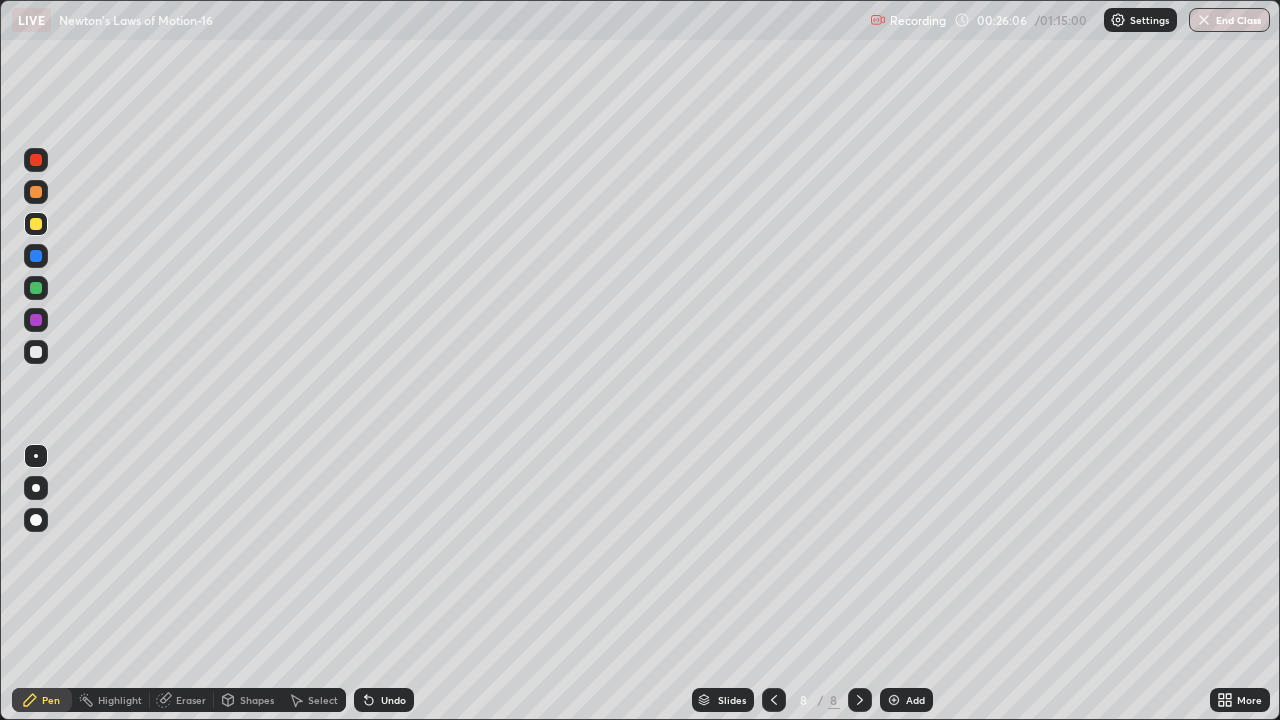 click at bounding box center [36, 352] 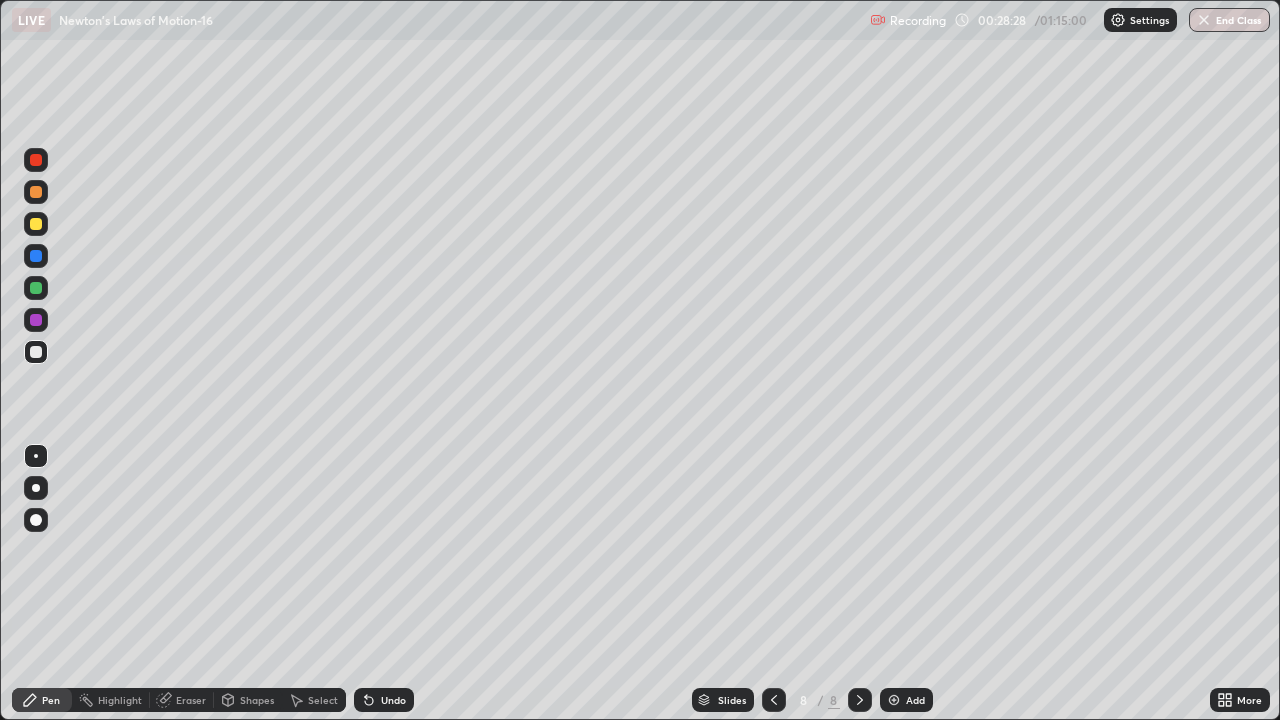 click on "Add" at bounding box center [906, 700] 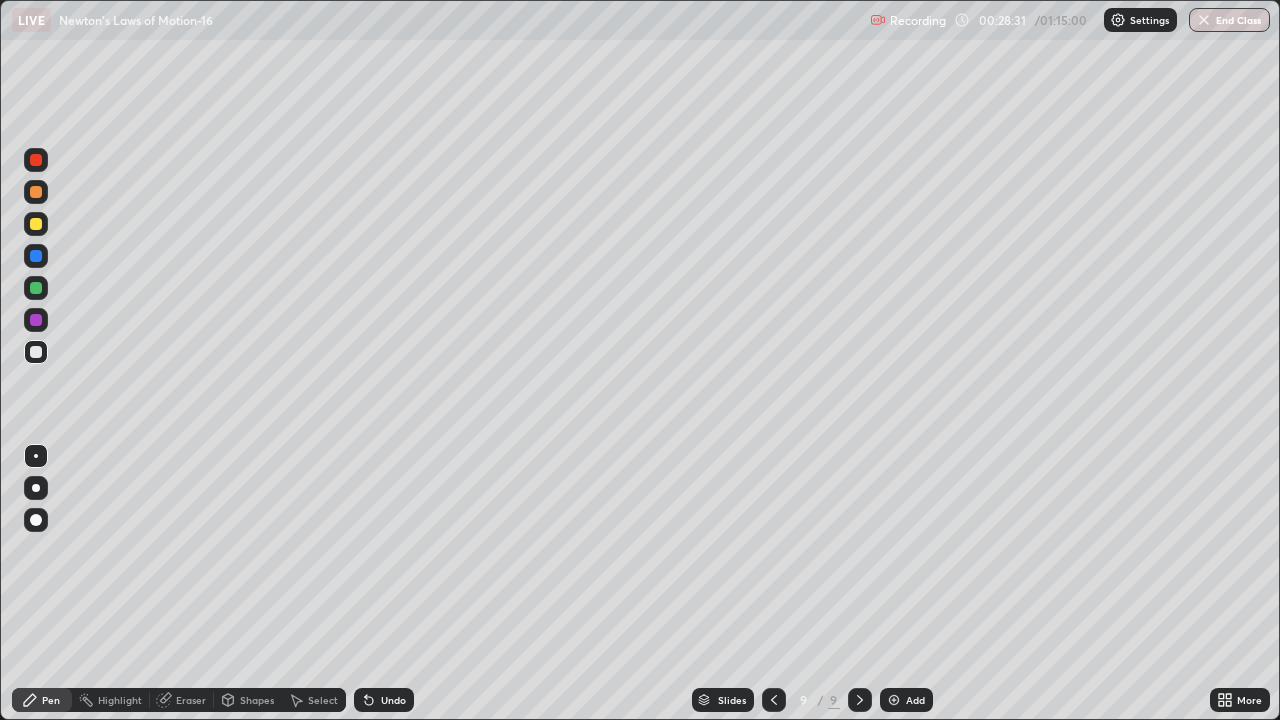 click at bounding box center (36, 224) 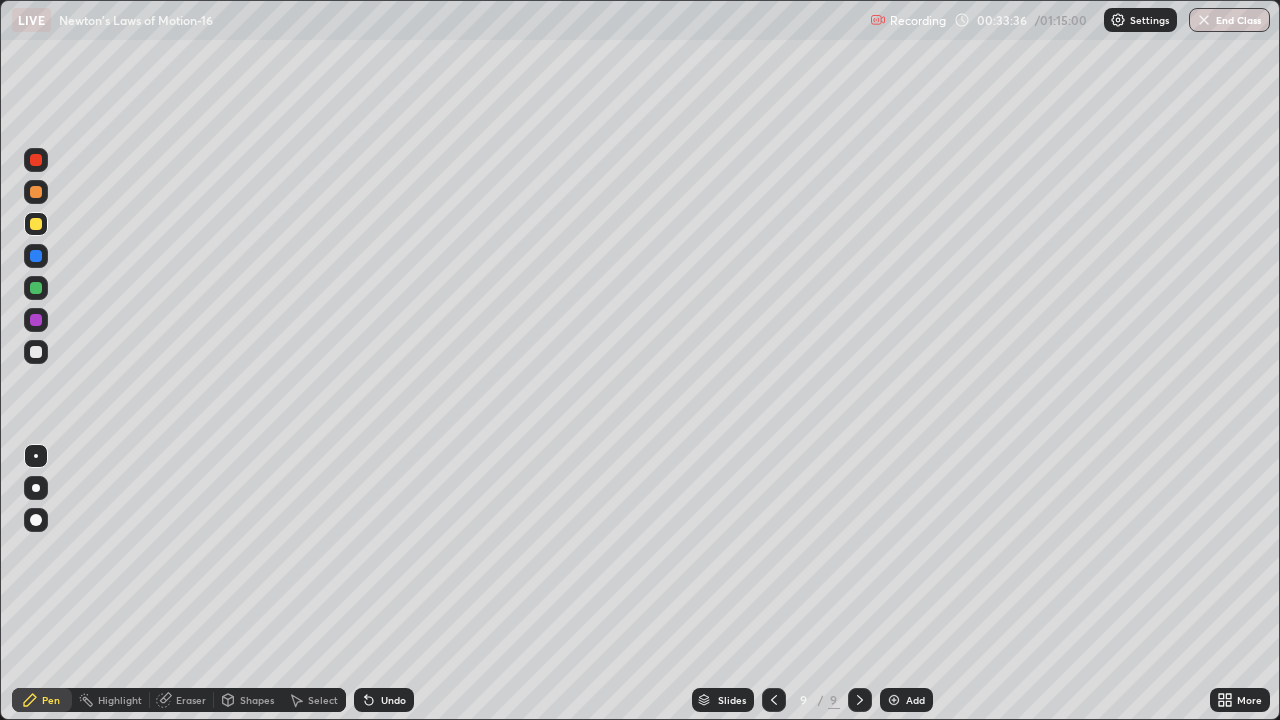 click on "Add" at bounding box center (915, 700) 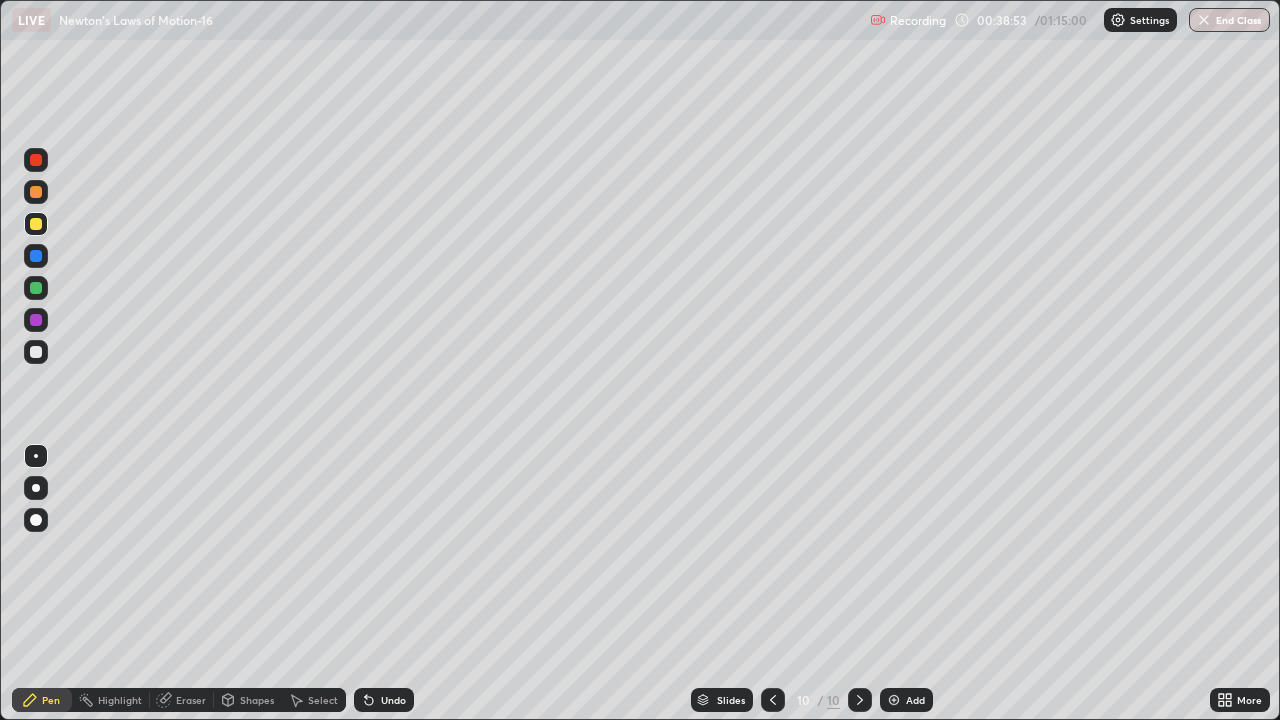 click on "Add" at bounding box center [915, 700] 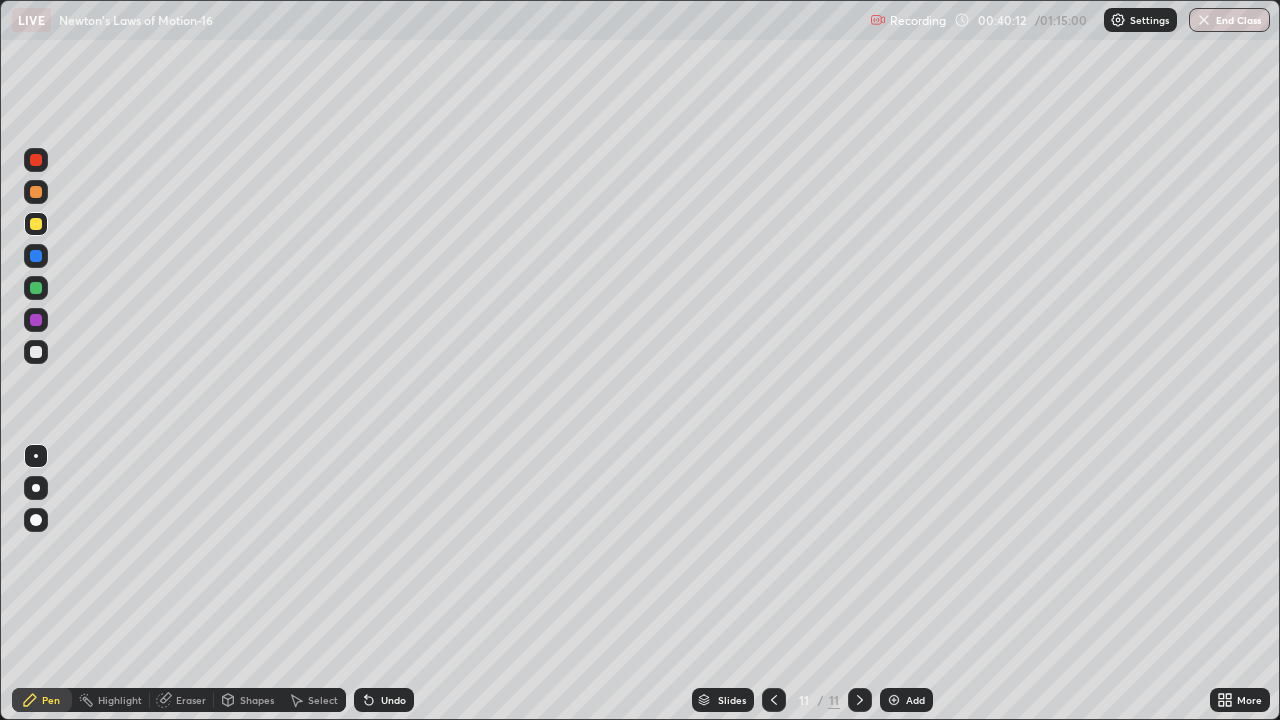 click on "Eraser" at bounding box center [191, 700] 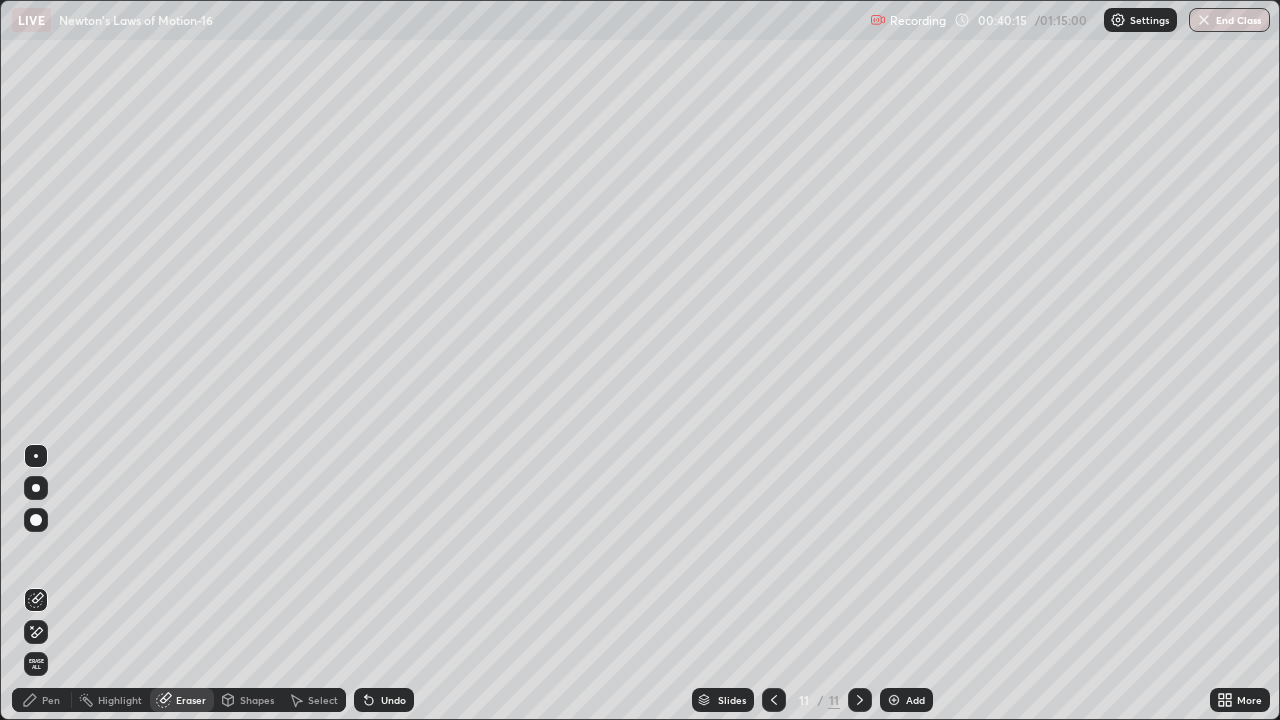 click on "Pen" at bounding box center [51, 700] 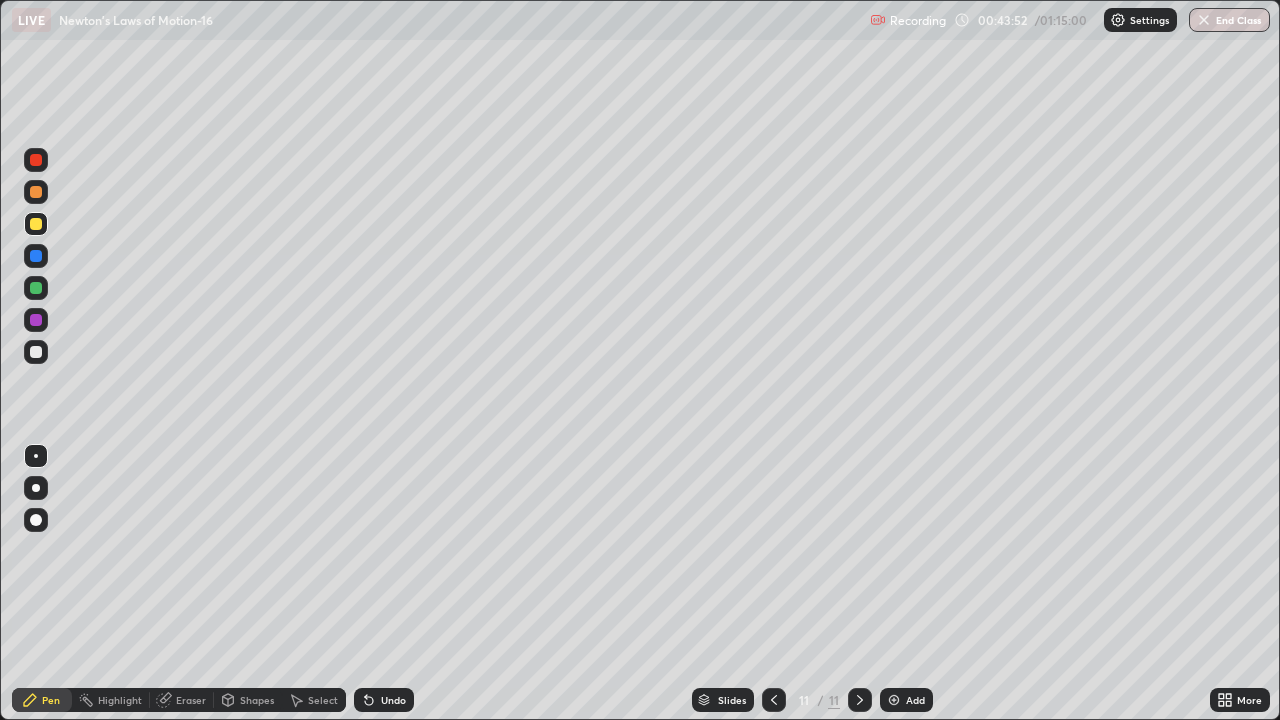 click on "Add" at bounding box center (906, 700) 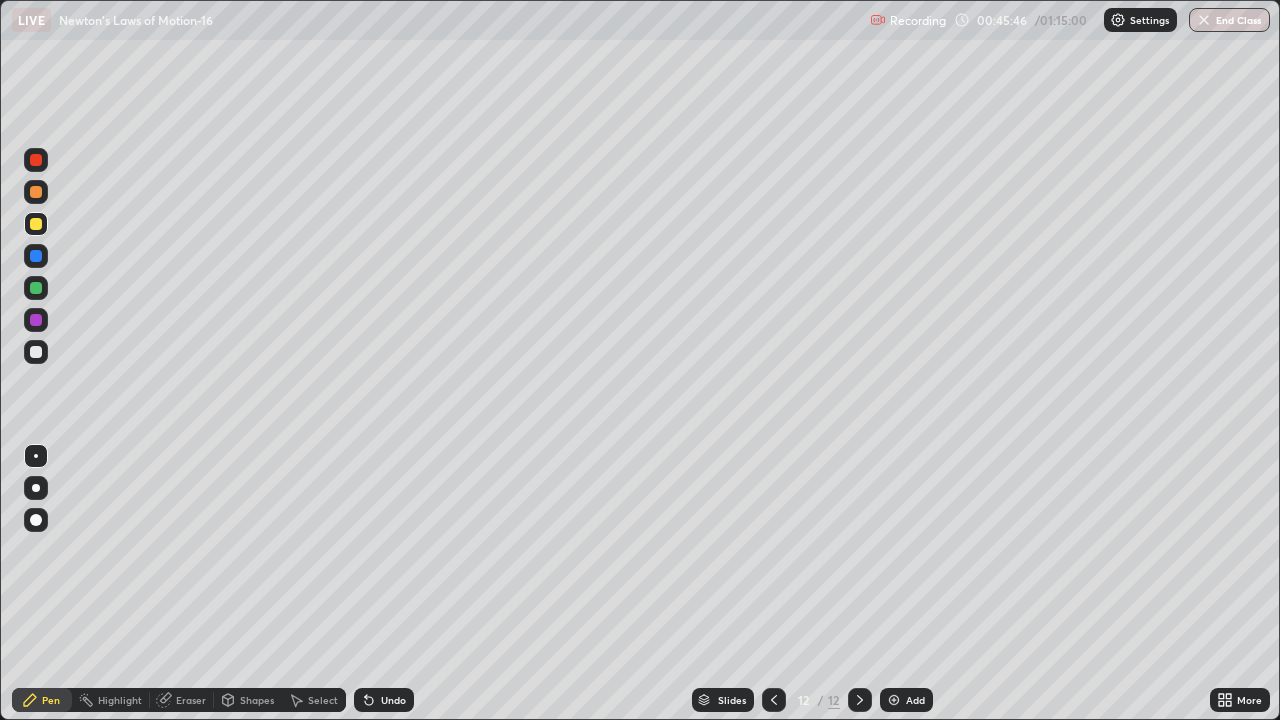 click at bounding box center (36, 288) 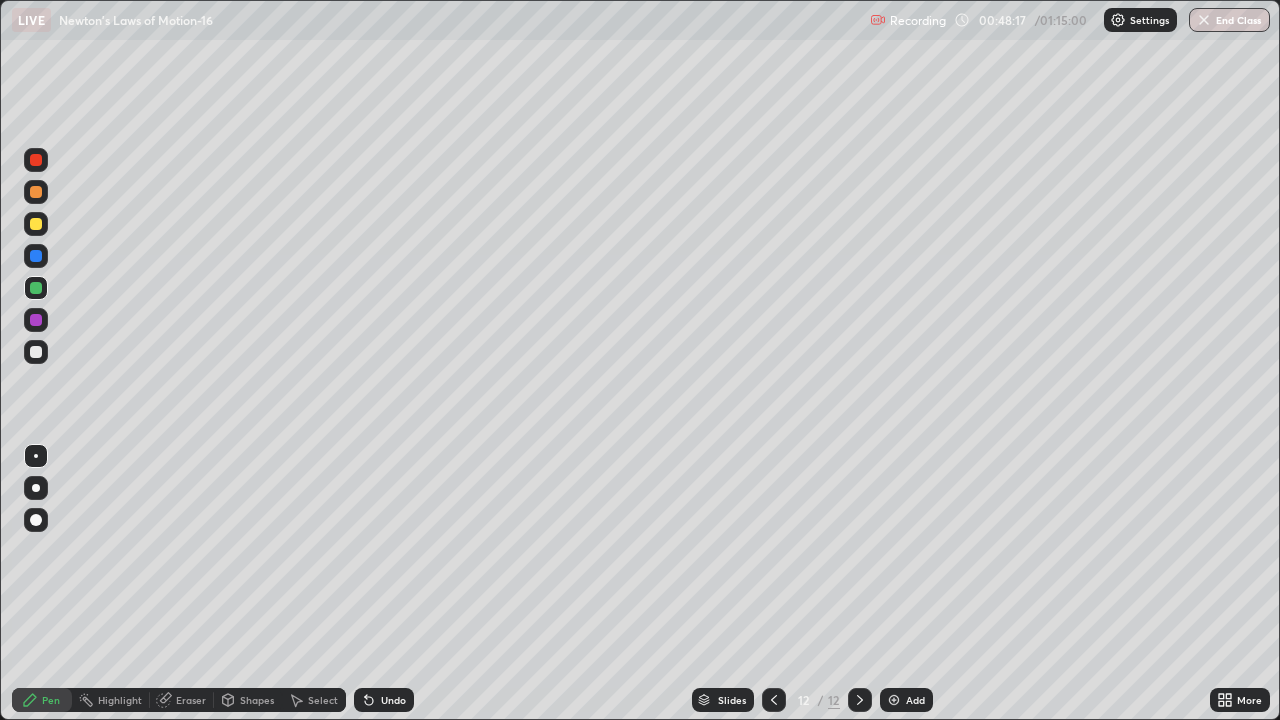 click on "Add" at bounding box center (915, 700) 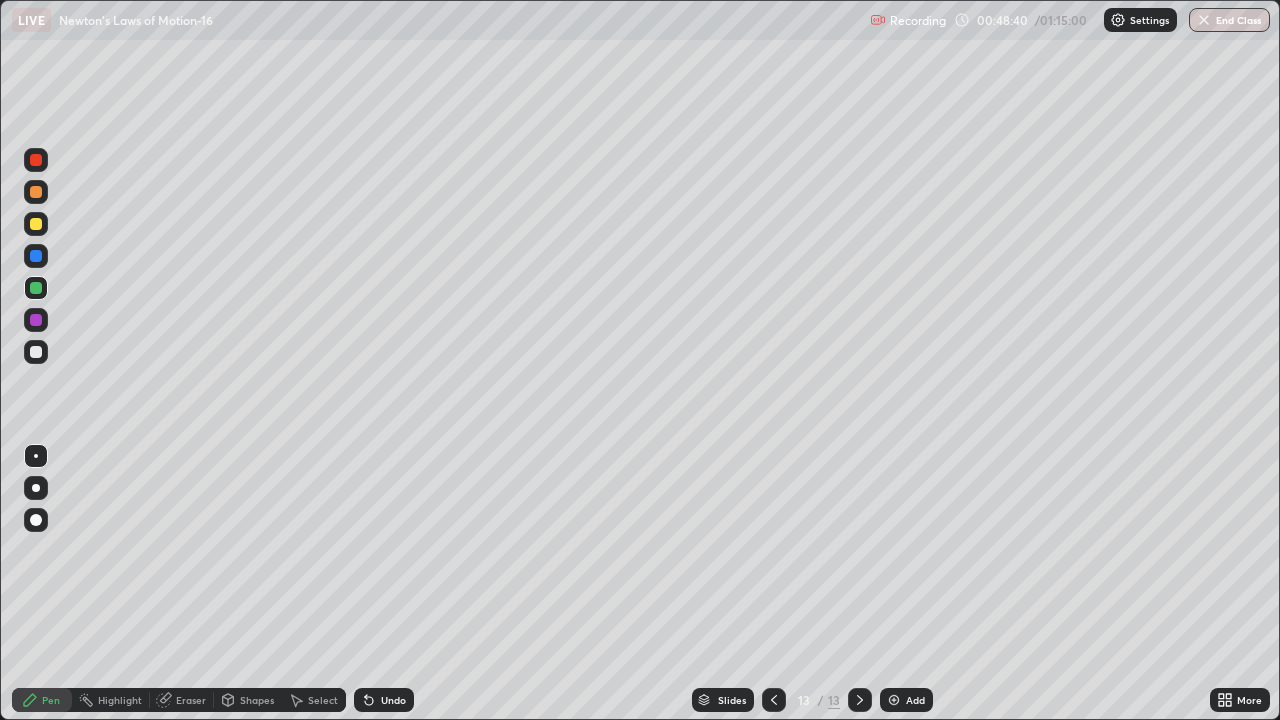 click at bounding box center (36, 224) 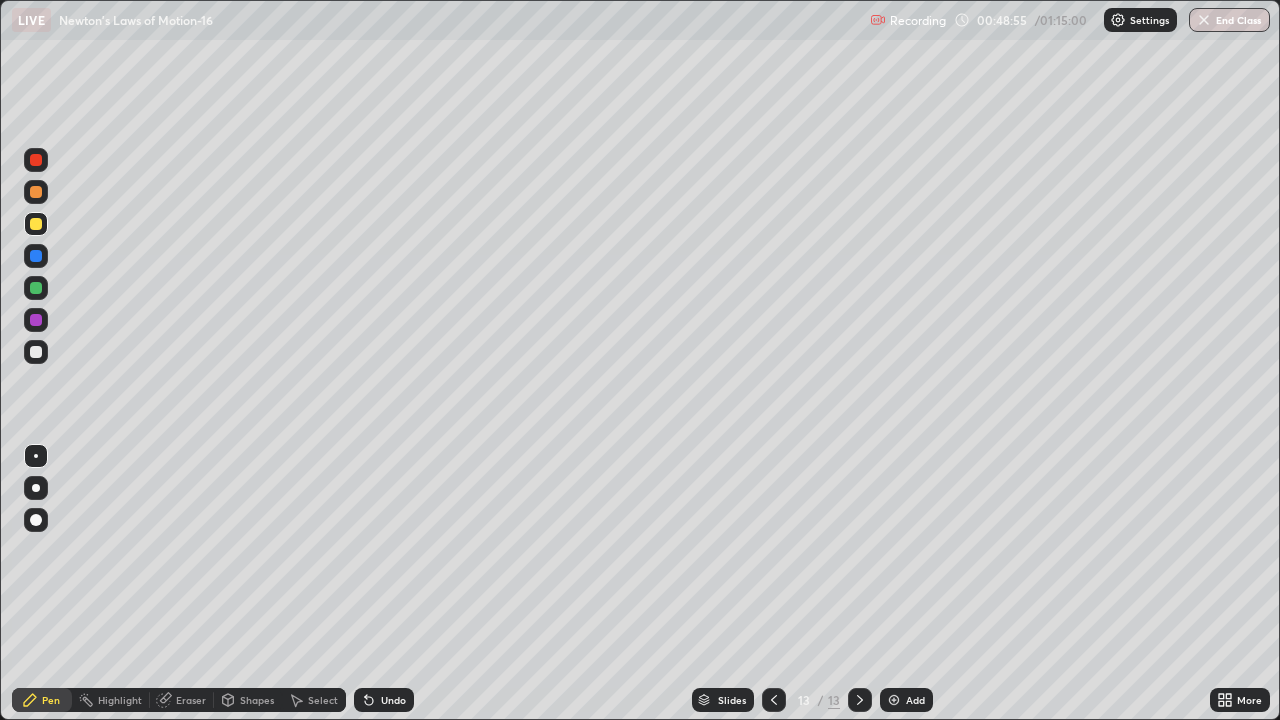 click on "Shapes" at bounding box center (257, 700) 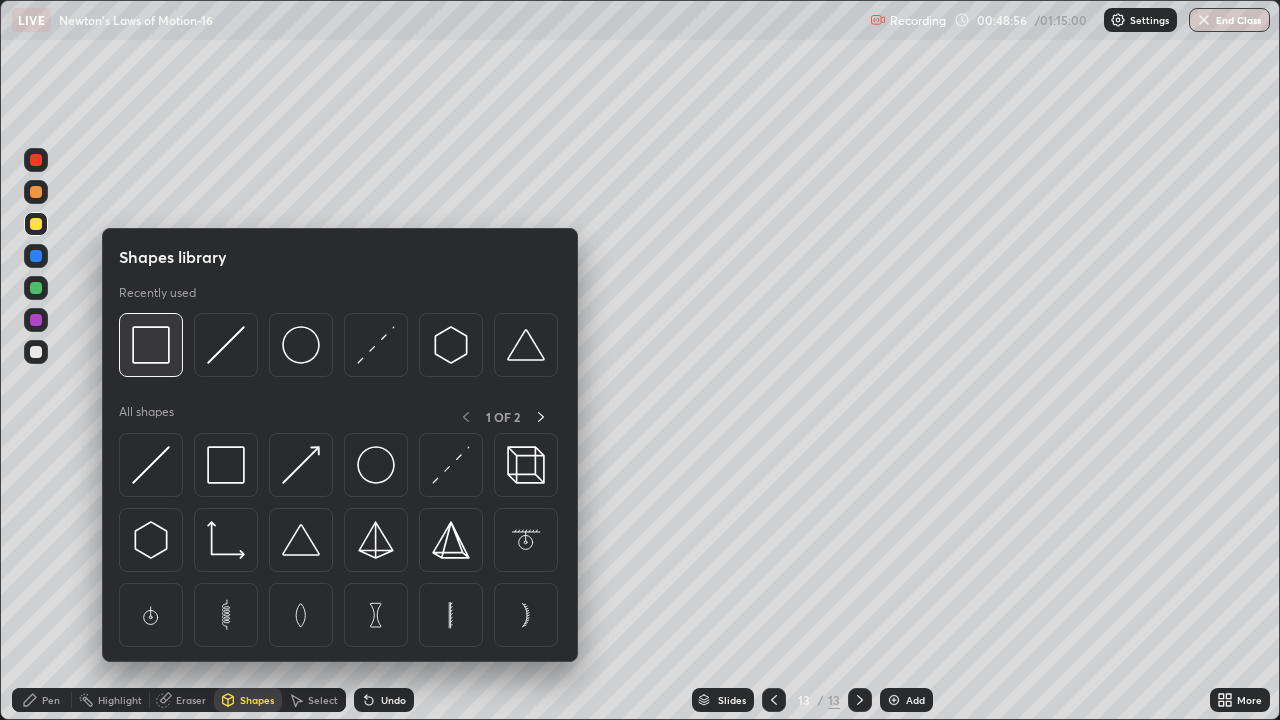 click at bounding box center [151, 345] 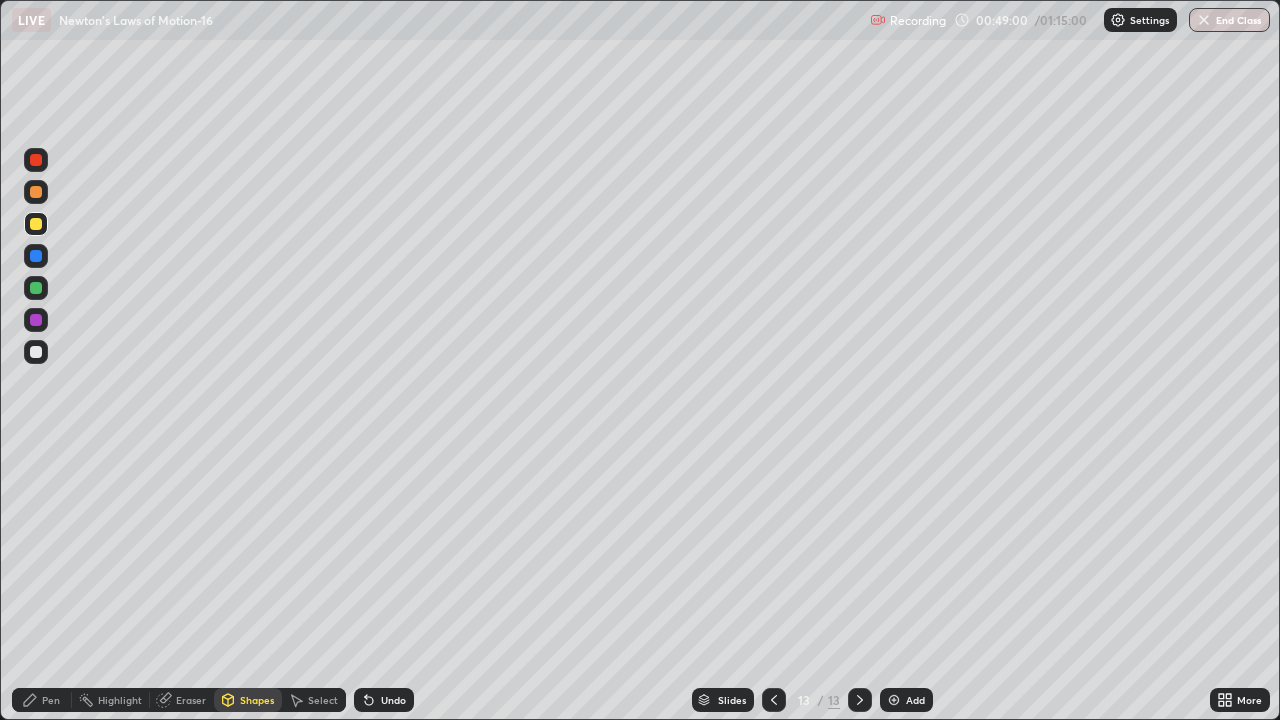 click on "Shapes" at bounding box center [257, 700] 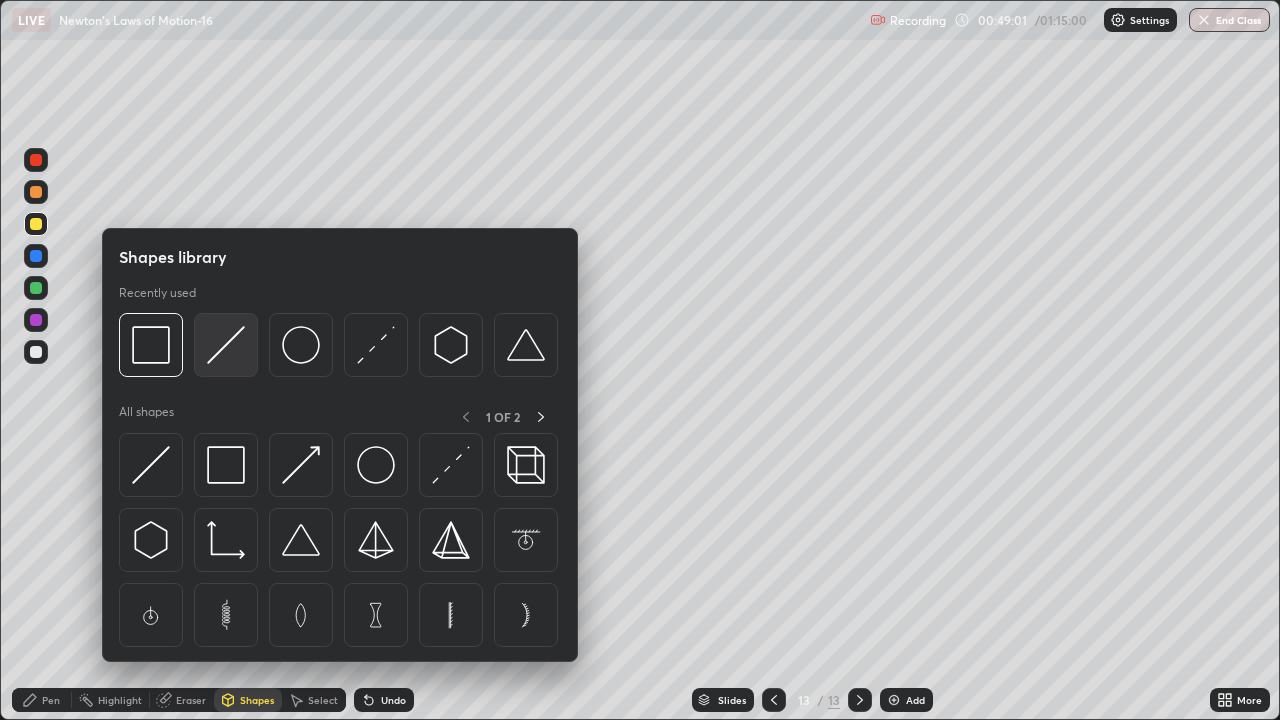 click at bounding box center (226, 345) 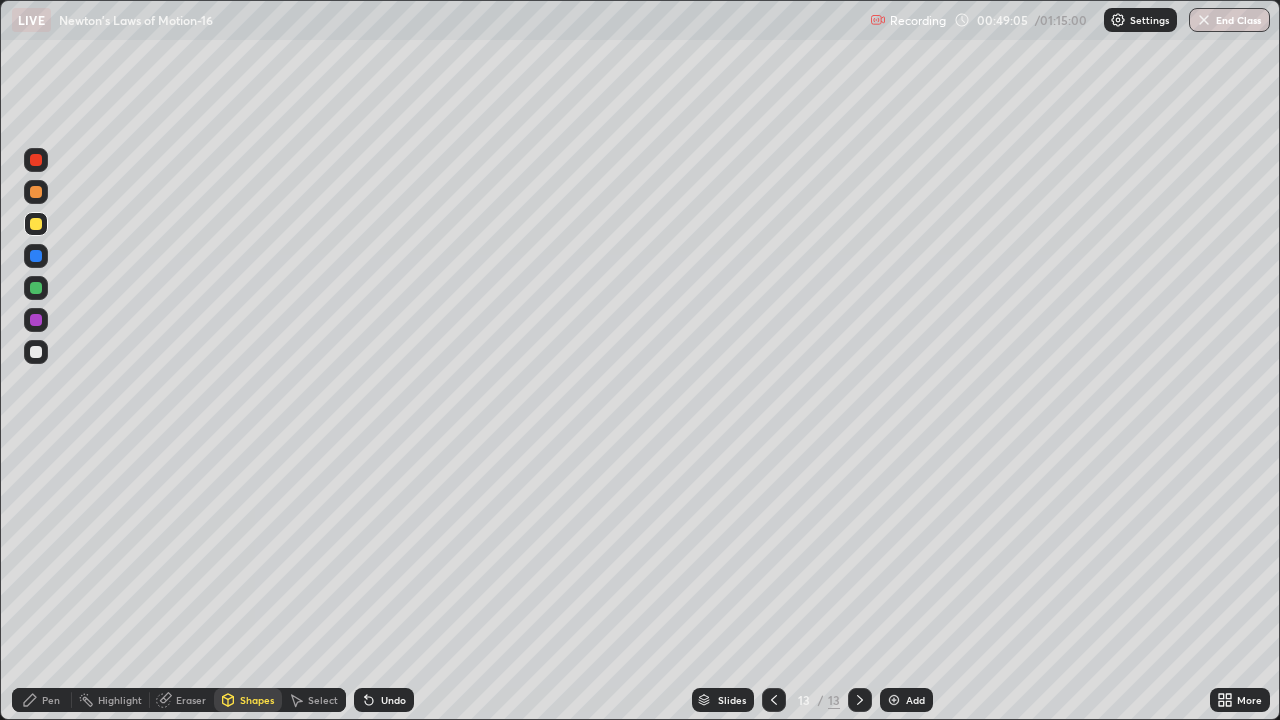 click at bounding box center [36, 288] 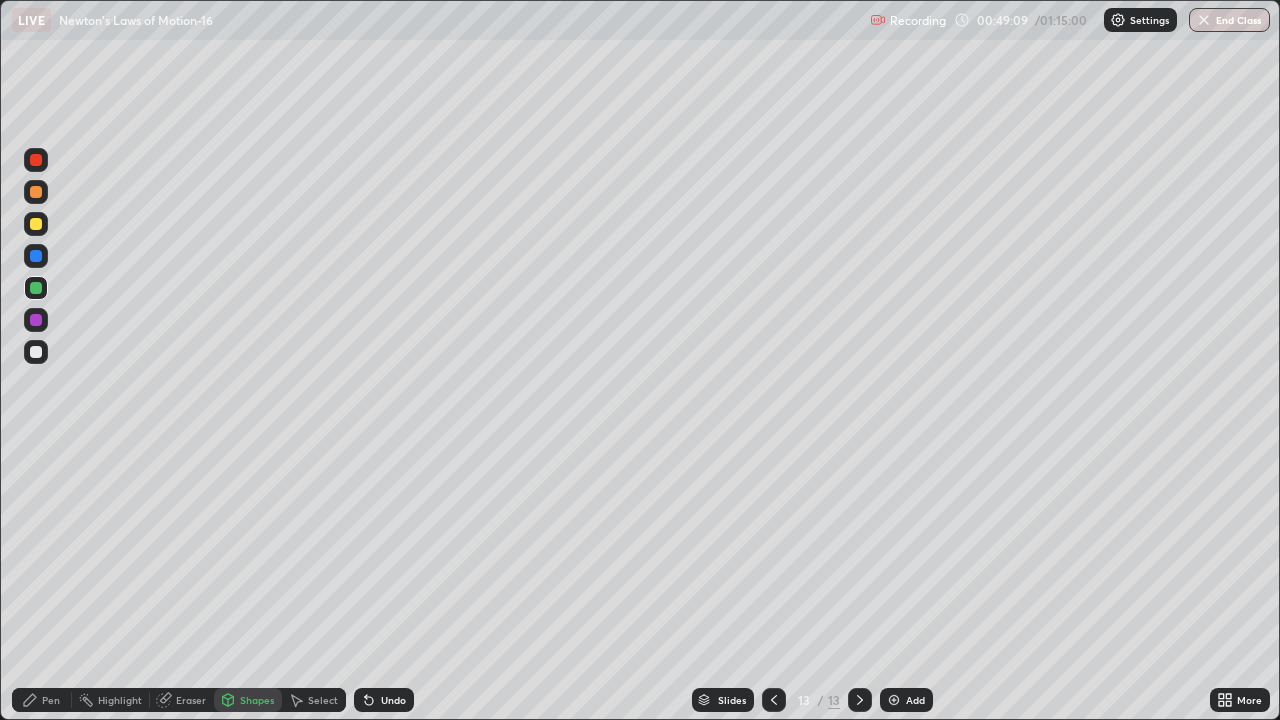 click on "Shapes" at bounding box center [248, 700] 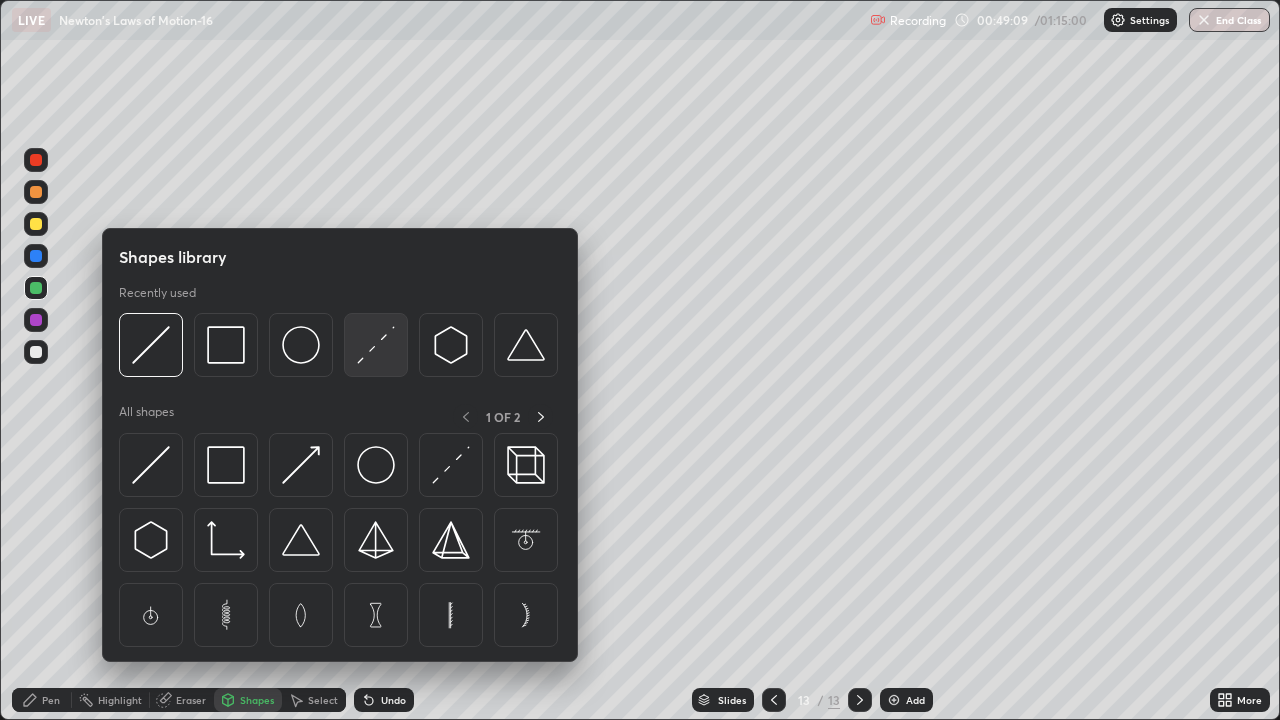 click at bounding box center [376, 345] 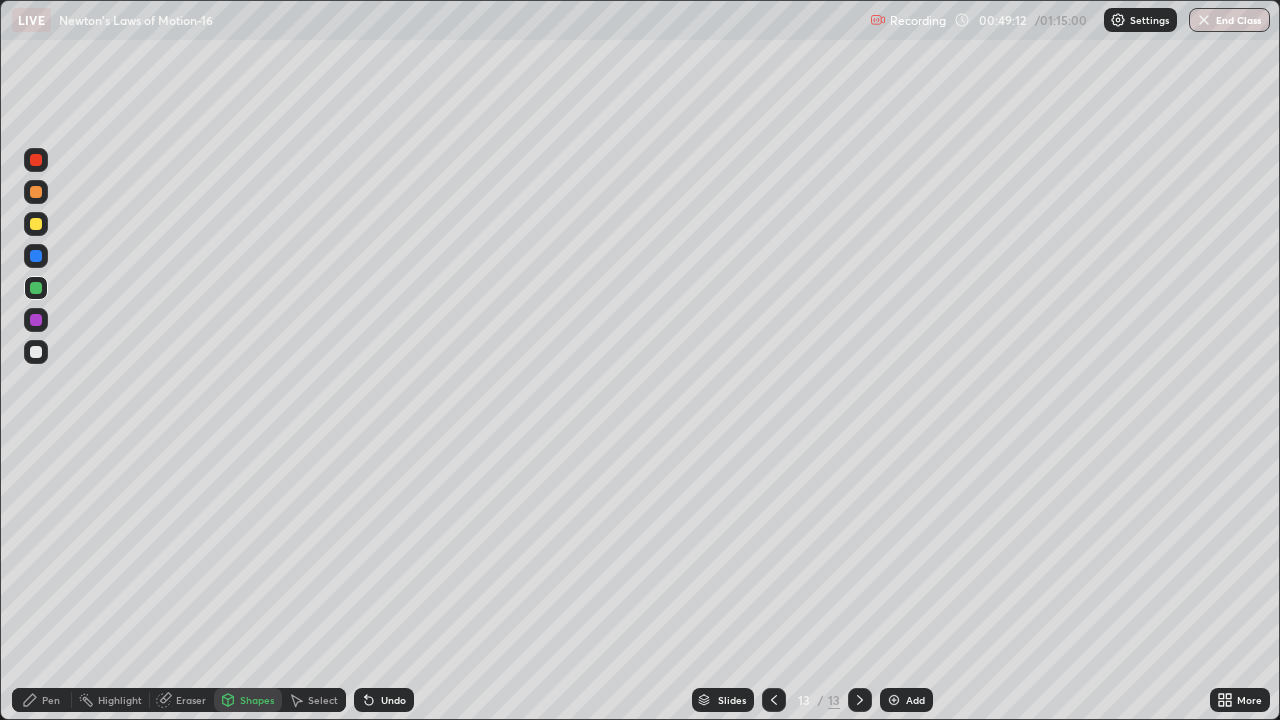 click on "Pen" at bounding box center (51, 700) 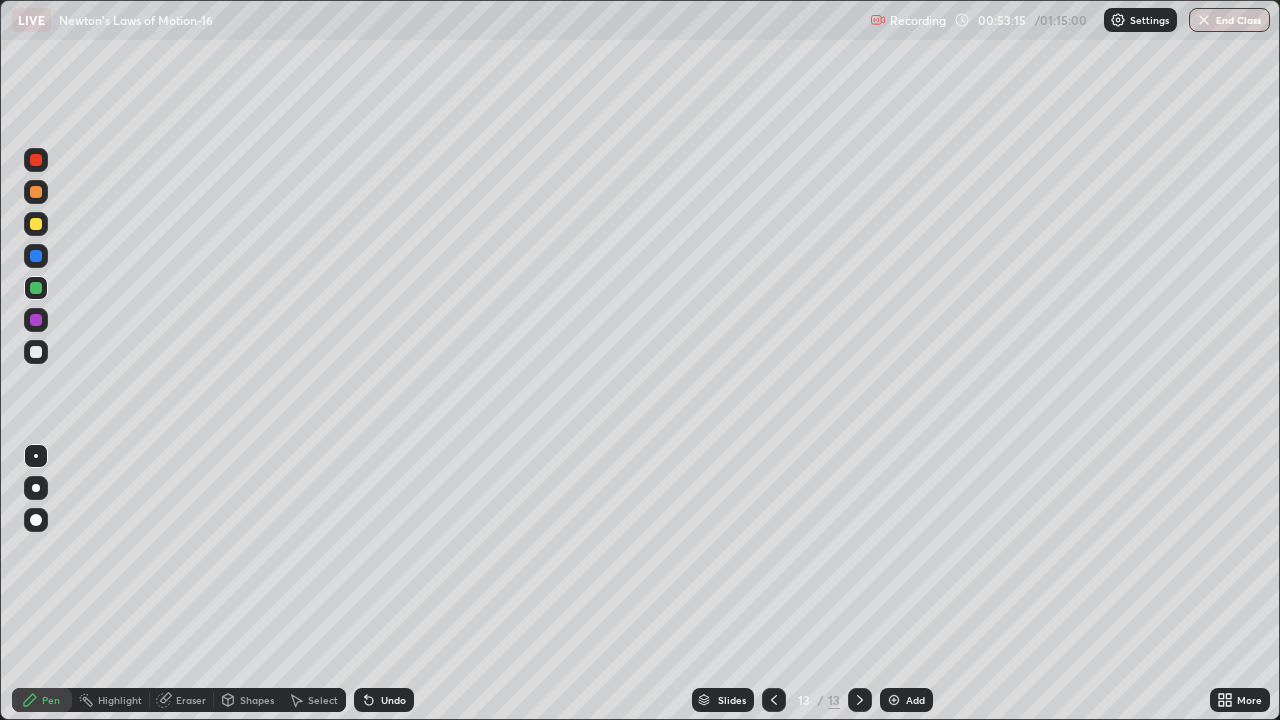 click on "Add" at bounding box center [915, 700] 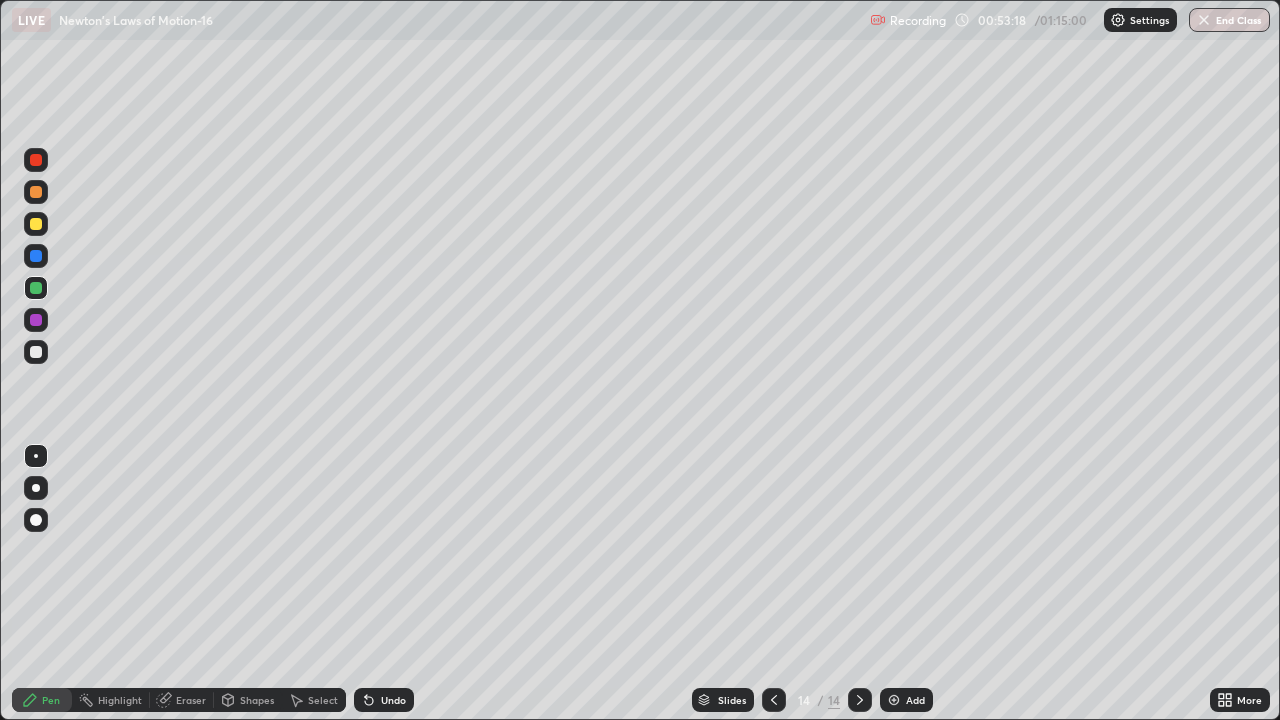 click at bounding box center (36, 224) 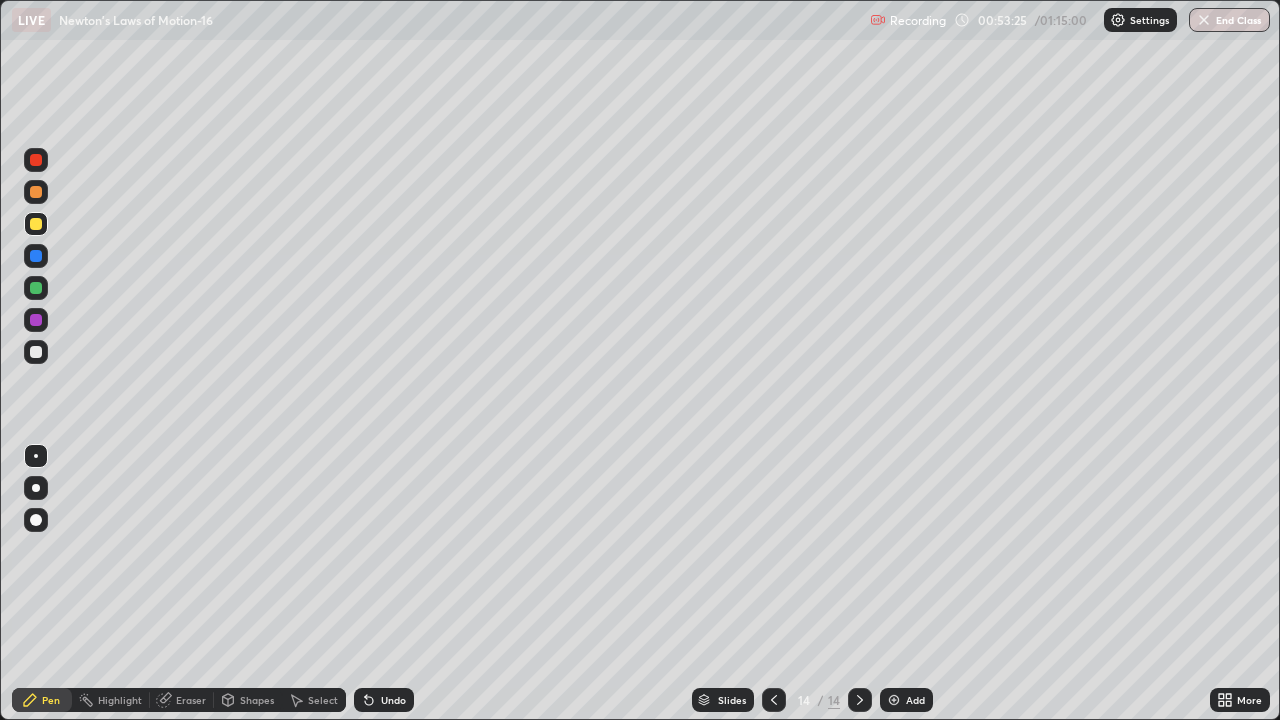 click 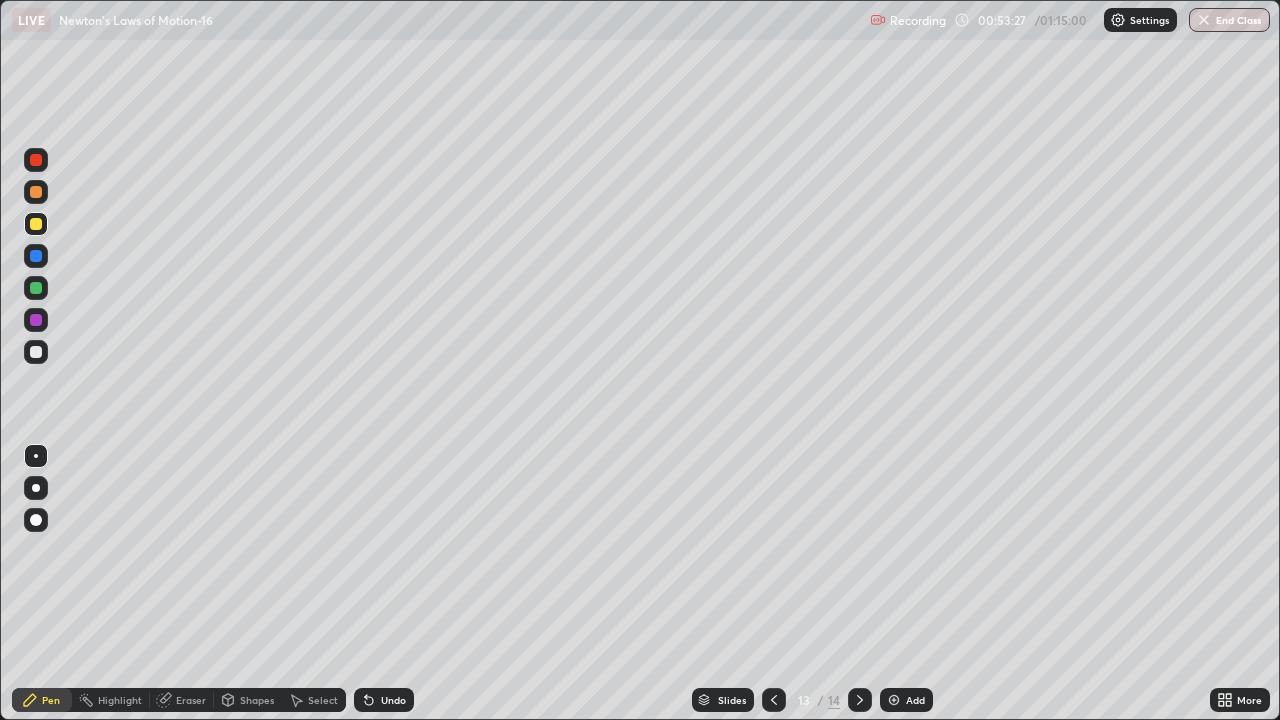 click 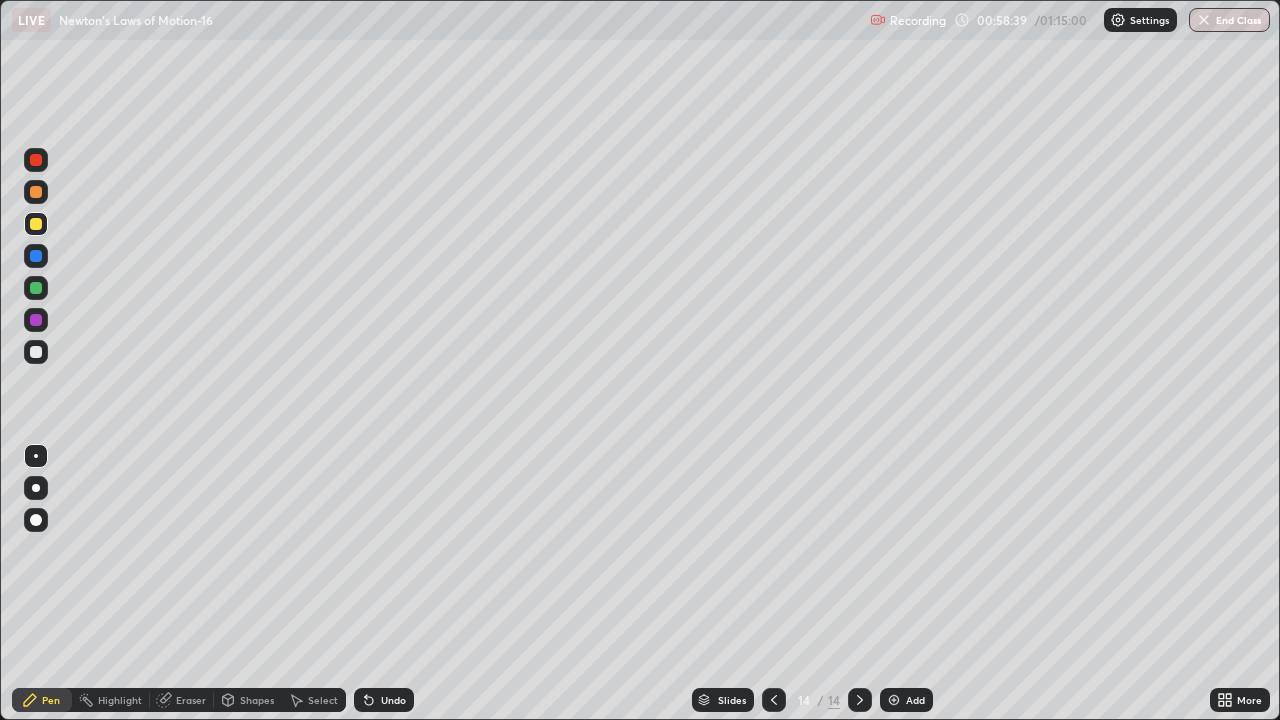 click at bounding box center [894, 700] 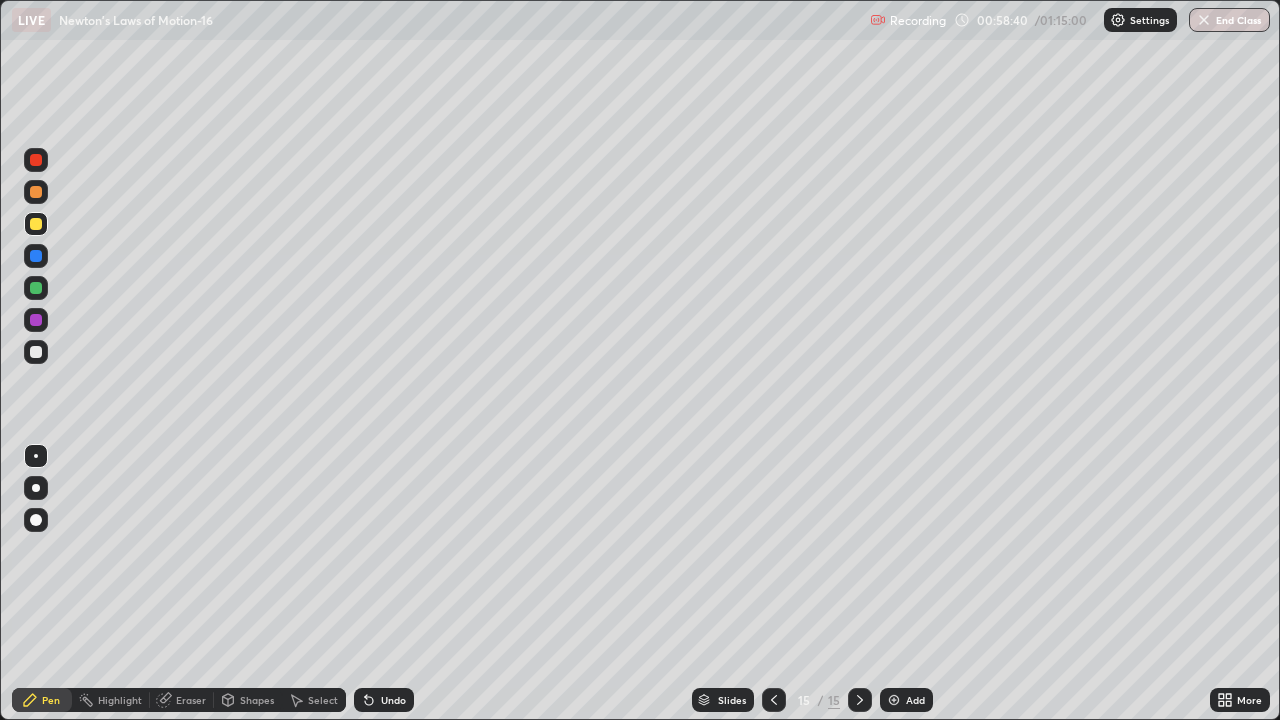 click on "Shapes" at bounding box center (257, 700) 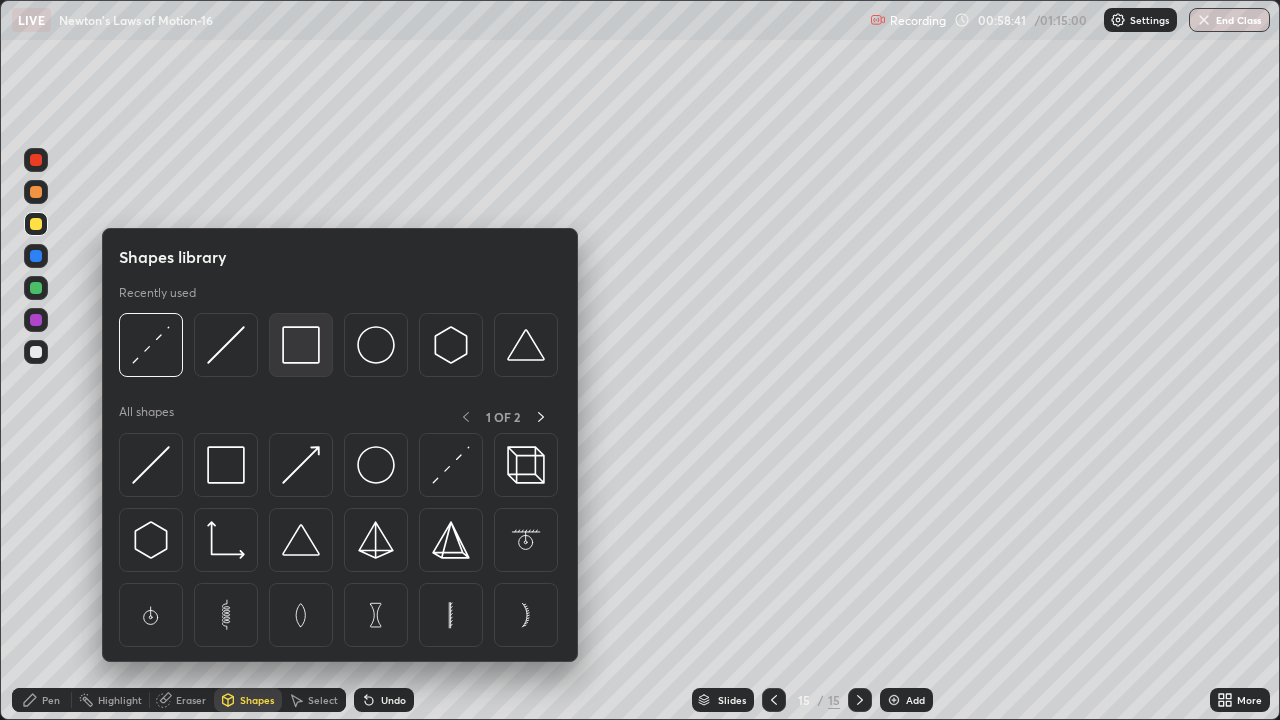 click at bounding box center (301, 345) 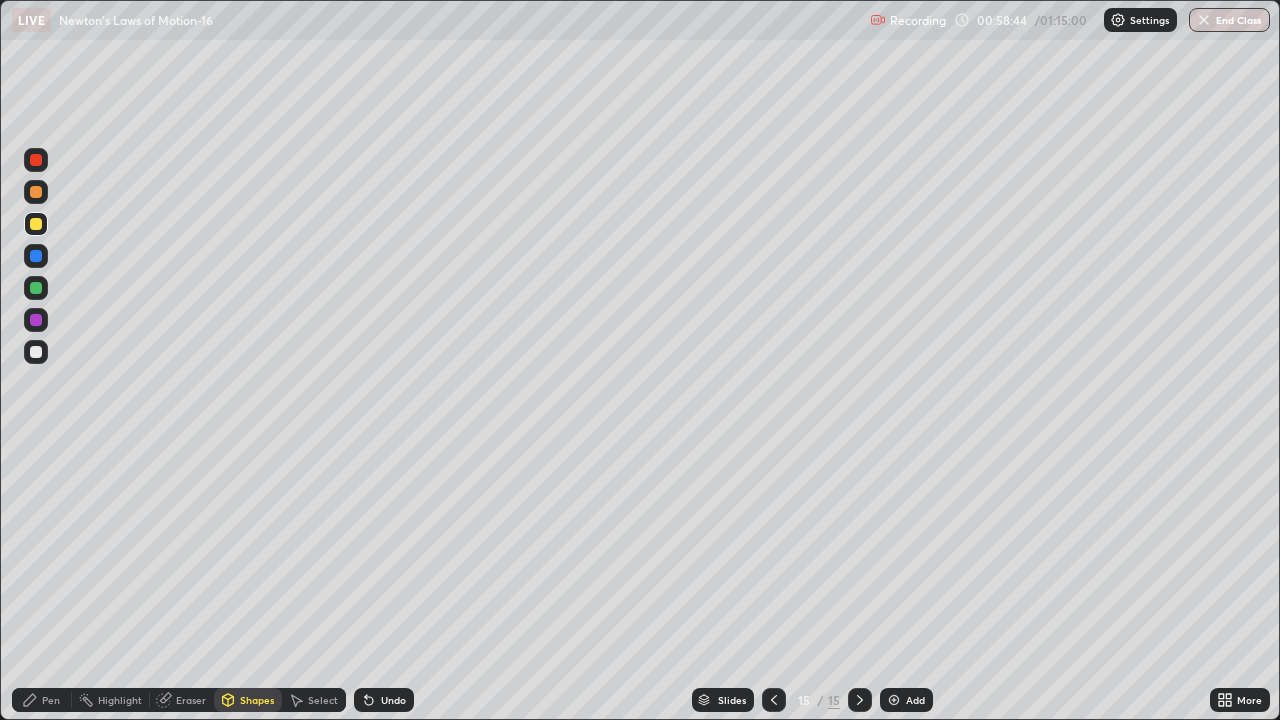 click on "Shapes" at bounding box center [257, 700] 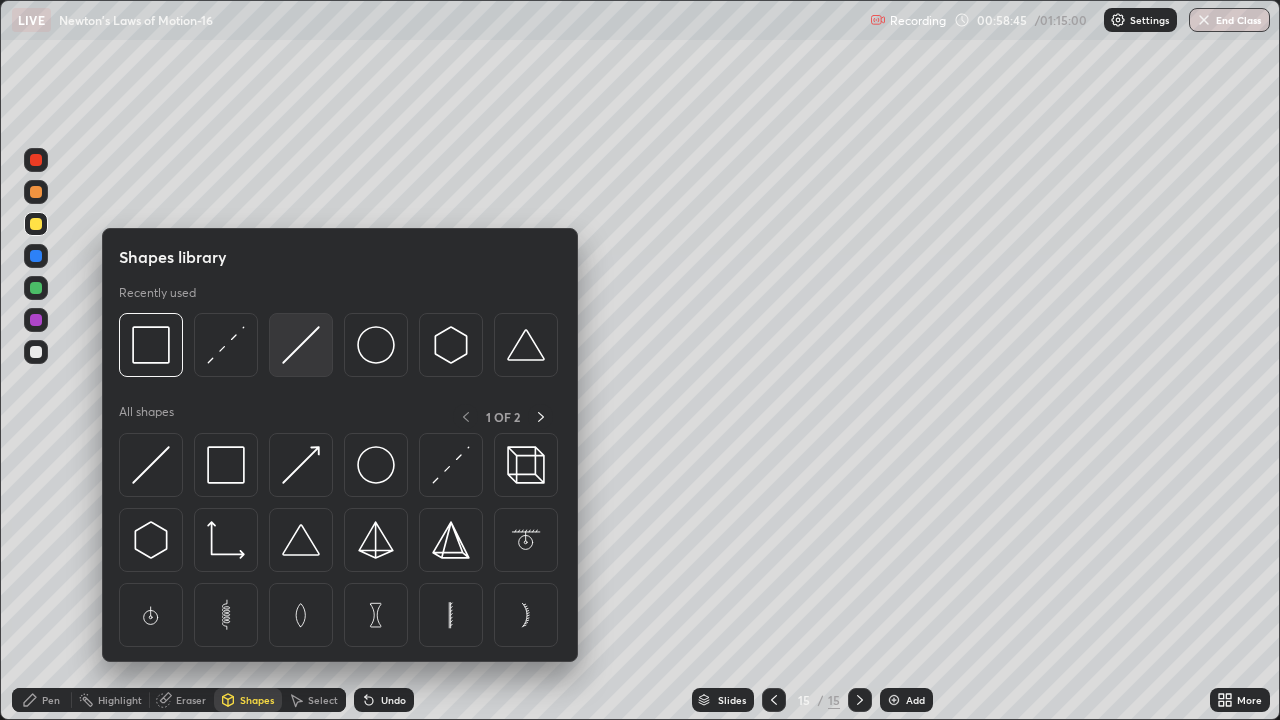 click at bounding box center [301, 345] 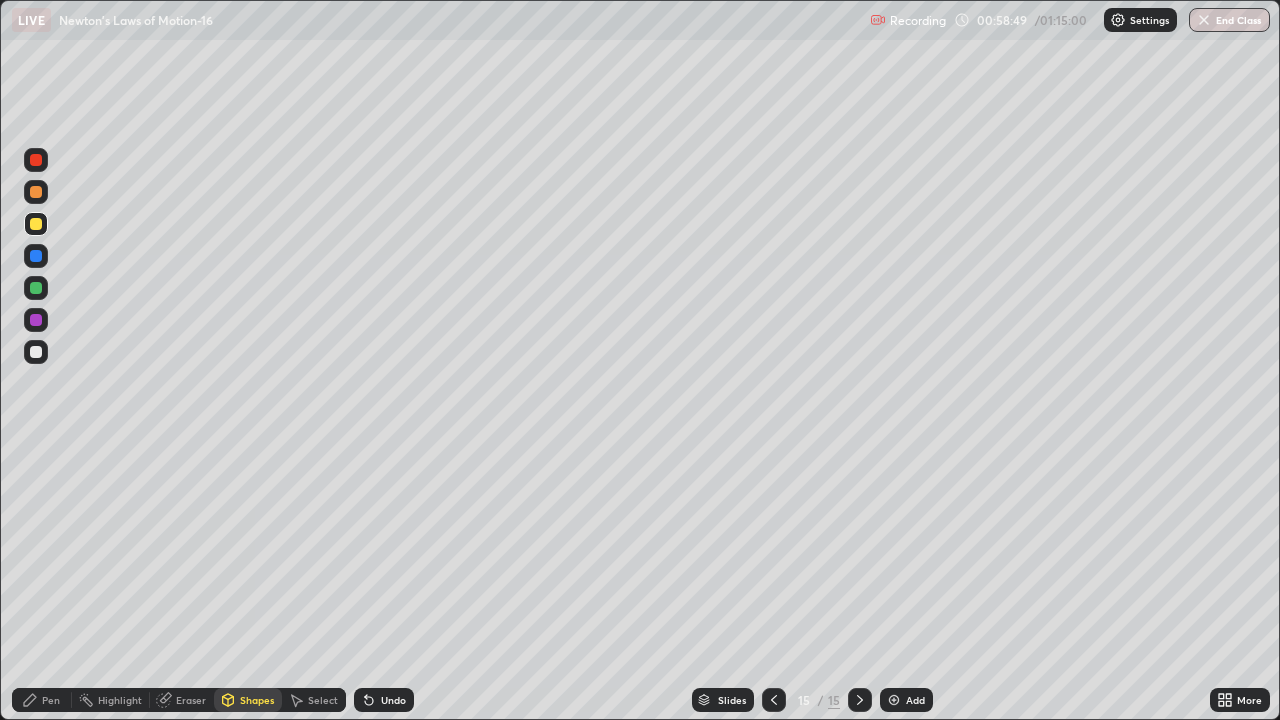 click at bounding box center (36, 288) 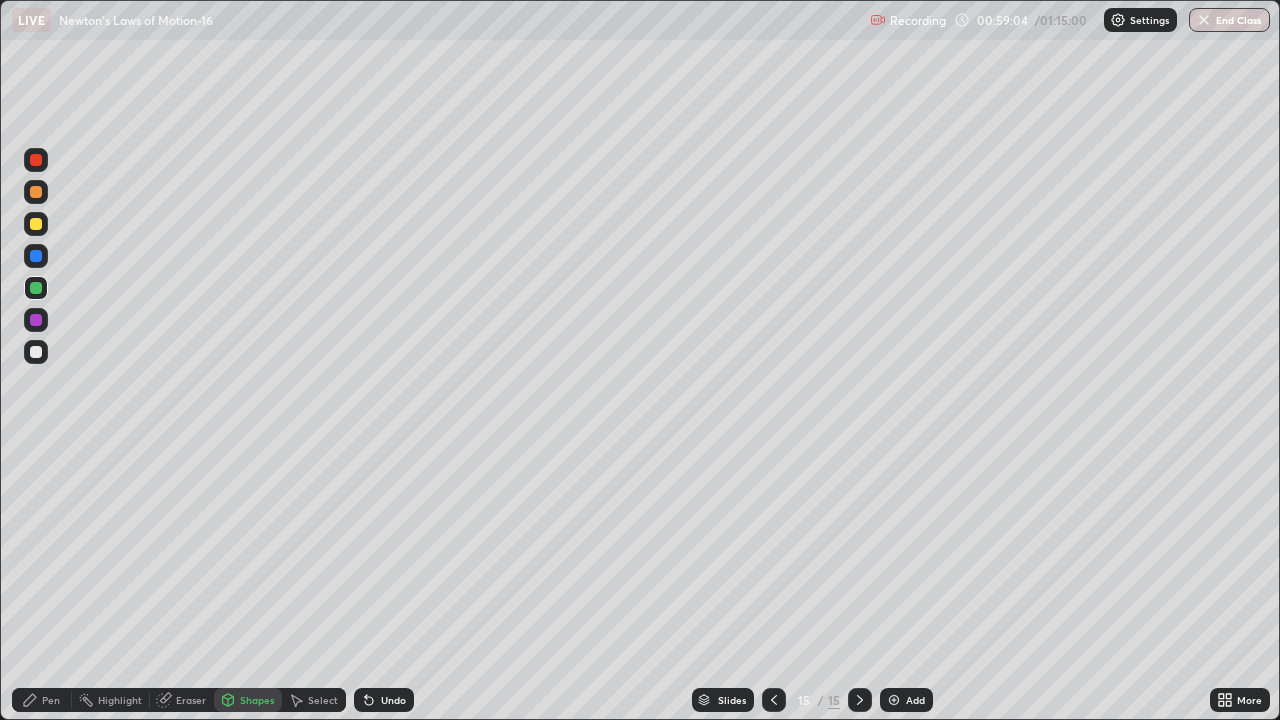 click on "Pen" at bounding box center [51, 700] 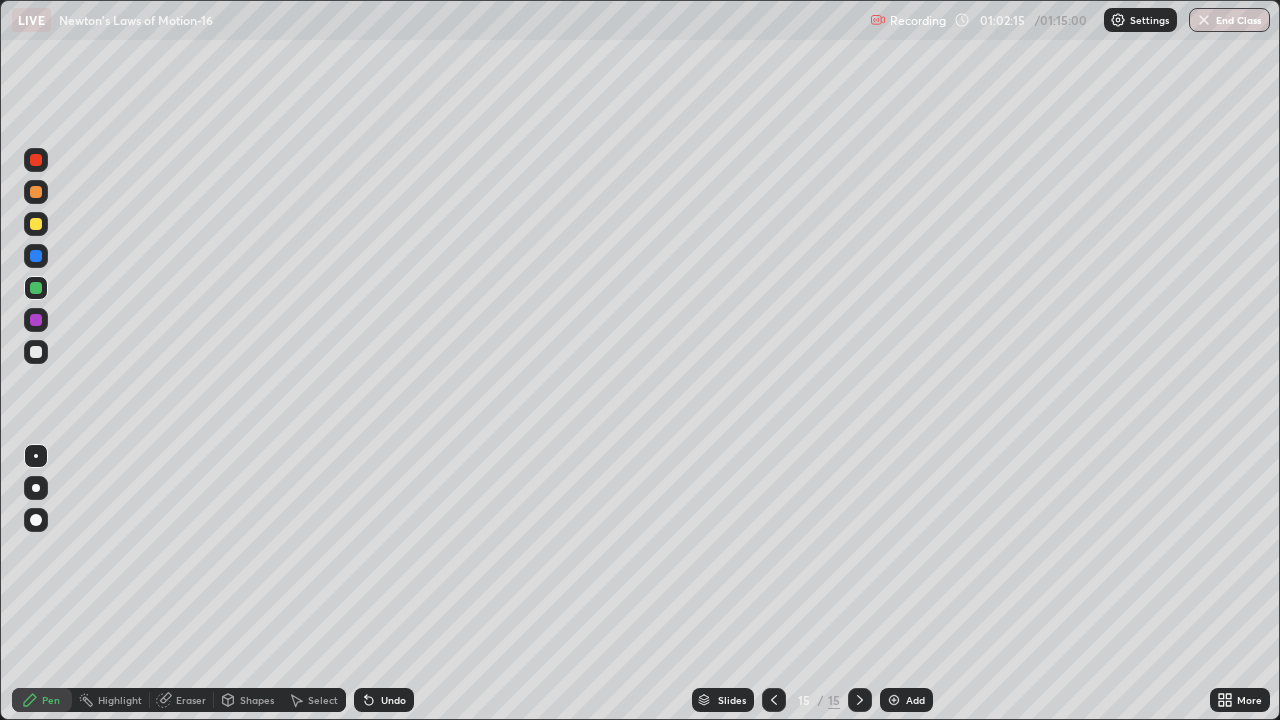 click at bounding box center (894, 700) 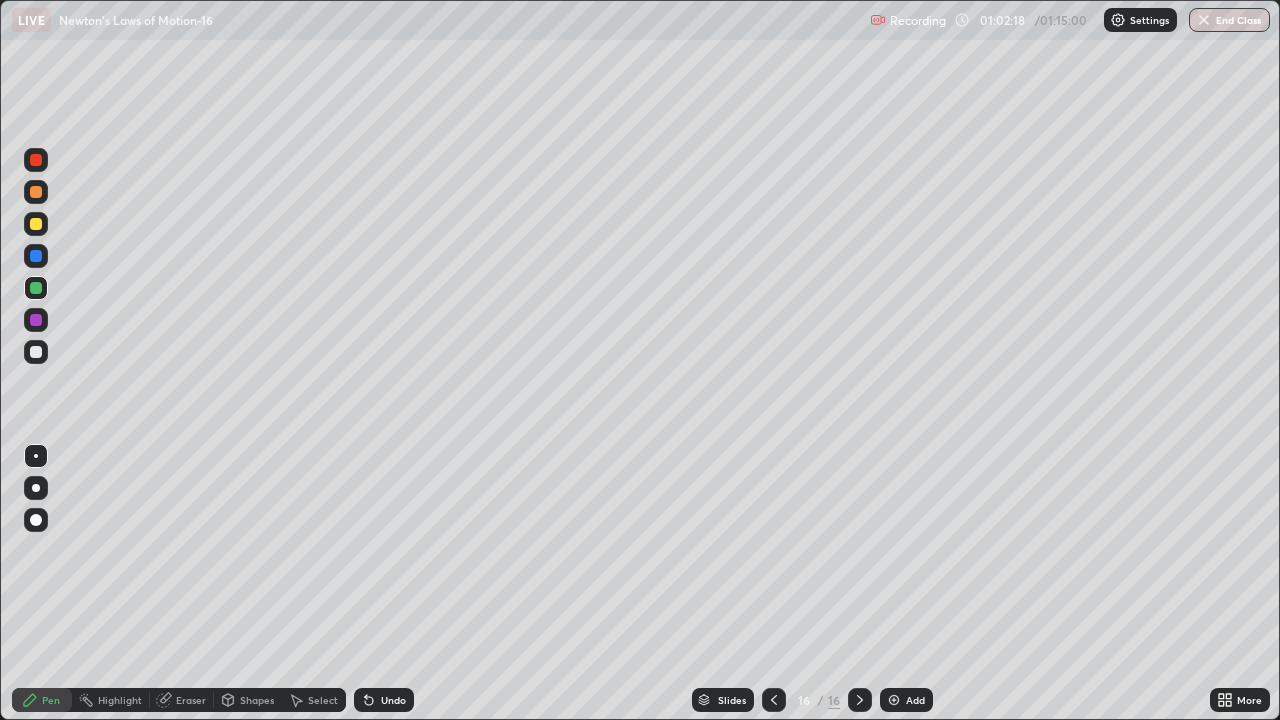click at bounding box center [36, 224] 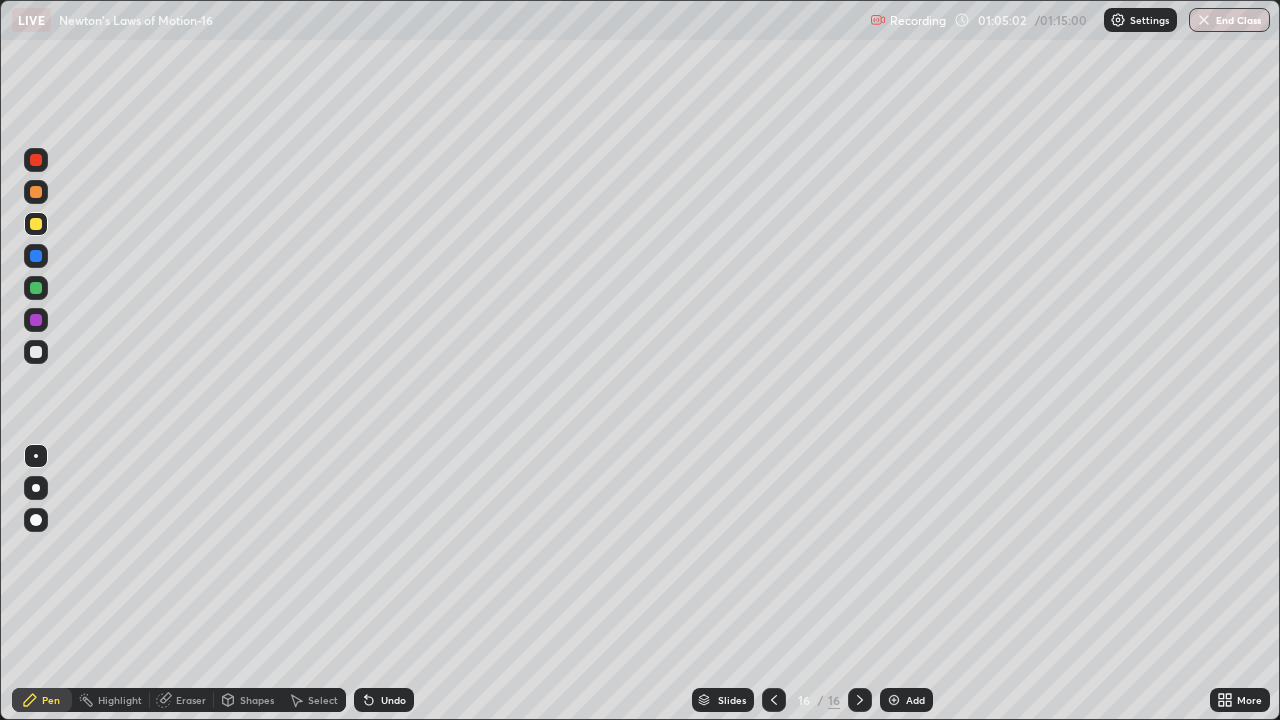 click on "Add" at bounding box center (915, 700) 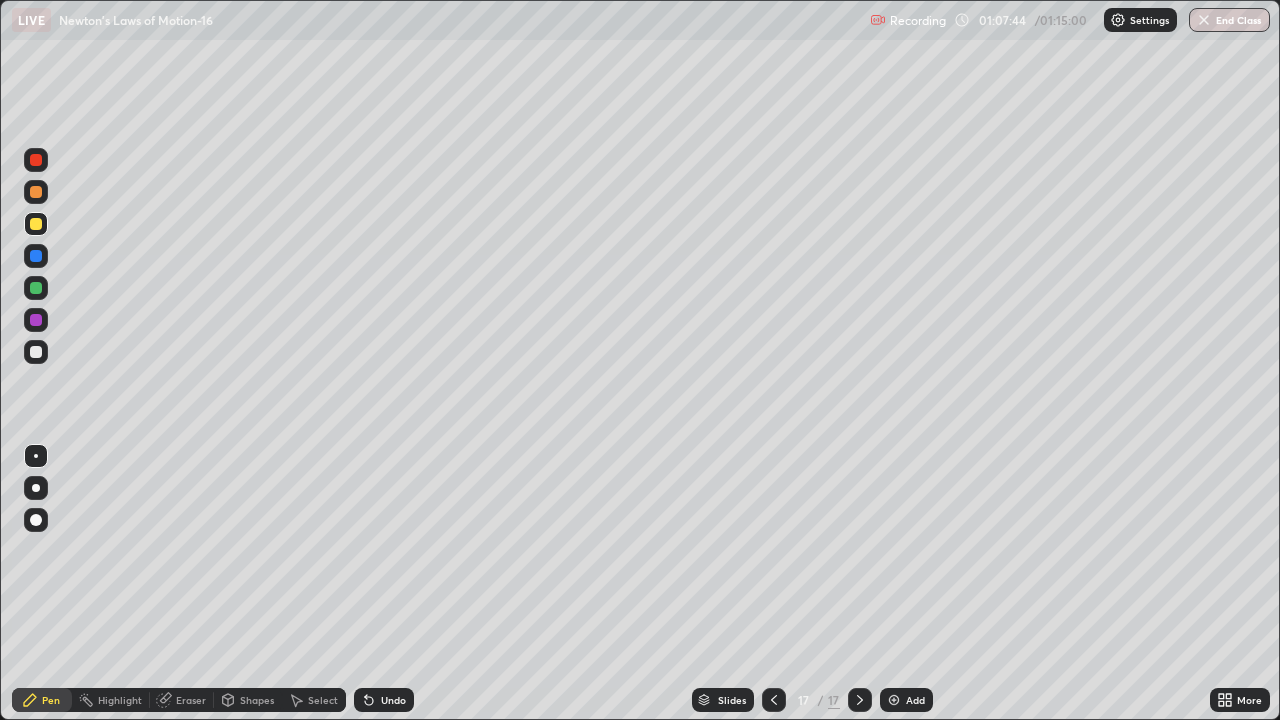 click on "Add" at bounding box center [906, 700] 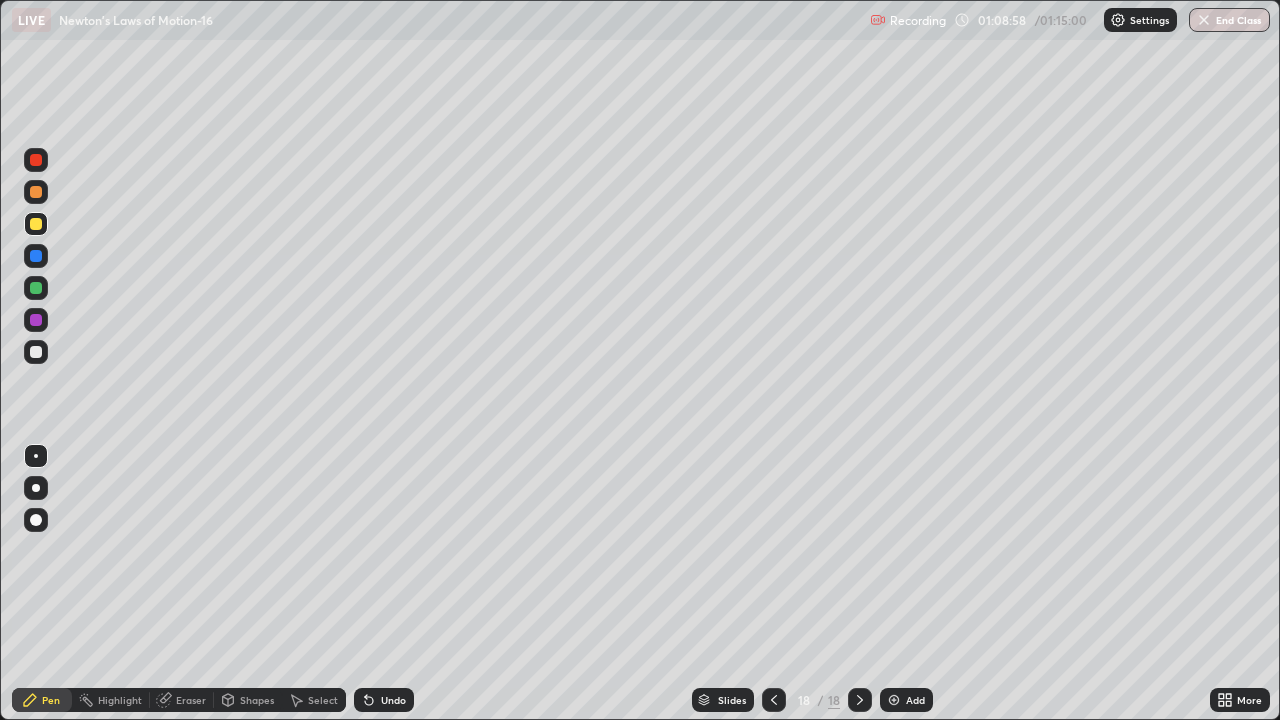 click on "Eraser" at bounding box center [191, 700] 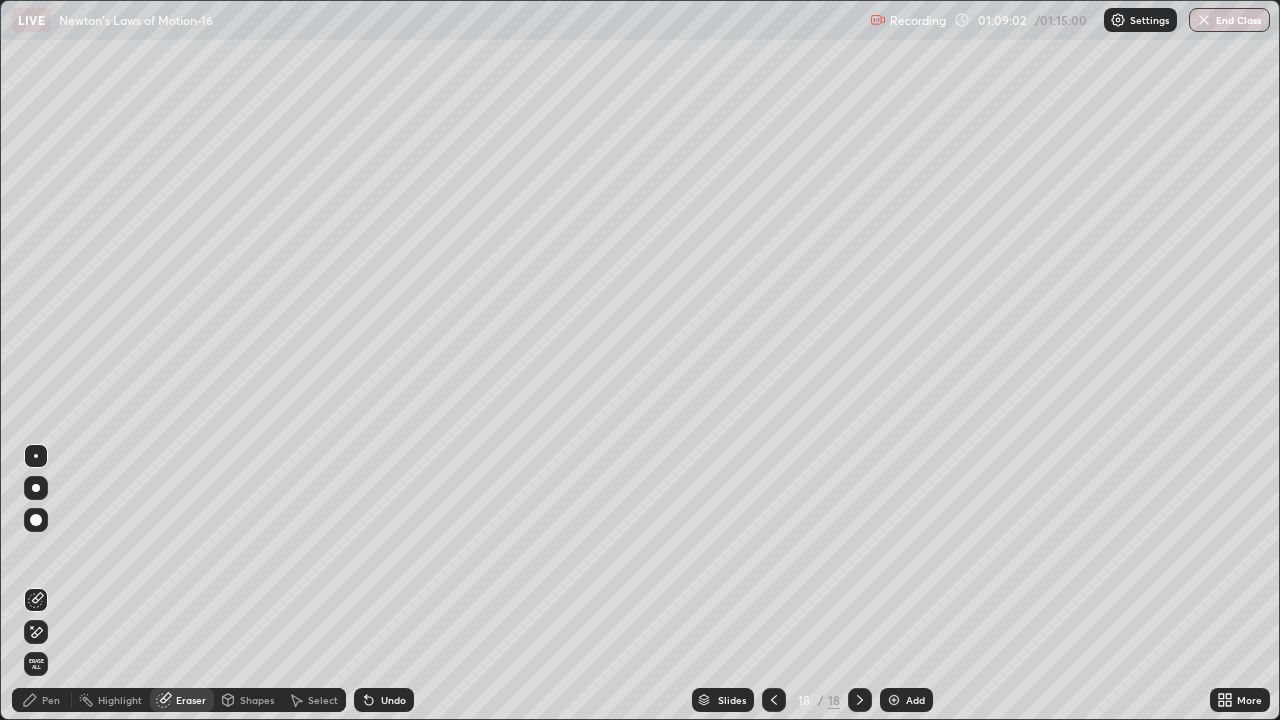 click on "Pen" at bounding box center (42, 700) 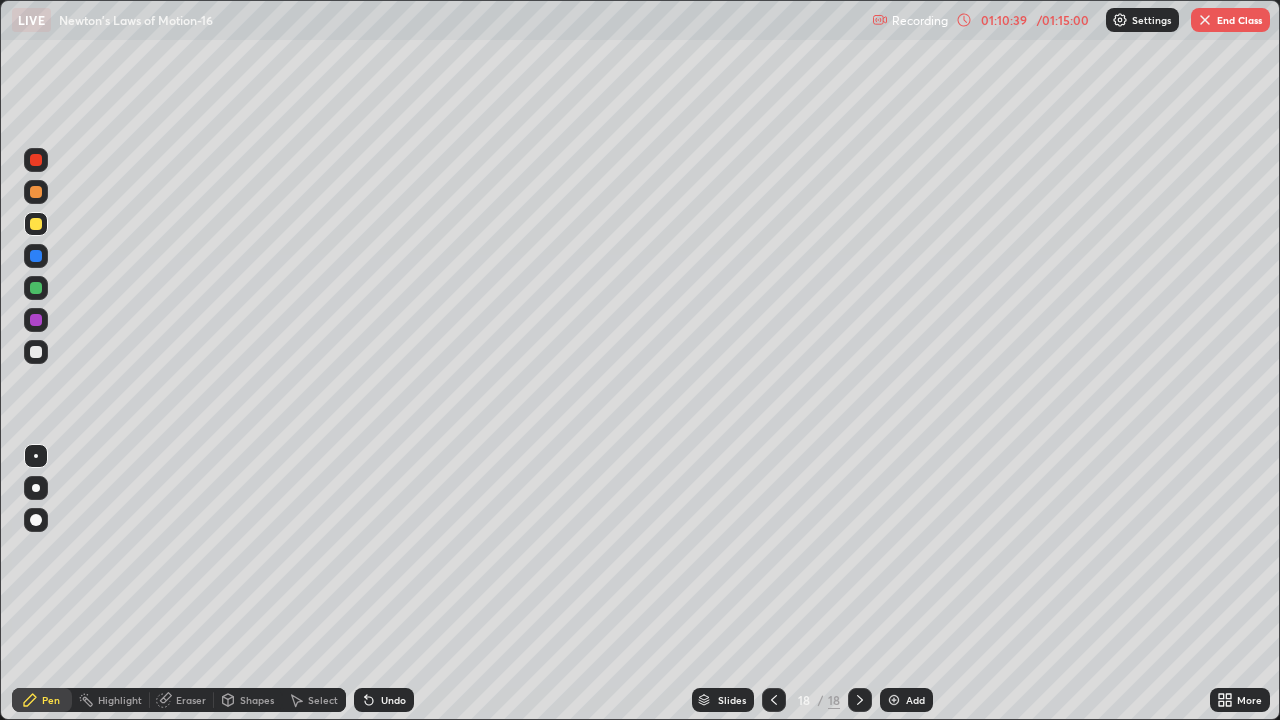 click on "End Class" at bounding box center (1230, 20) 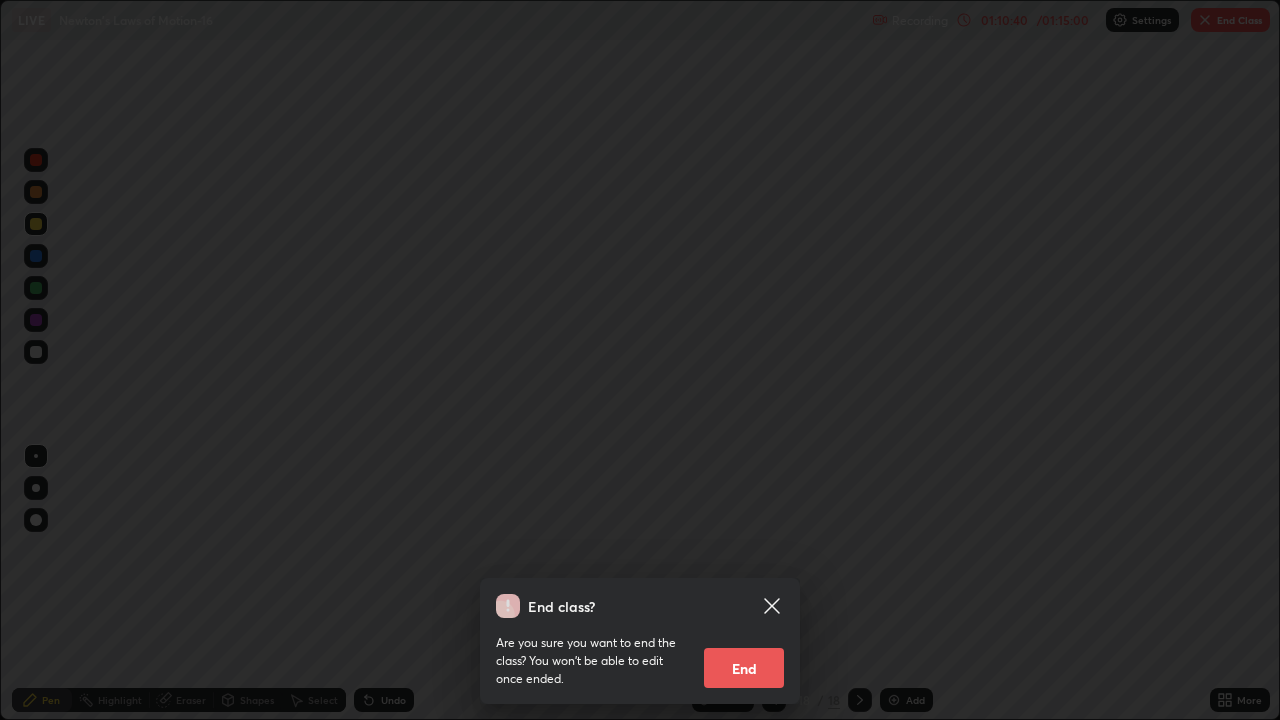 click on "End" at bounding box center (744, 668) 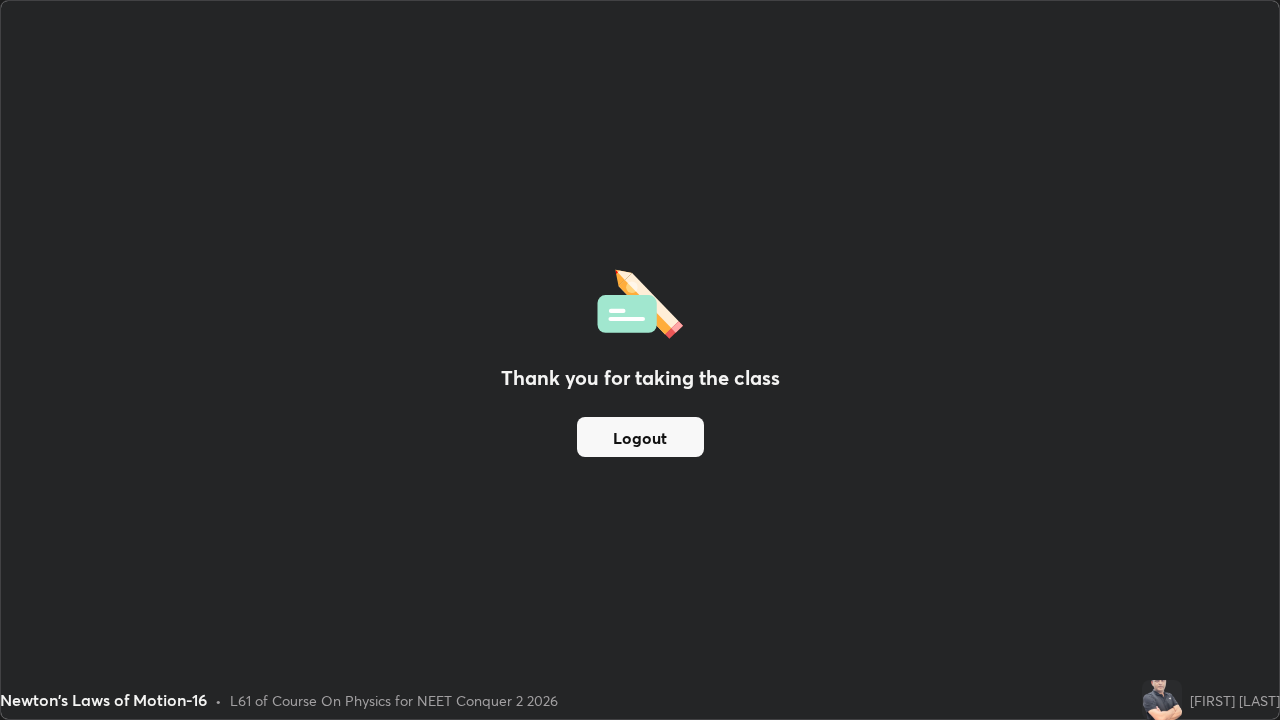 click on "Logout" at bounding box center (640, 437) 